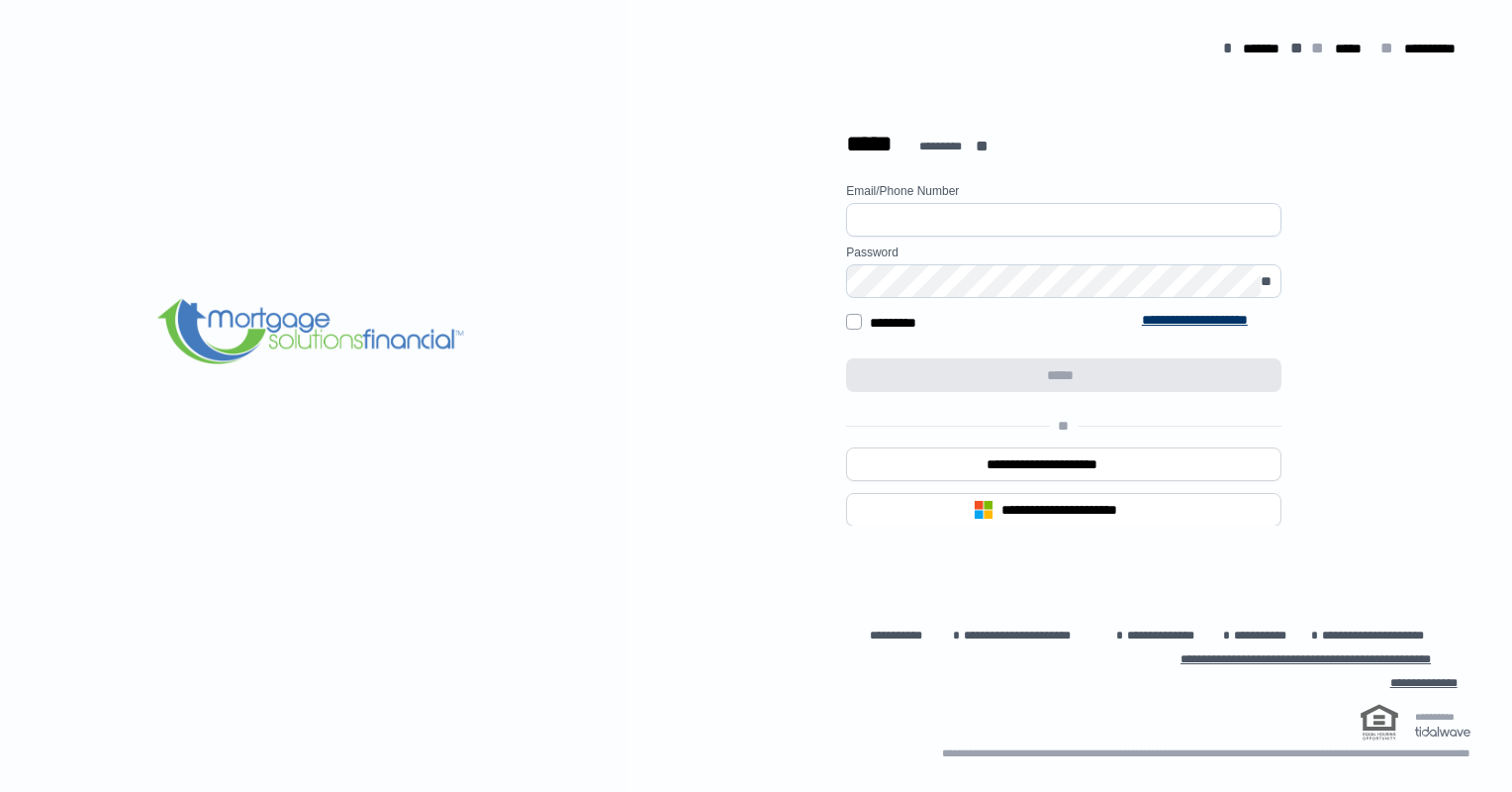 scroll, scrollTop: 0, scrollLeft: 0, axis: both 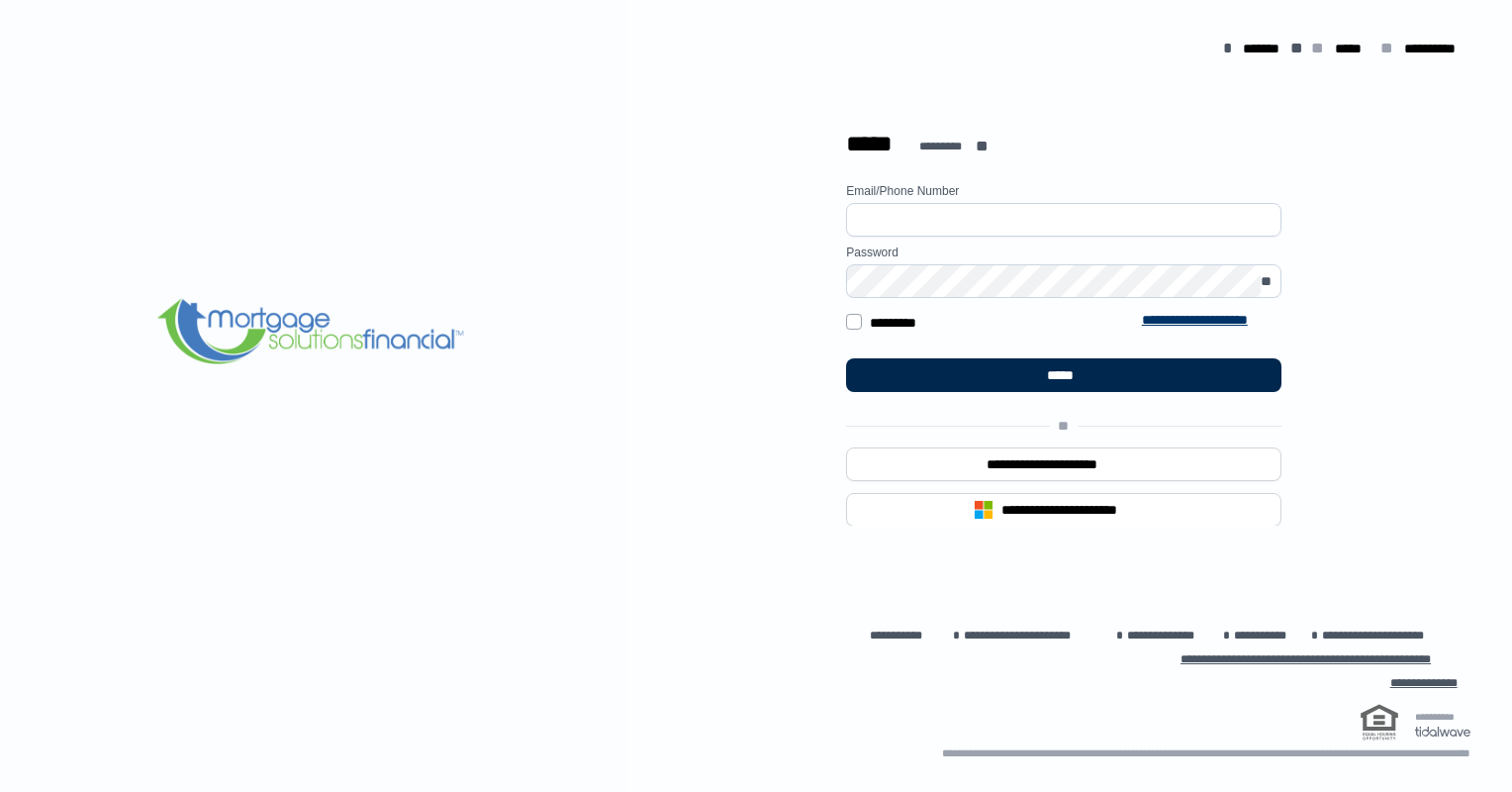 type on "**********" 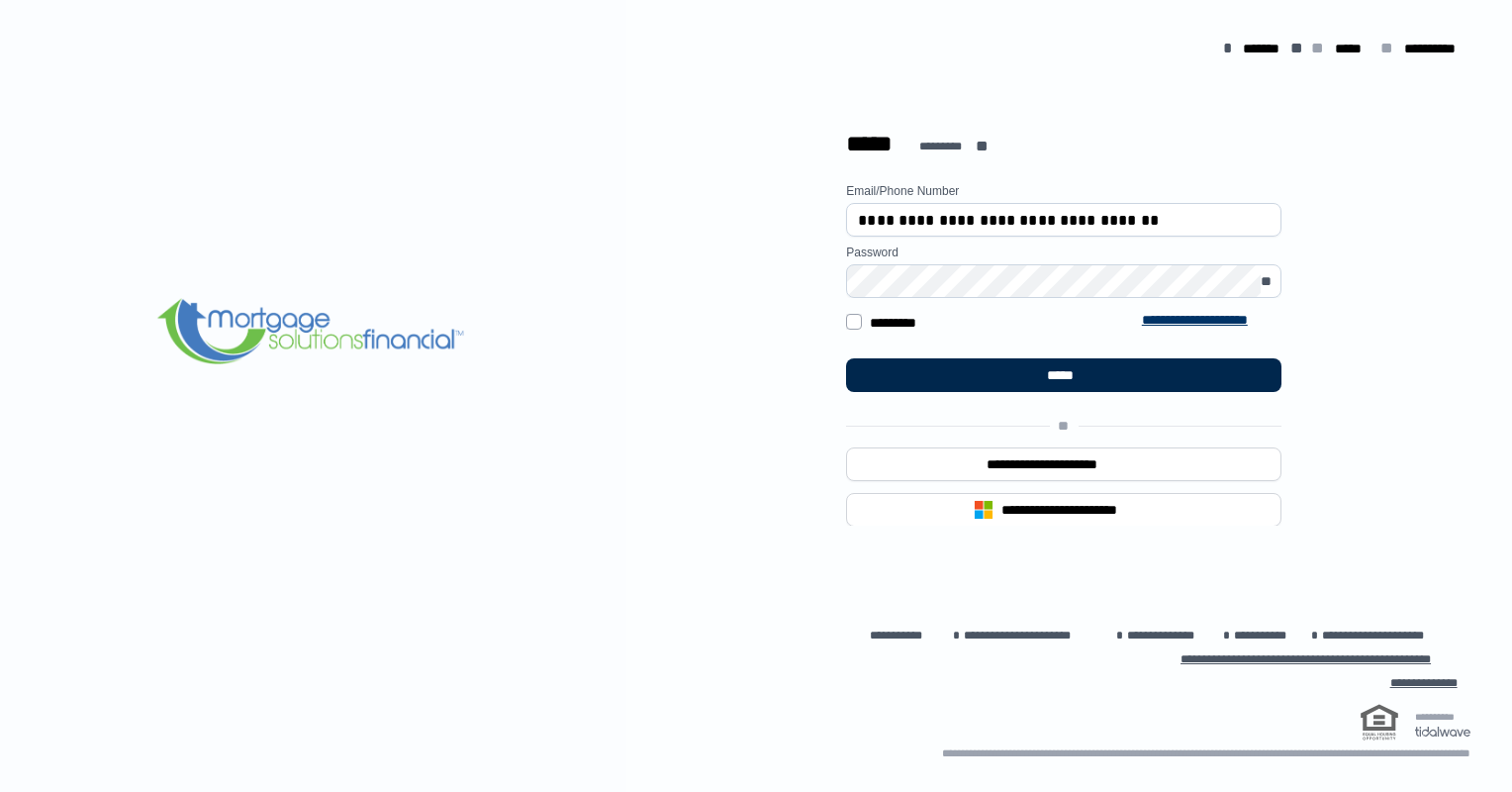 click on "*****" at bounding box center [1064, 375] 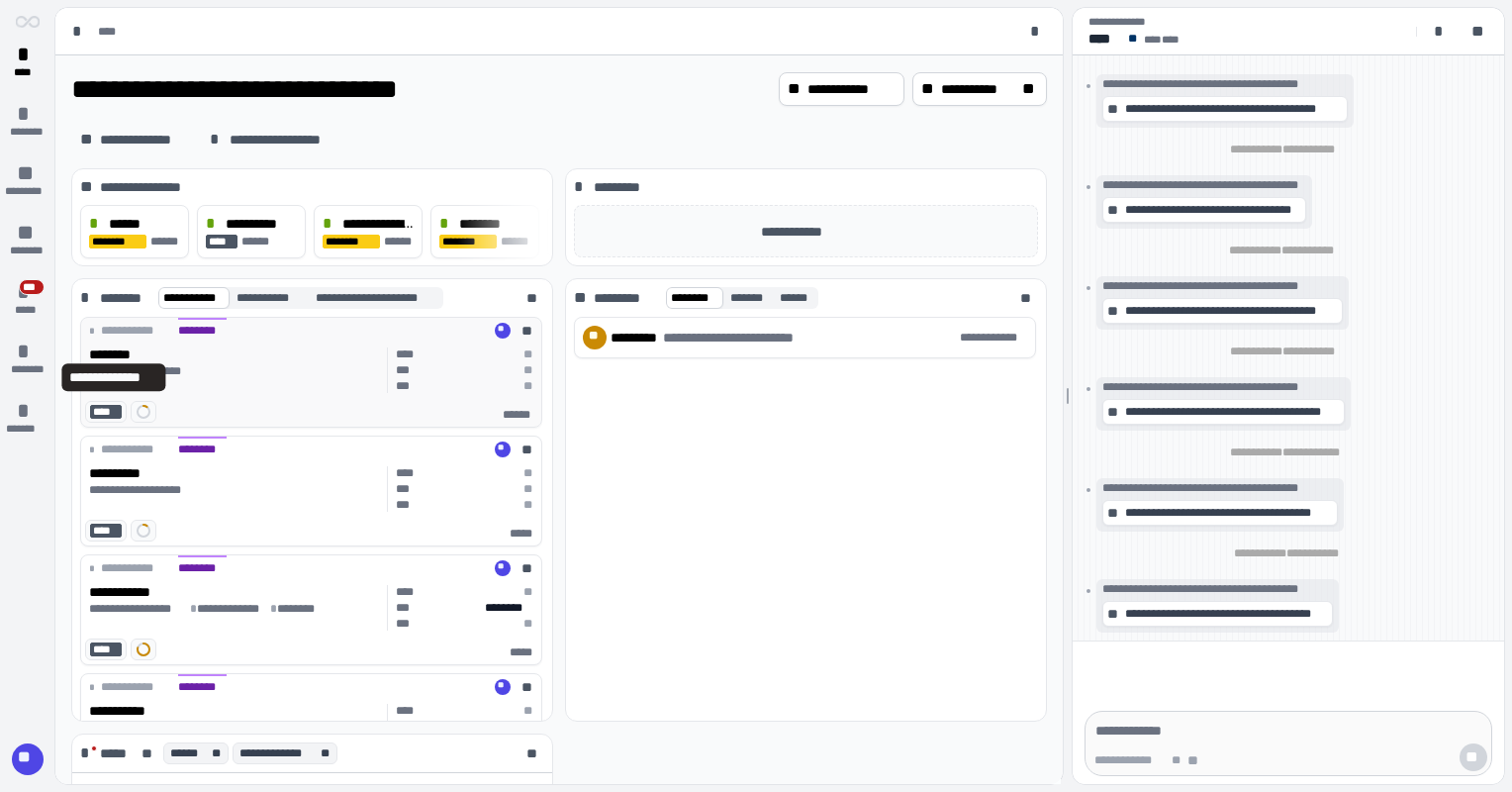 click on "********" at bounding box center (114, 354) 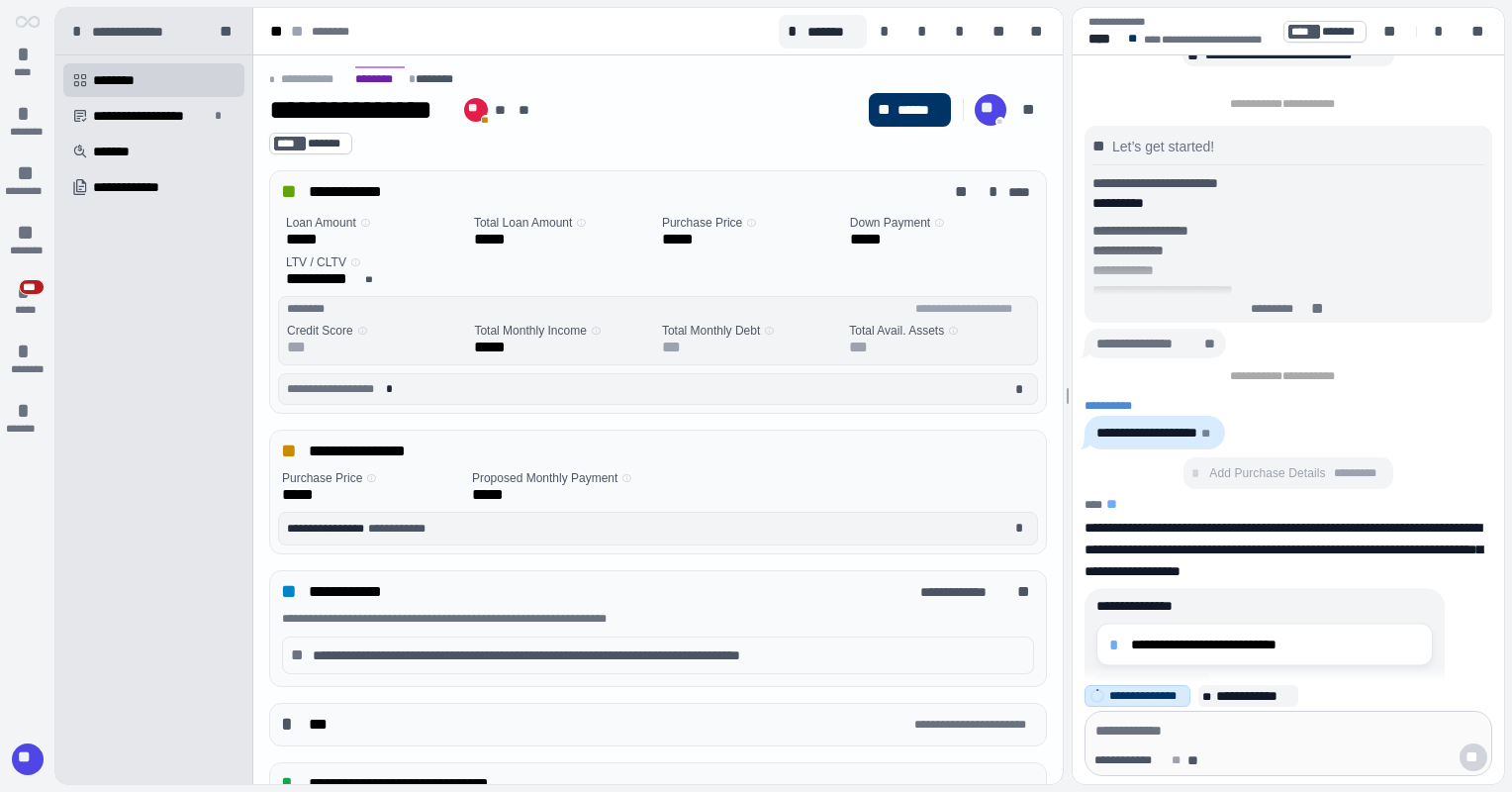 scroll, scrollTop: 168, scrollLeft: 0, axis: vertical 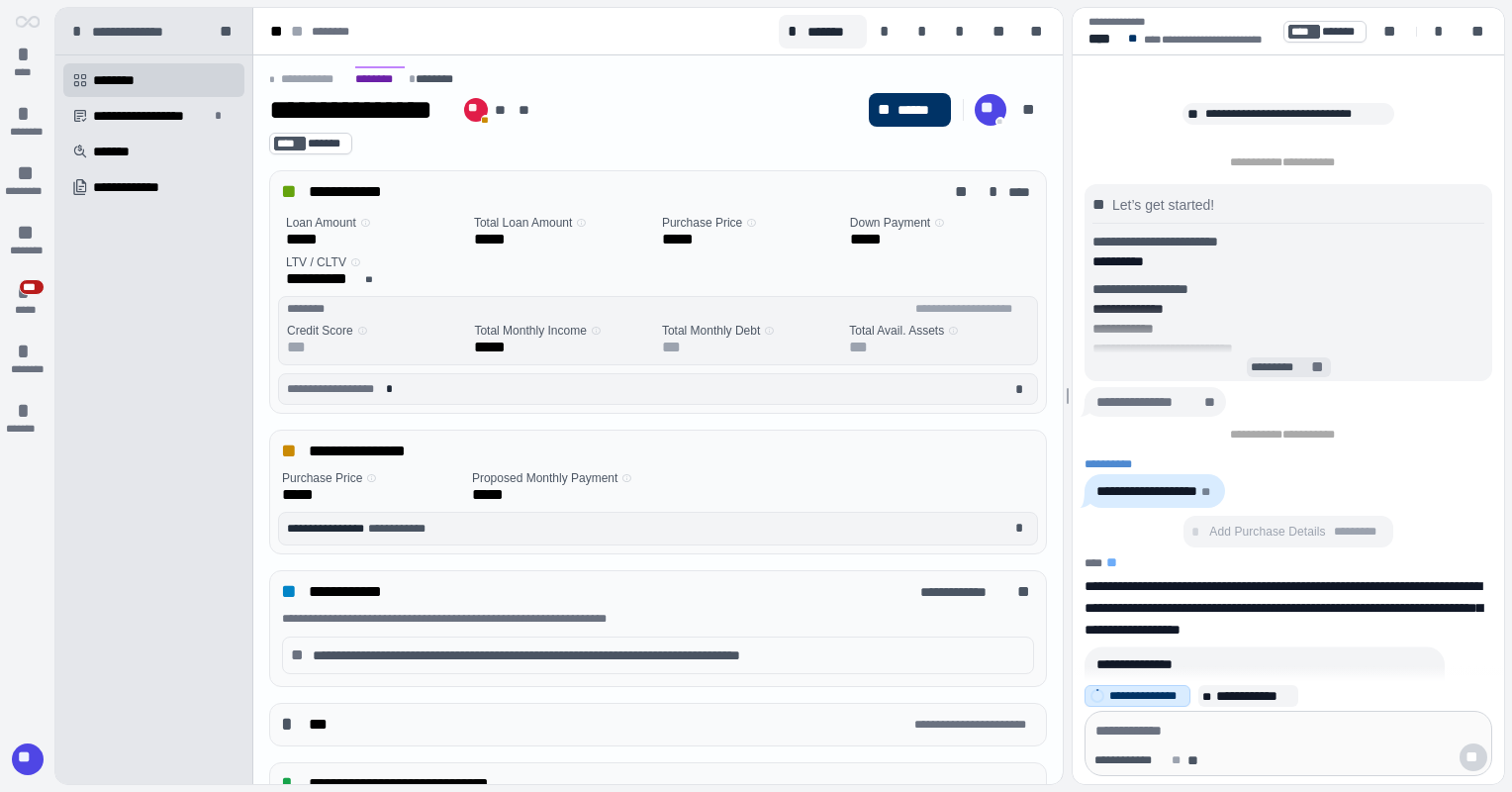 click 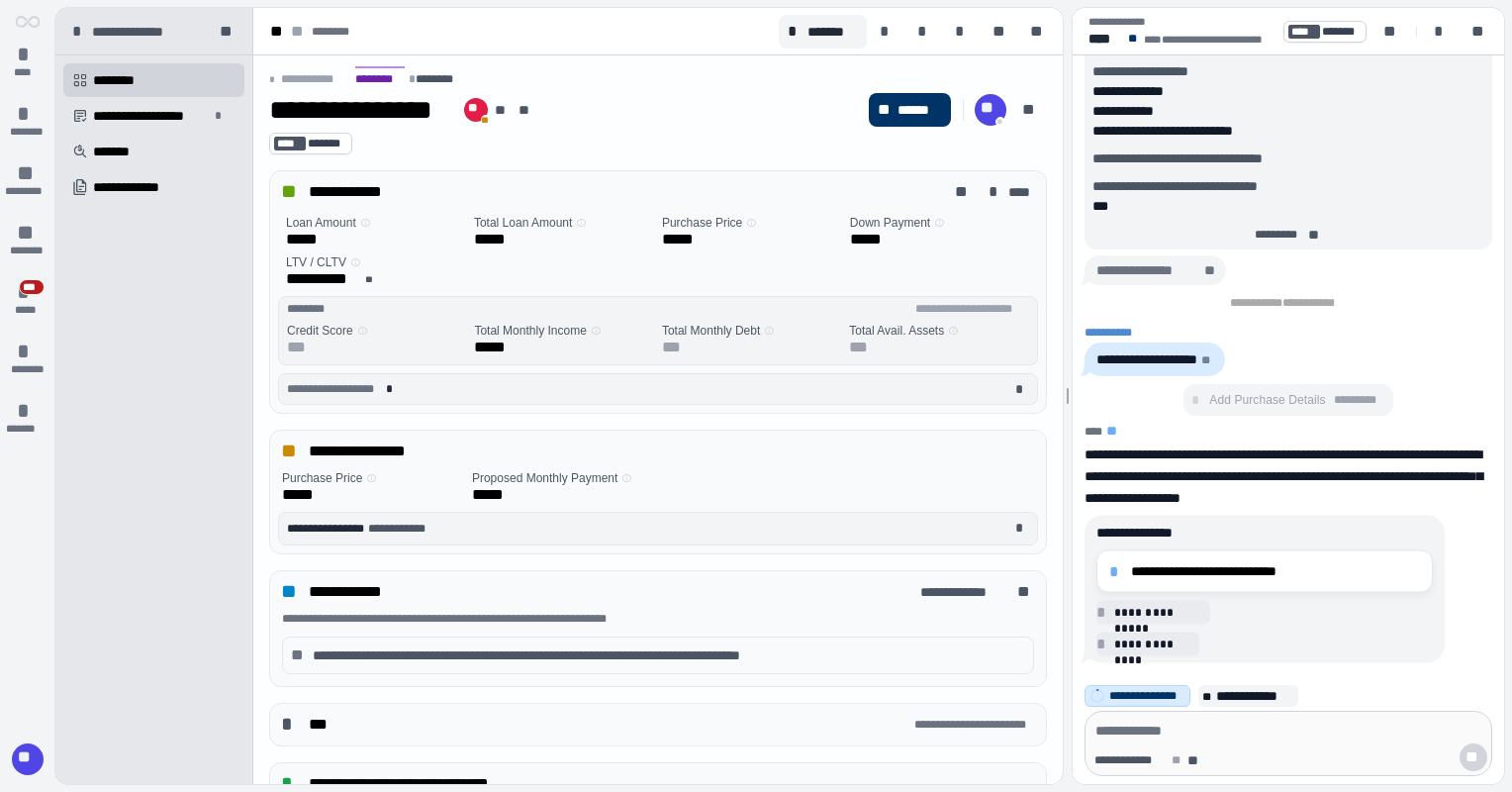 scroll, scrollTop: 0, scrollLeft: 0, axis: both 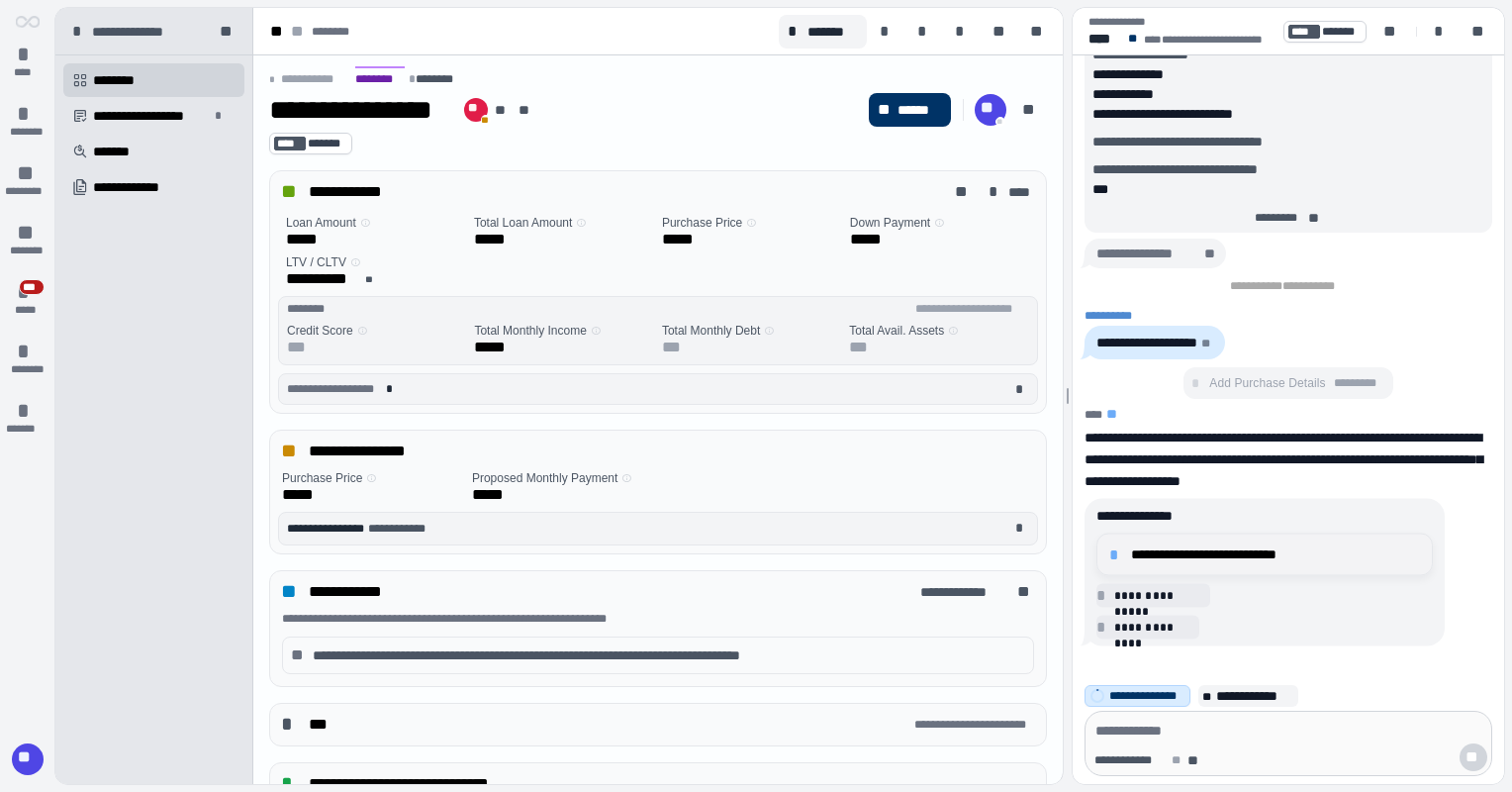 click on "**********" at bounding box center [1276, 554] 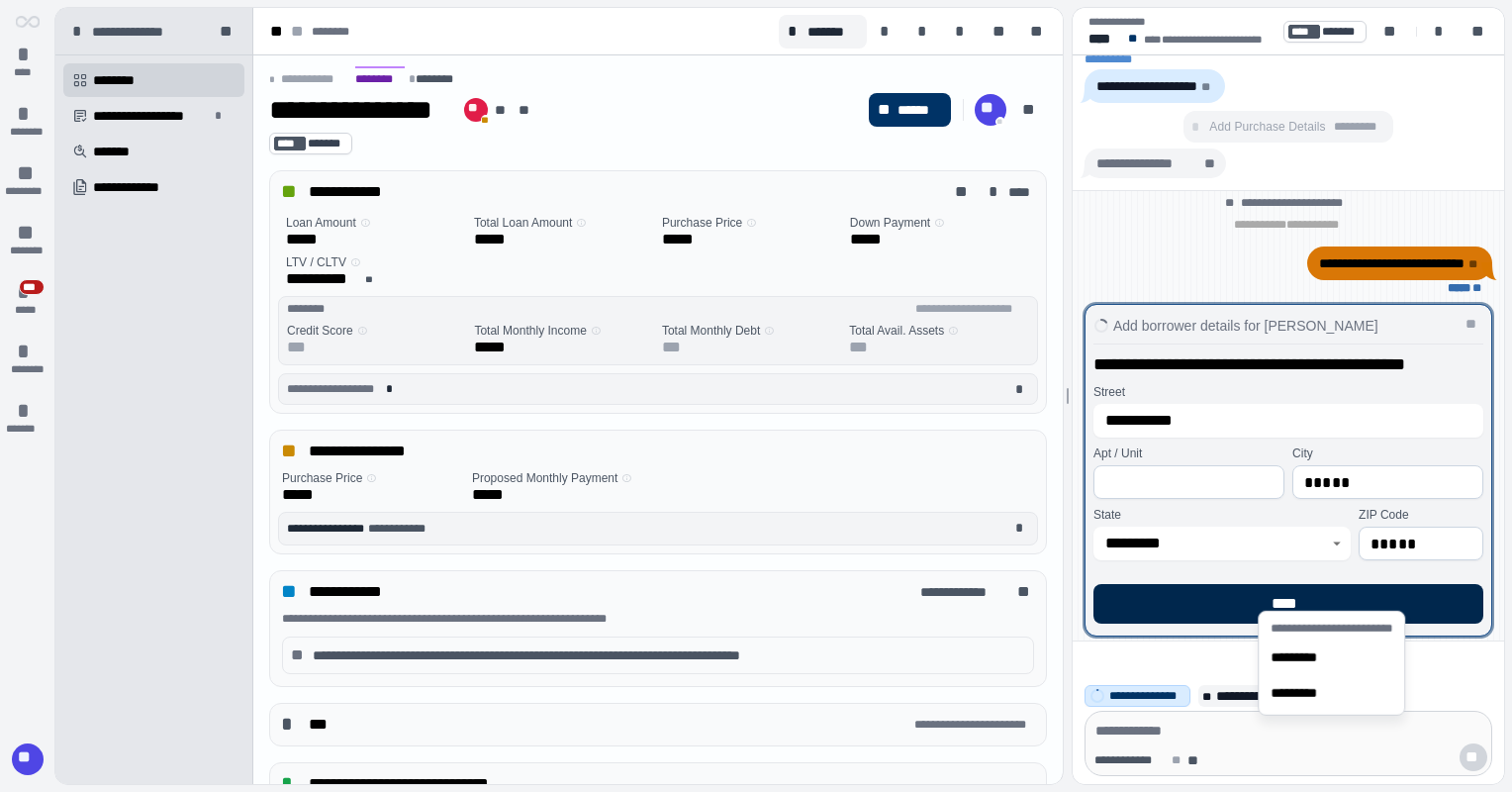 click on "****" at bounding box center (1288, 604) 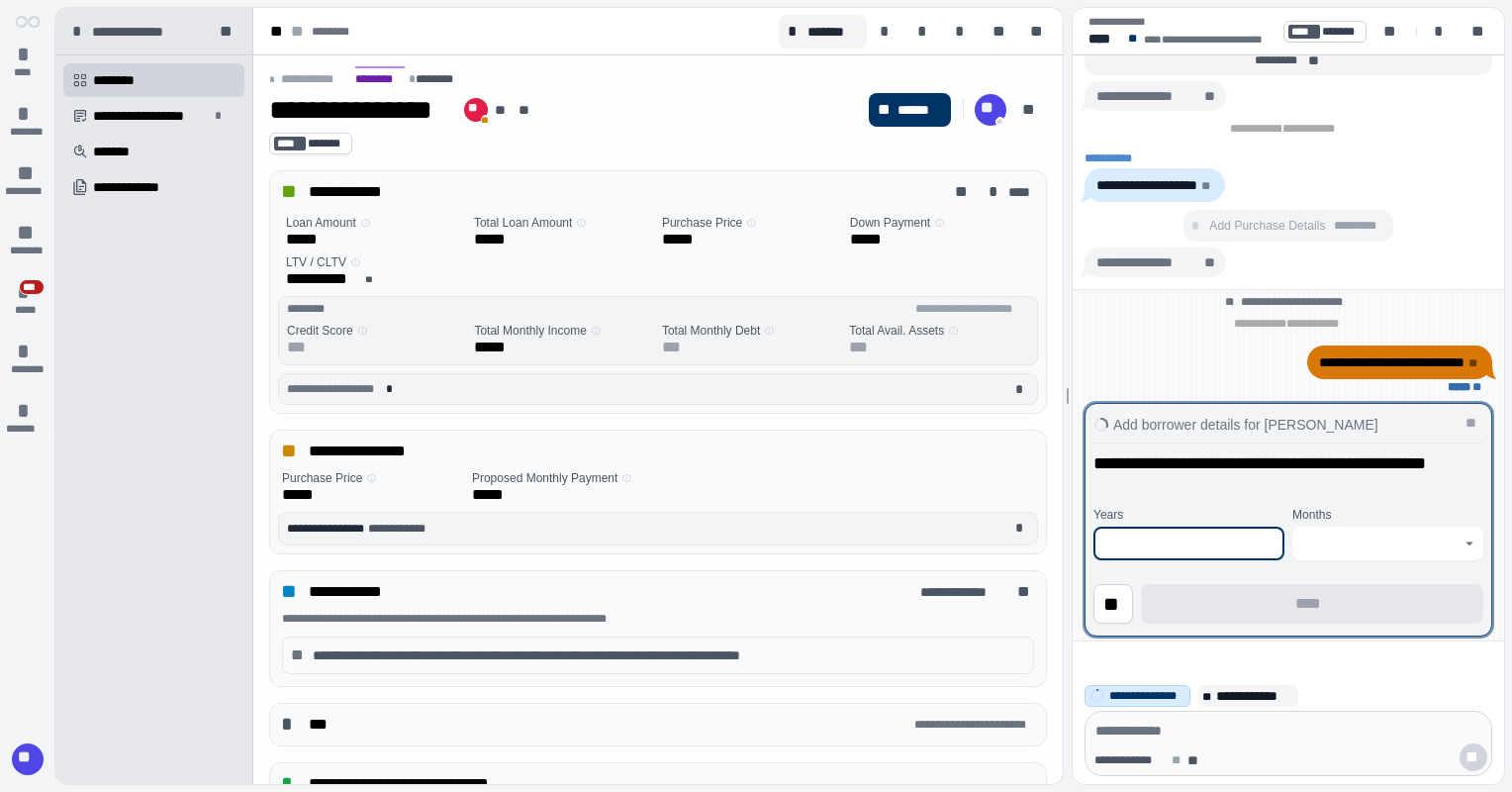 click at bounding box center (1188, 544) 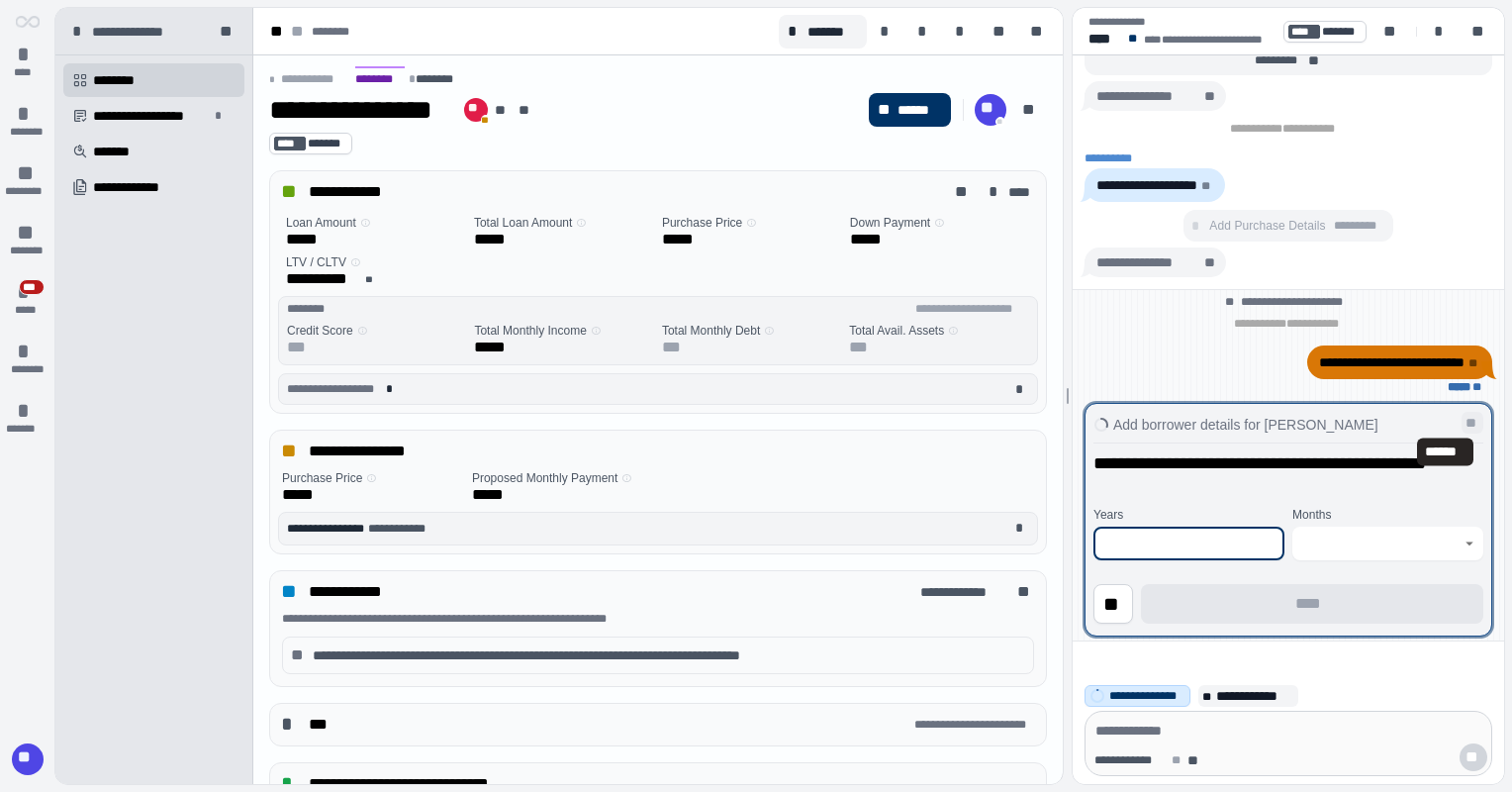 click on "**" at bounding box center (1472, 423) 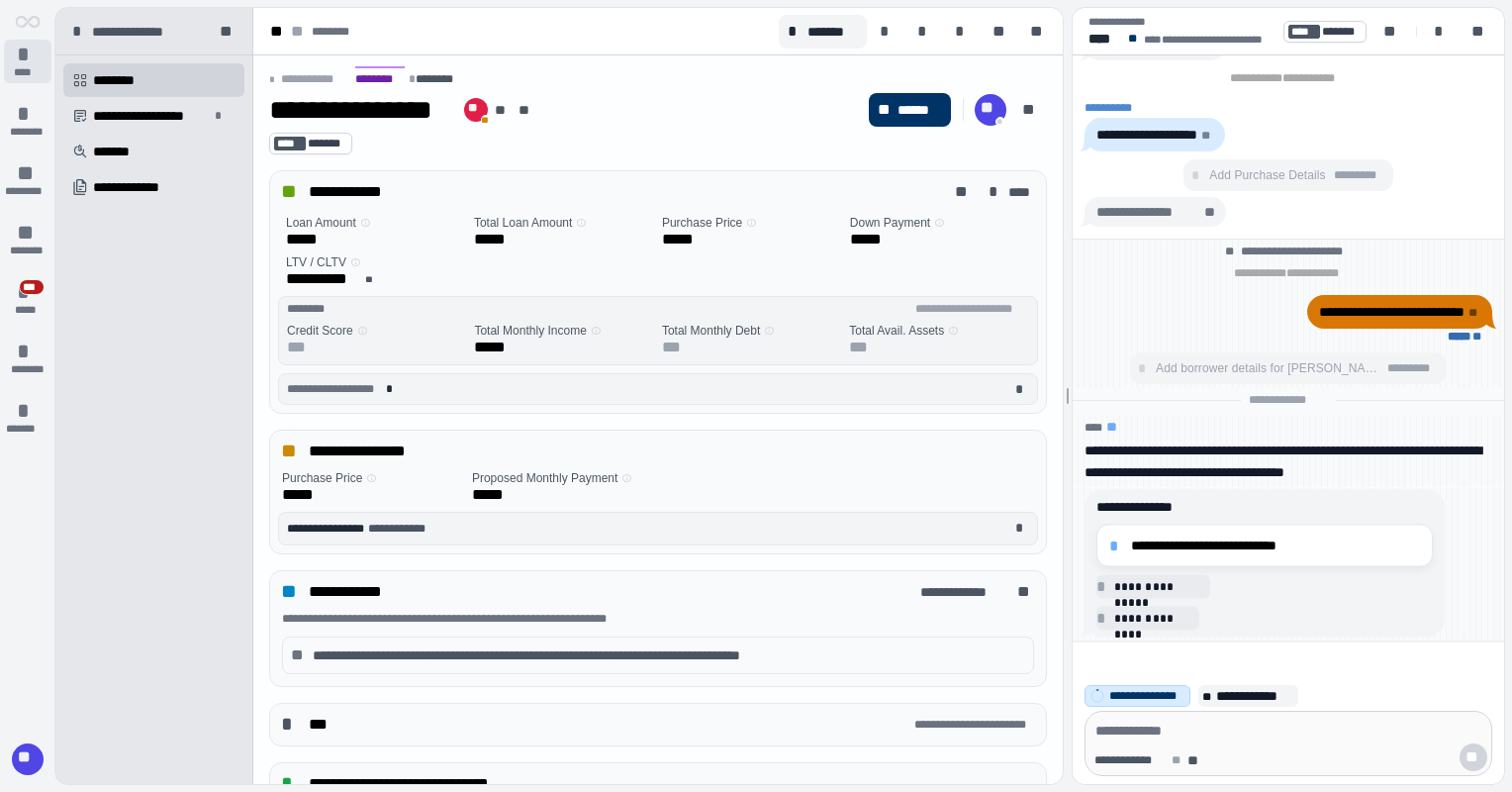 click on "*" at bounding box center [28, 54] 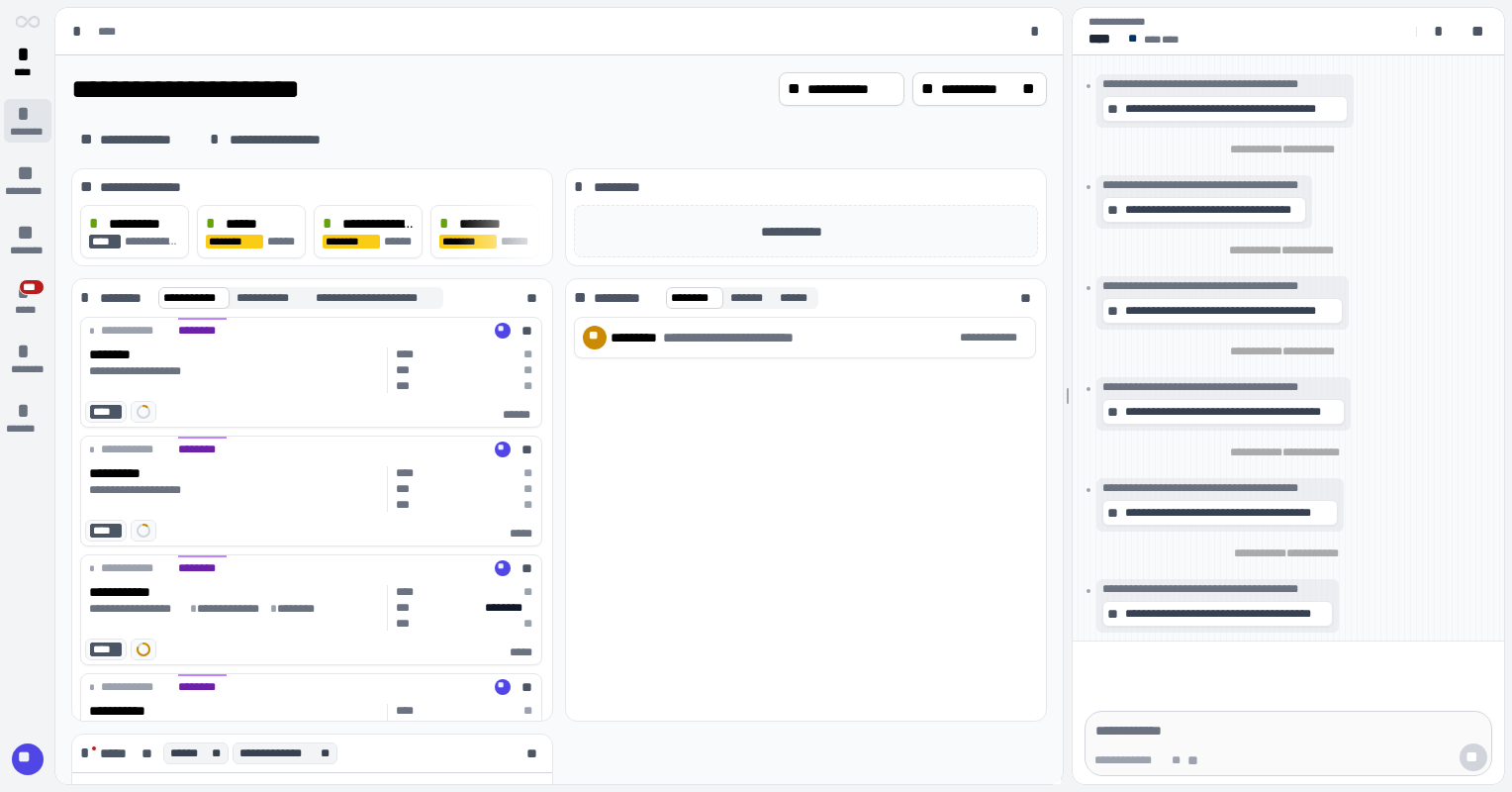 click on "*" at bounding box center (28, 114) 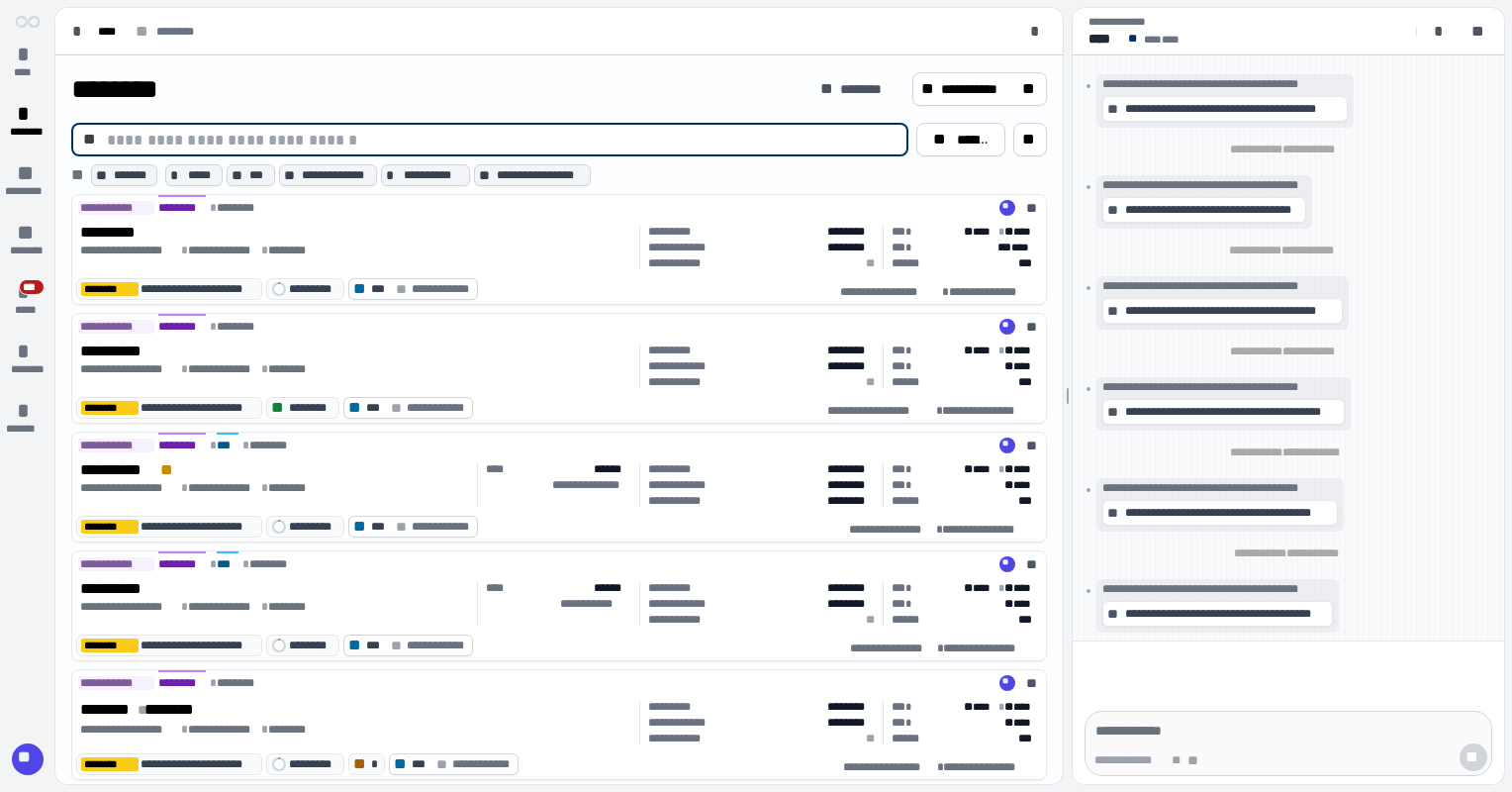 click at bounding box center [502, 140] 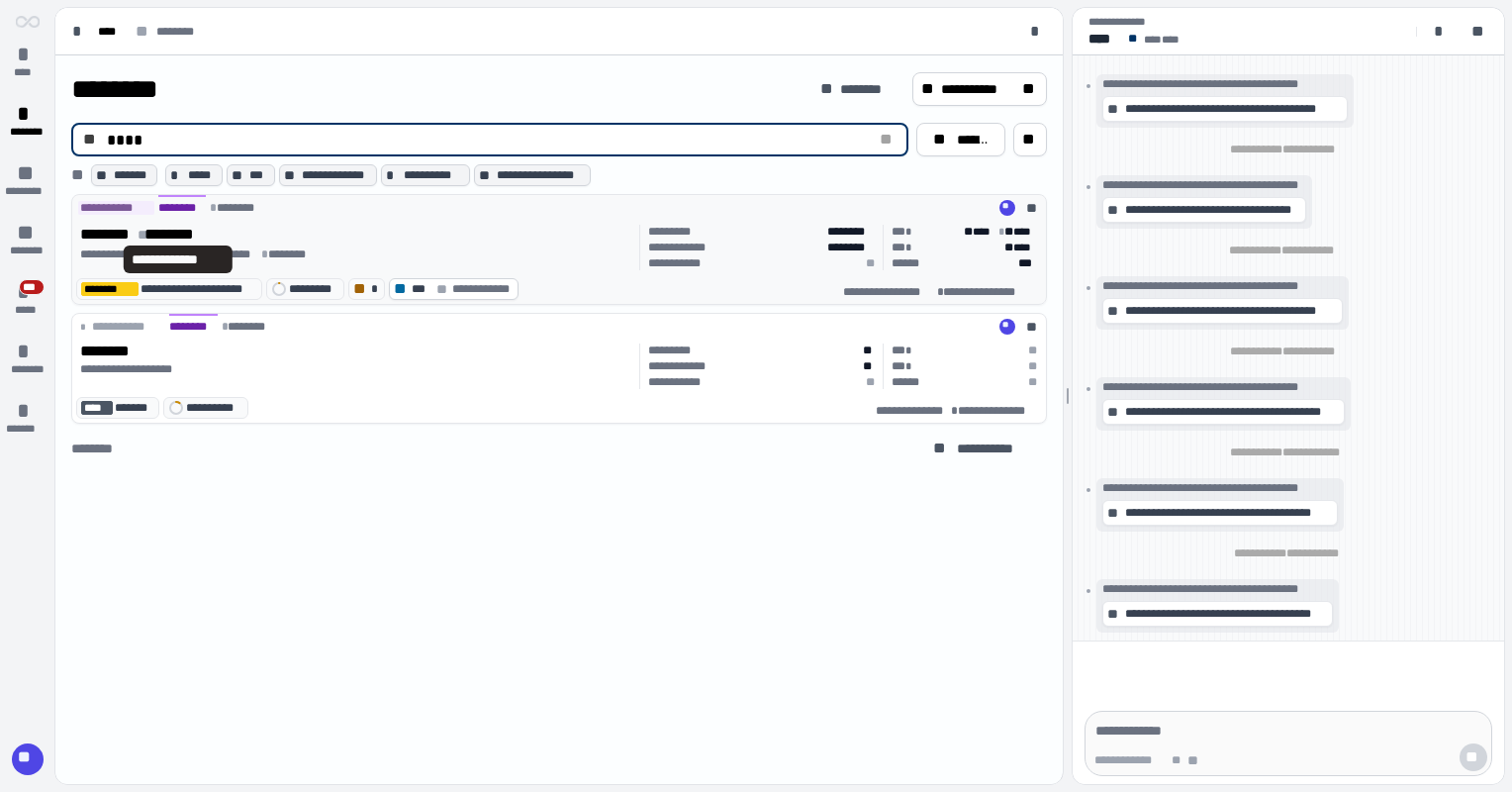 type on "****" 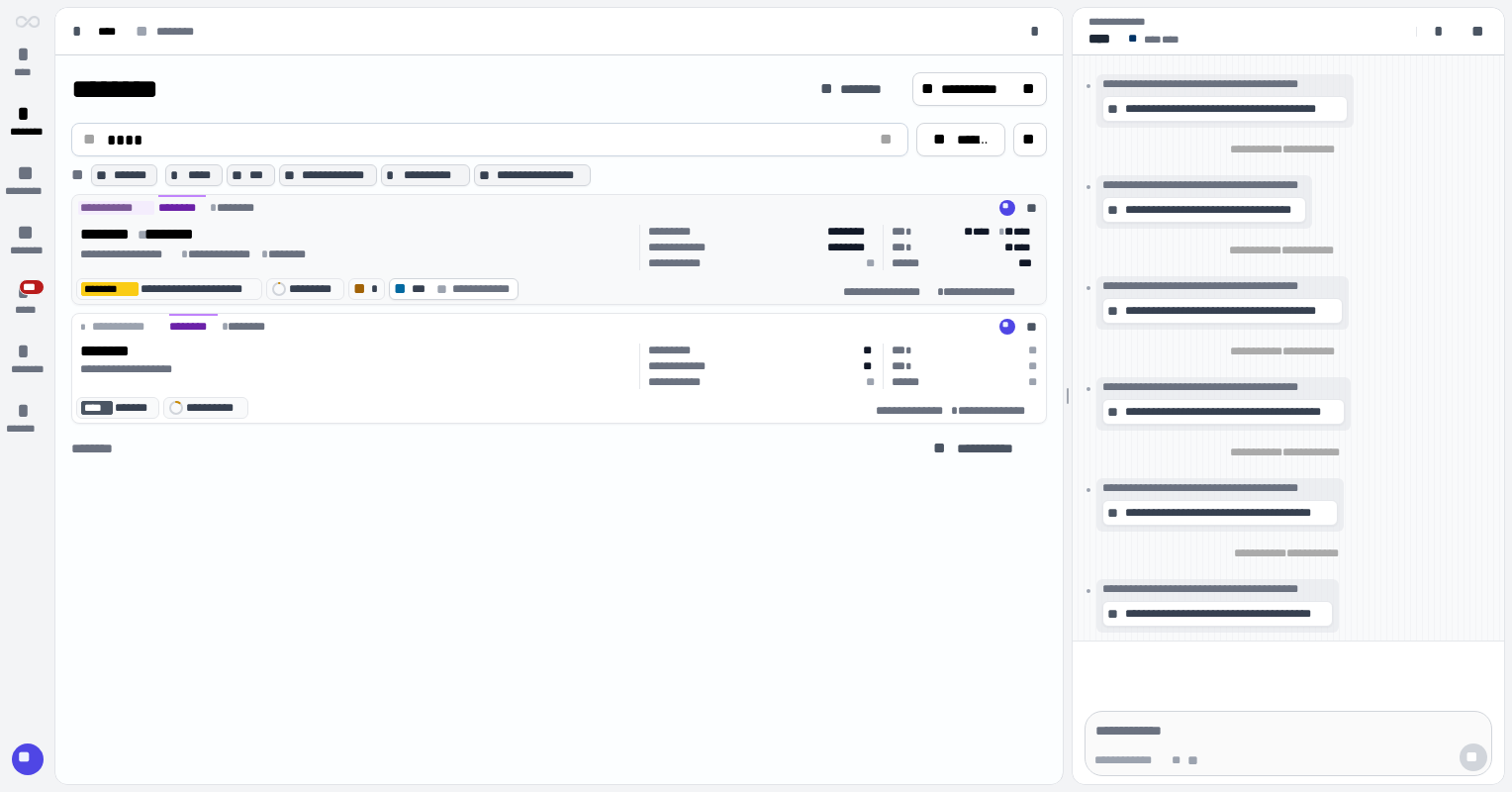 click on "********" at bounding box center (178, 235) 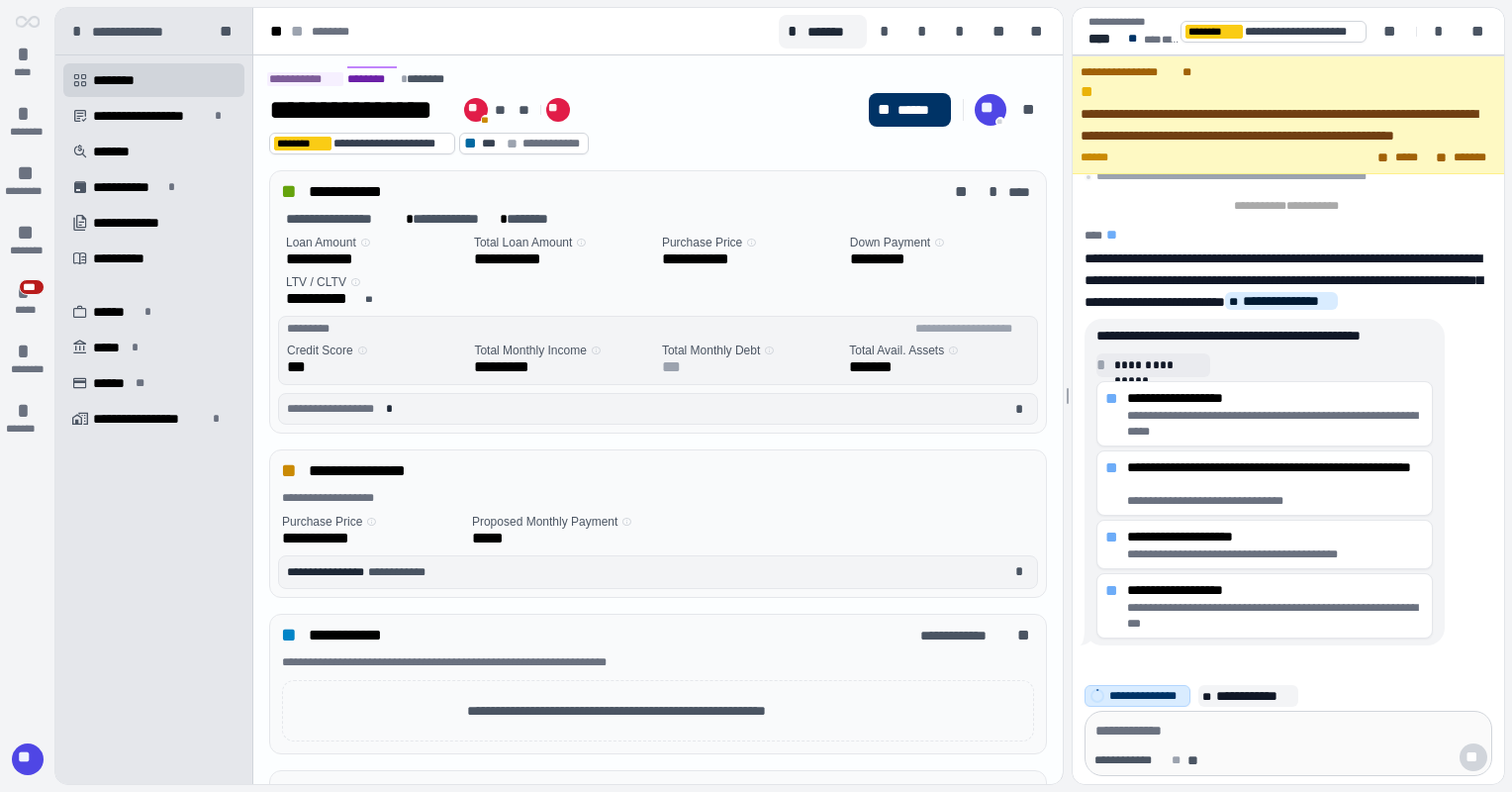 click at bounding box center (1288, 731) 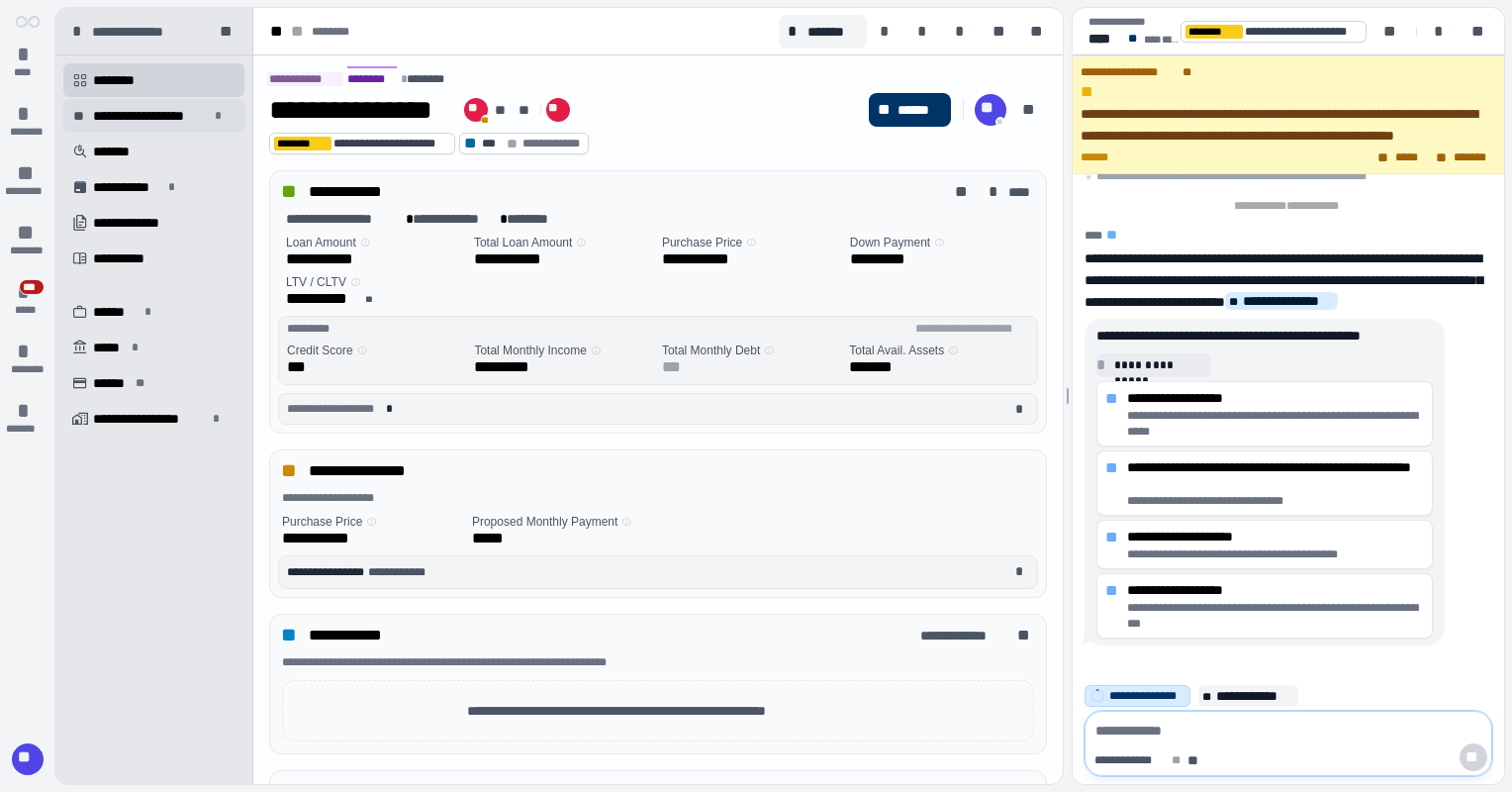 click on "**********" at bounding box center [150, 116] 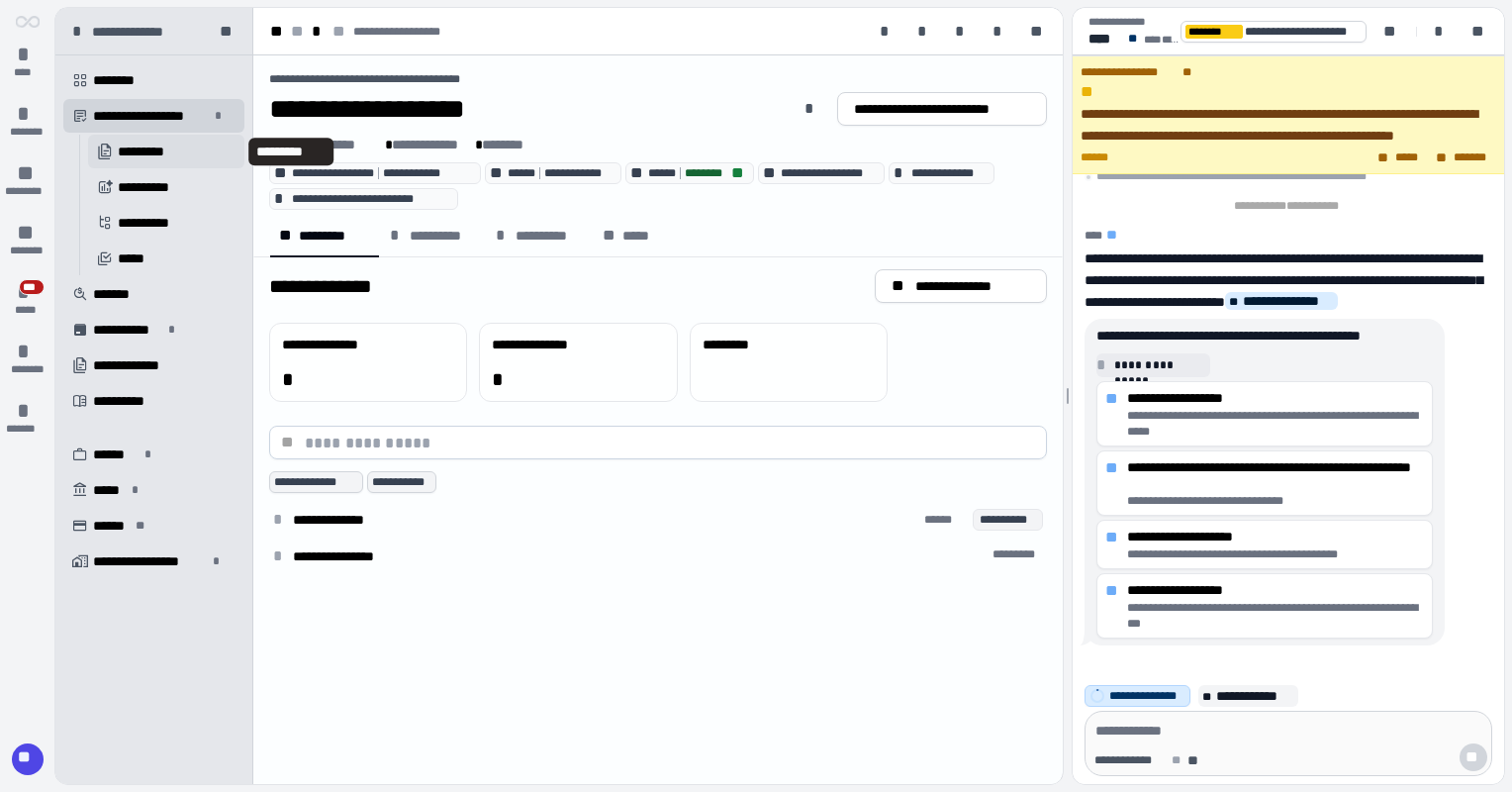 click on "*********" at bounding box center (152, 151) 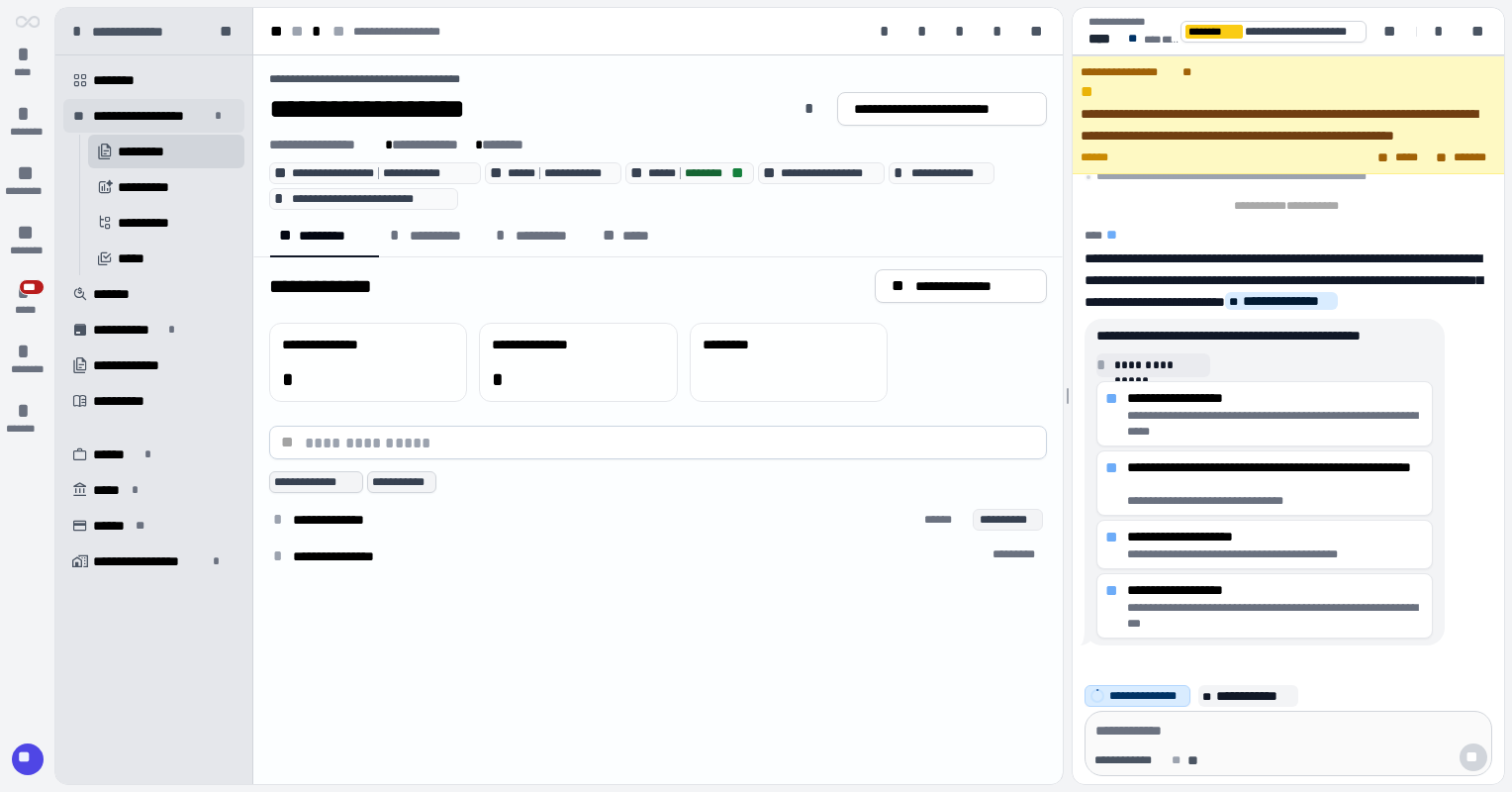 click on "**********" at bounding box center [150, 116] 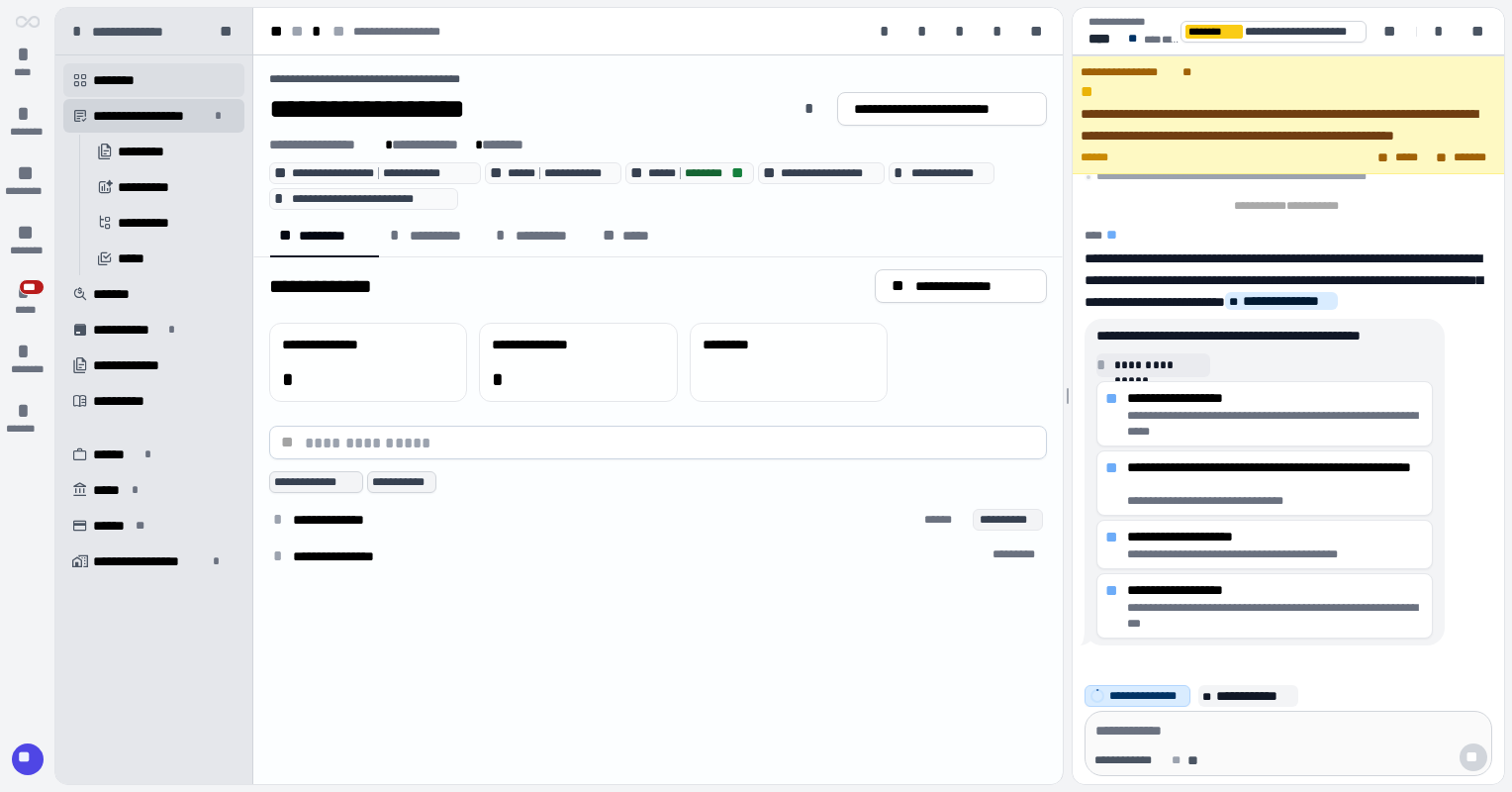 click on "********" at bounding box center [121, 80] 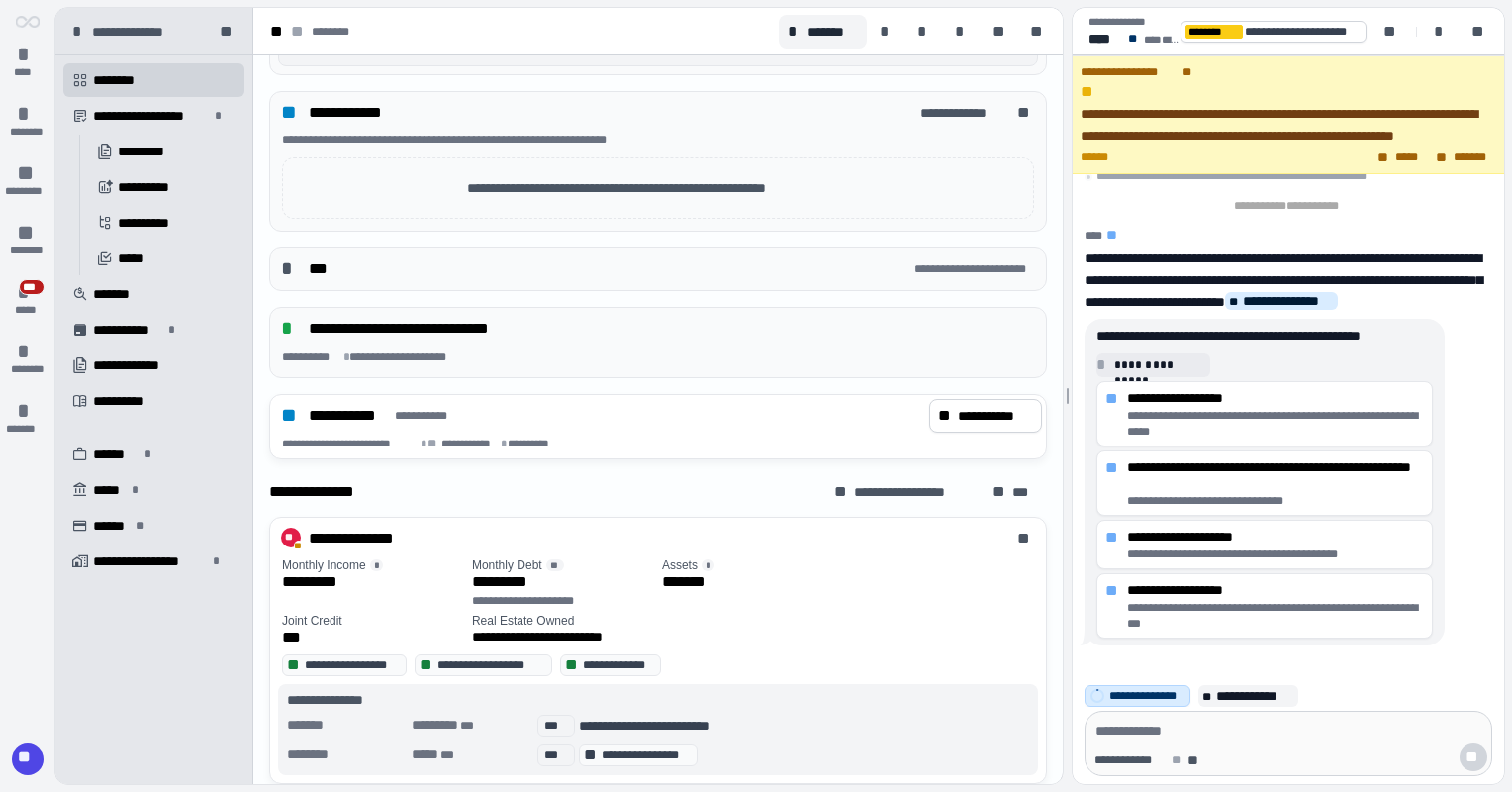 scroll, scrollTop: 528, scrollLeft: 0, axis: vertical 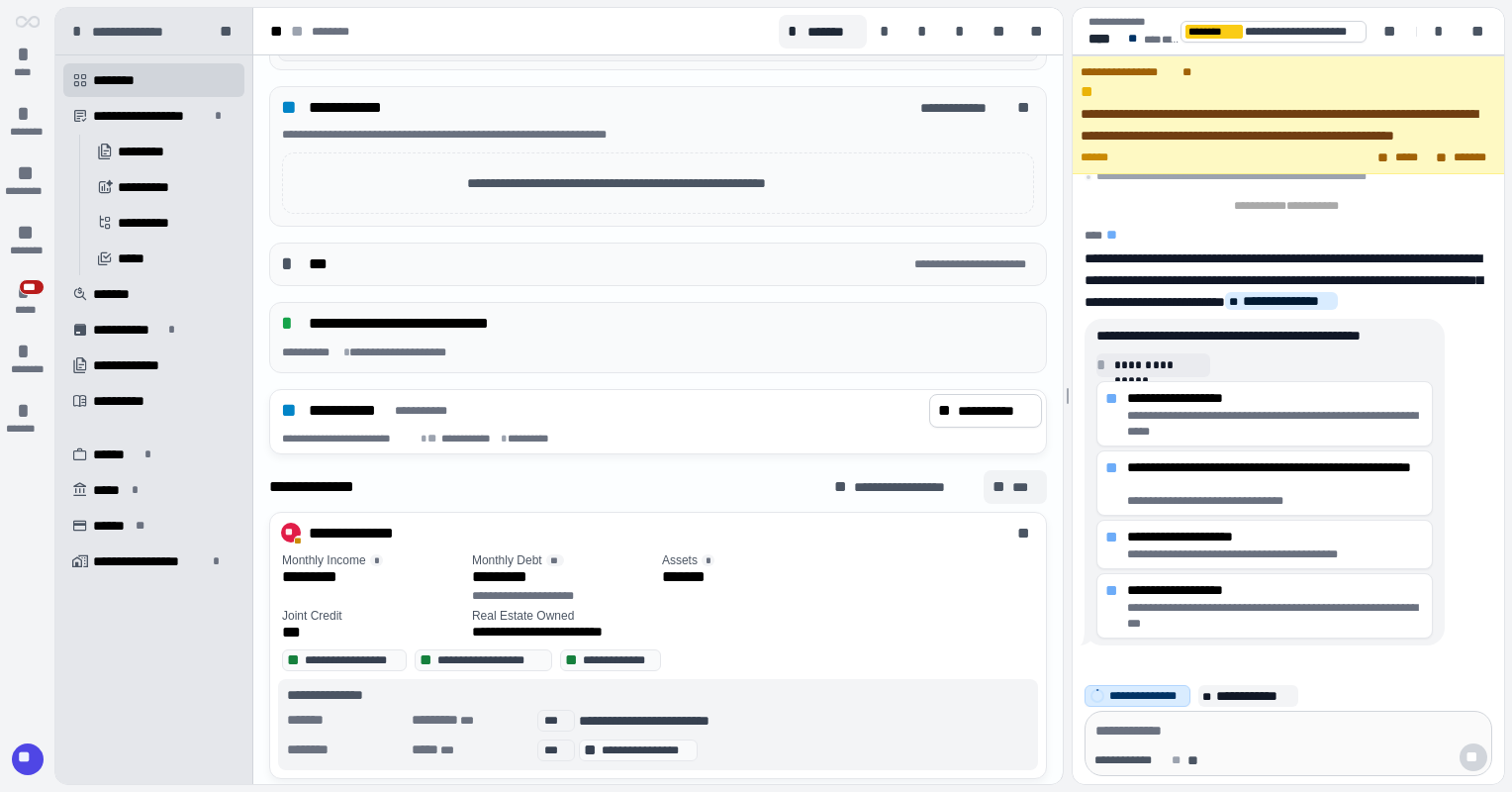 click on "***" at bounding box center (1025, 487) 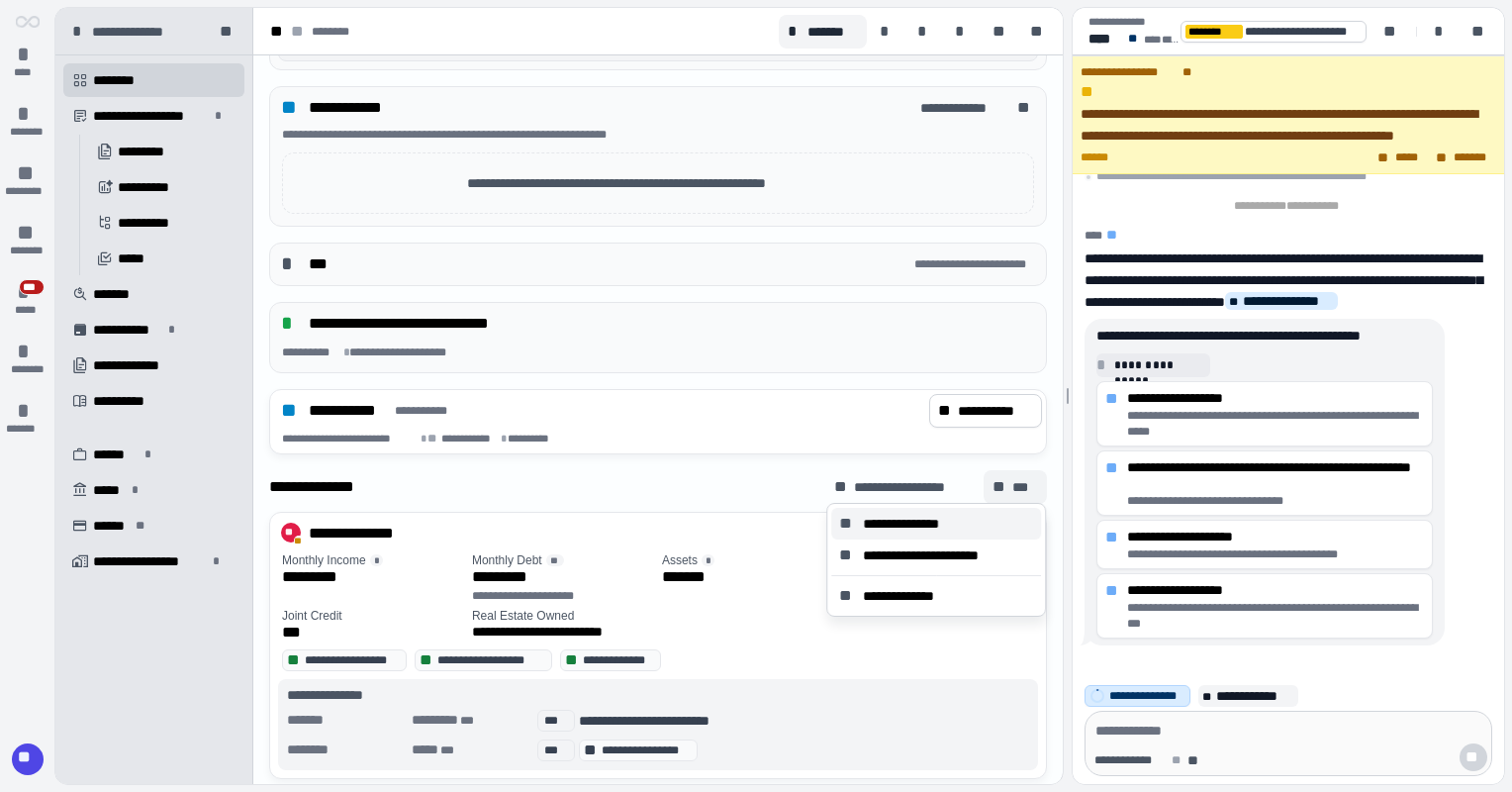 click on "**********" at bounding box center (917, 524) 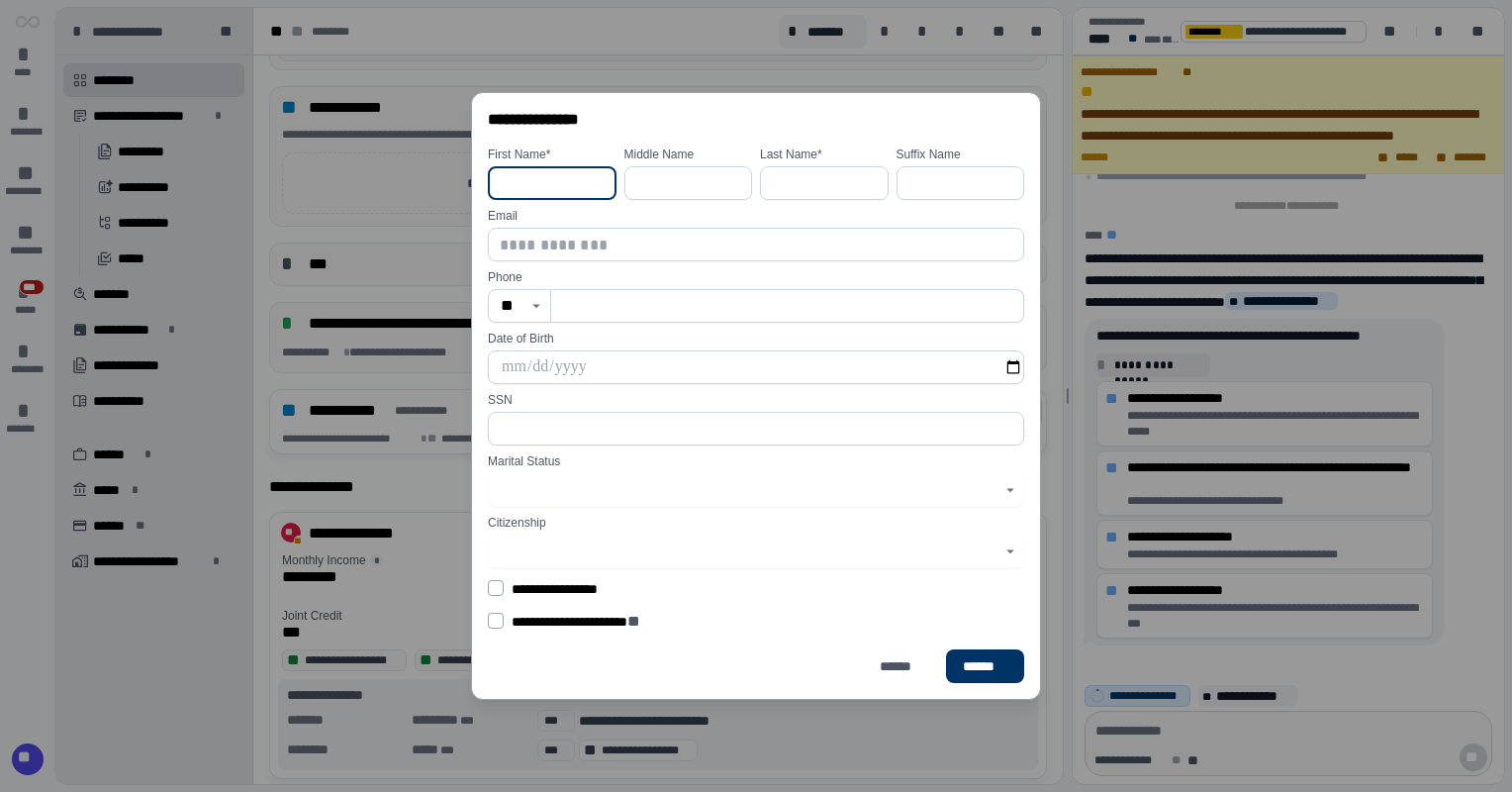 click at bounding box center [552, 183] 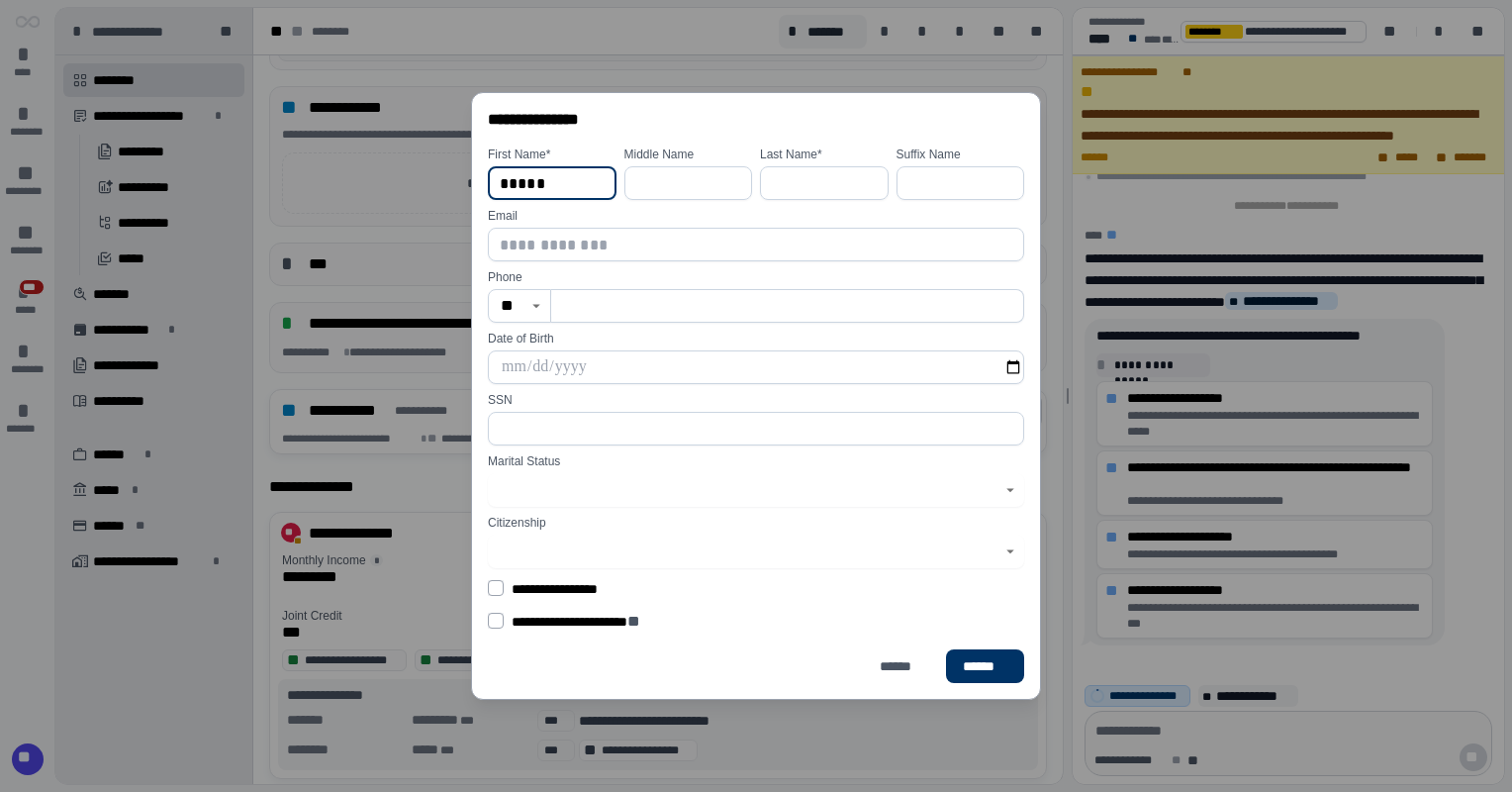 type on "*****" 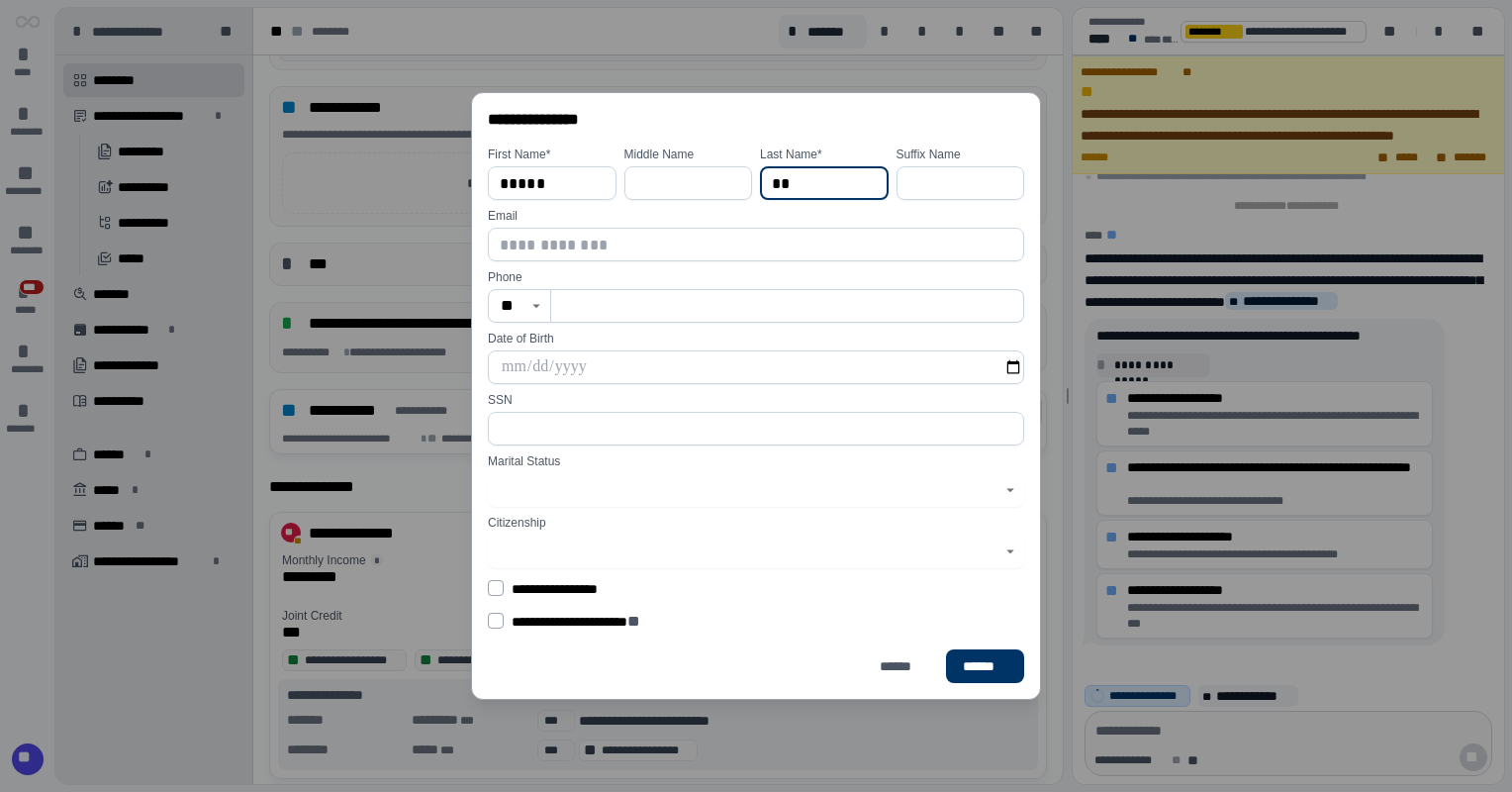 type on "*" 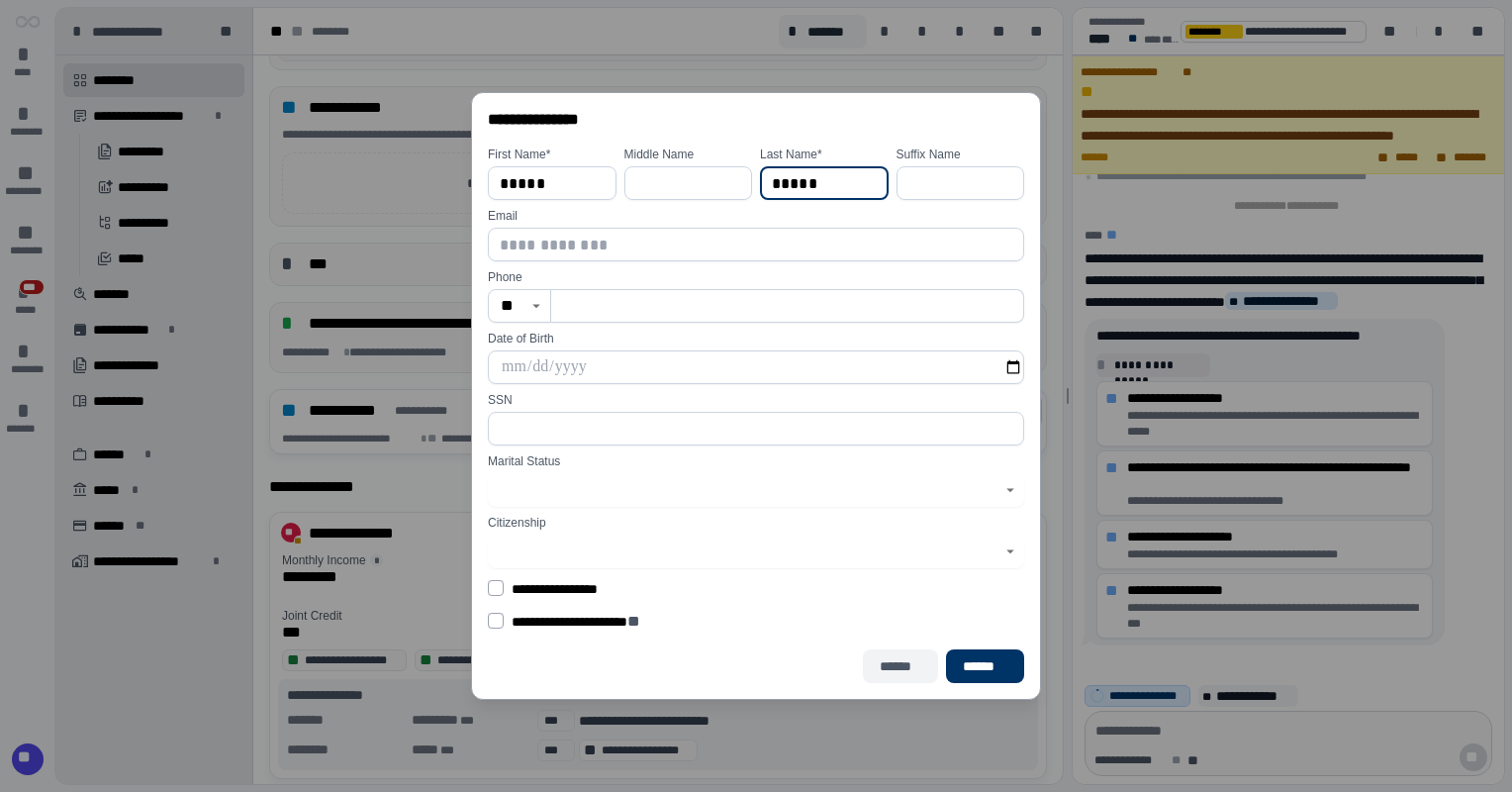 type on "*****" 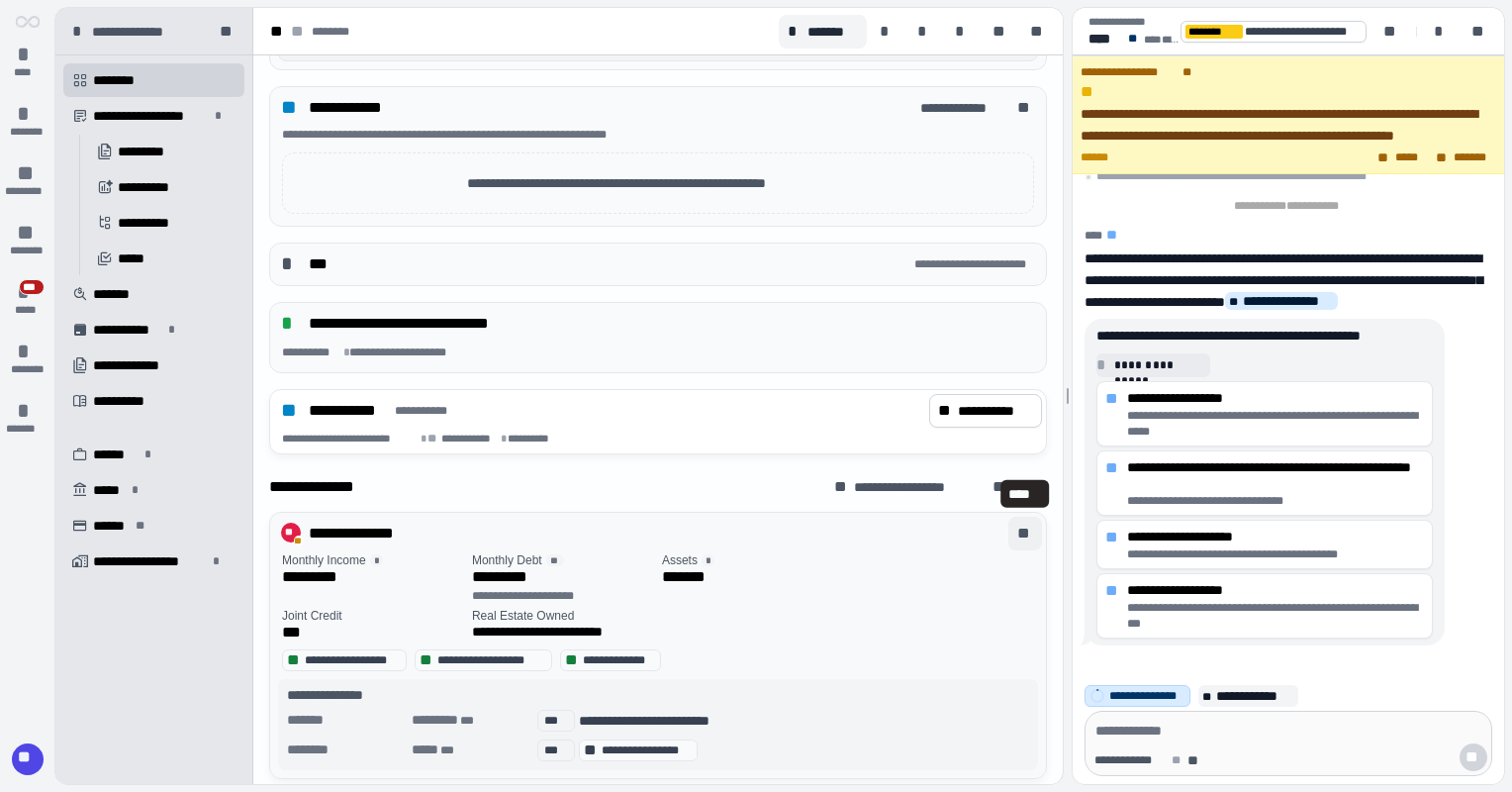 click on "**" at bounding box center (1025, 534) 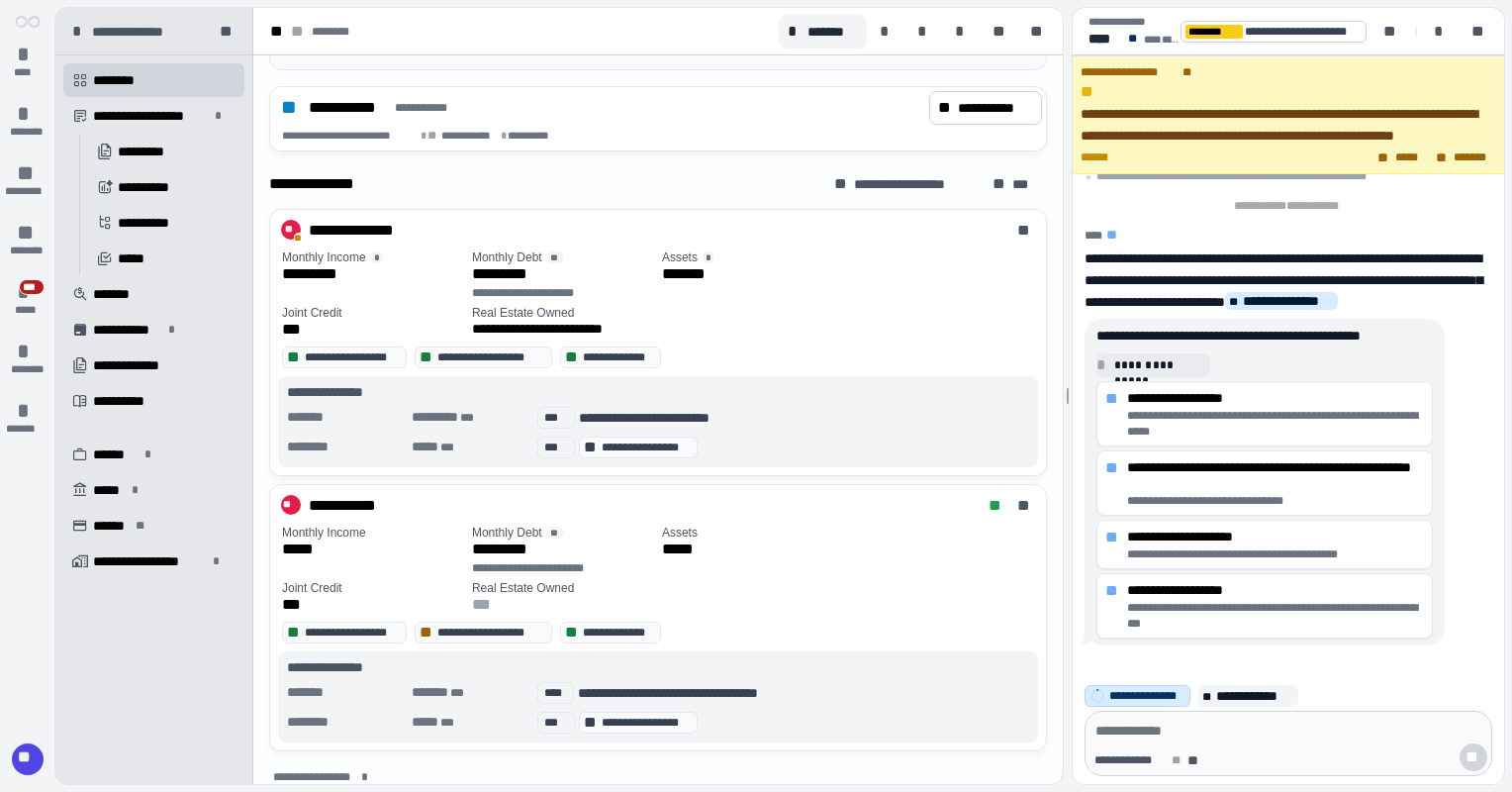 scroll, scrollTop: 907, scrollLeft: 0, axis: vertical 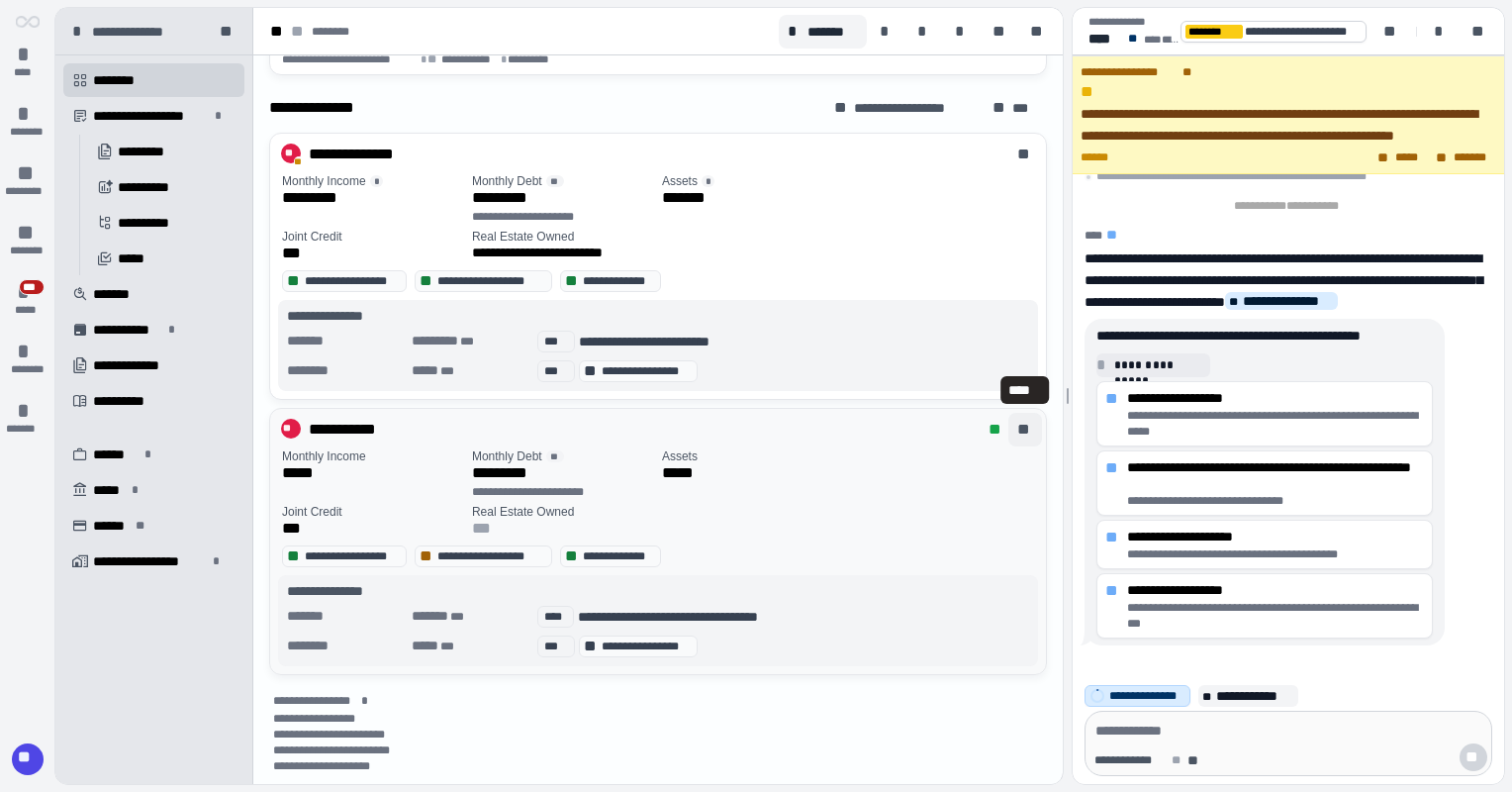 click on "**" at bounding box center [1025, 430] 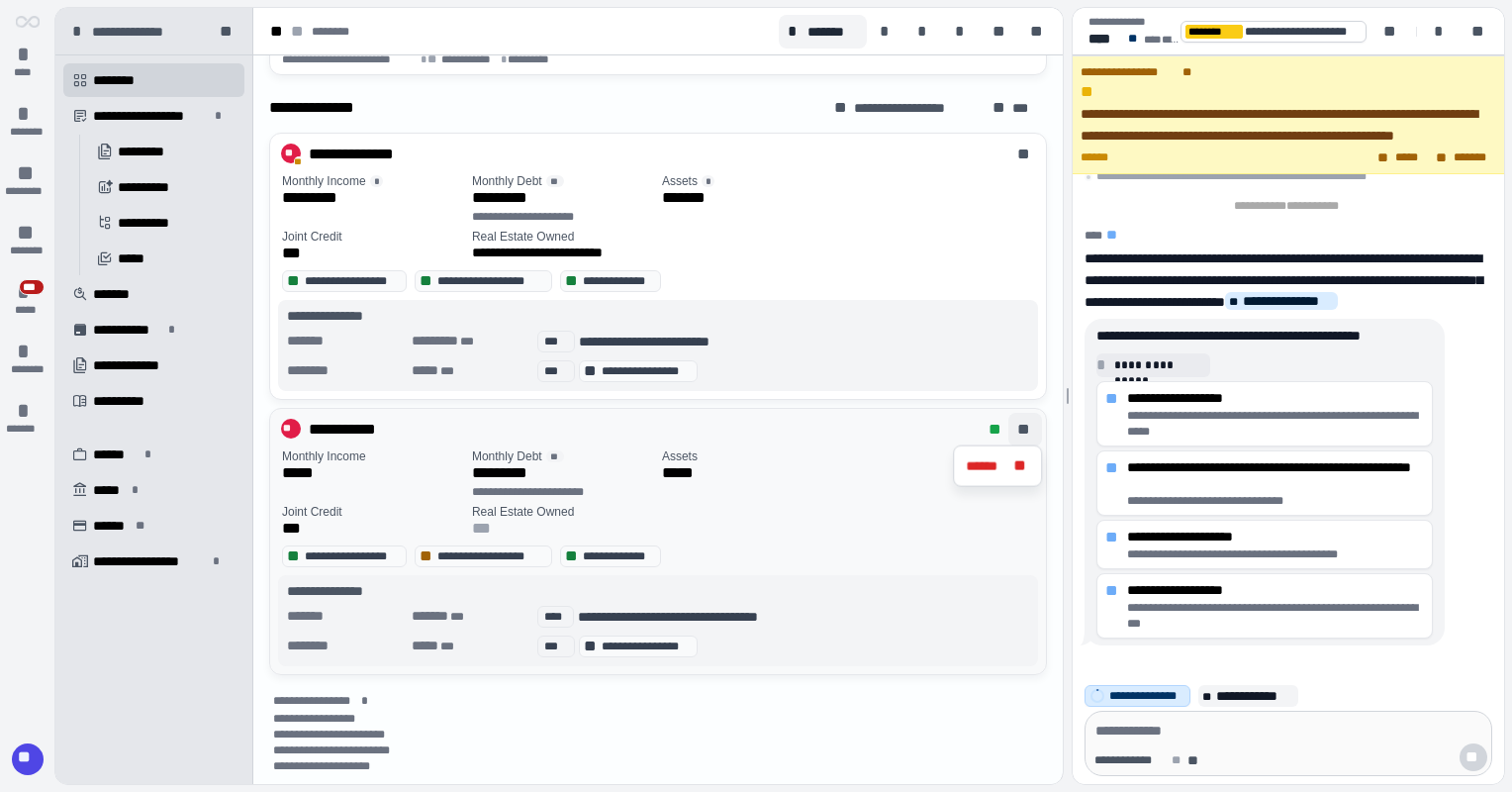 click on "*****" at bounding box center [681, 473] 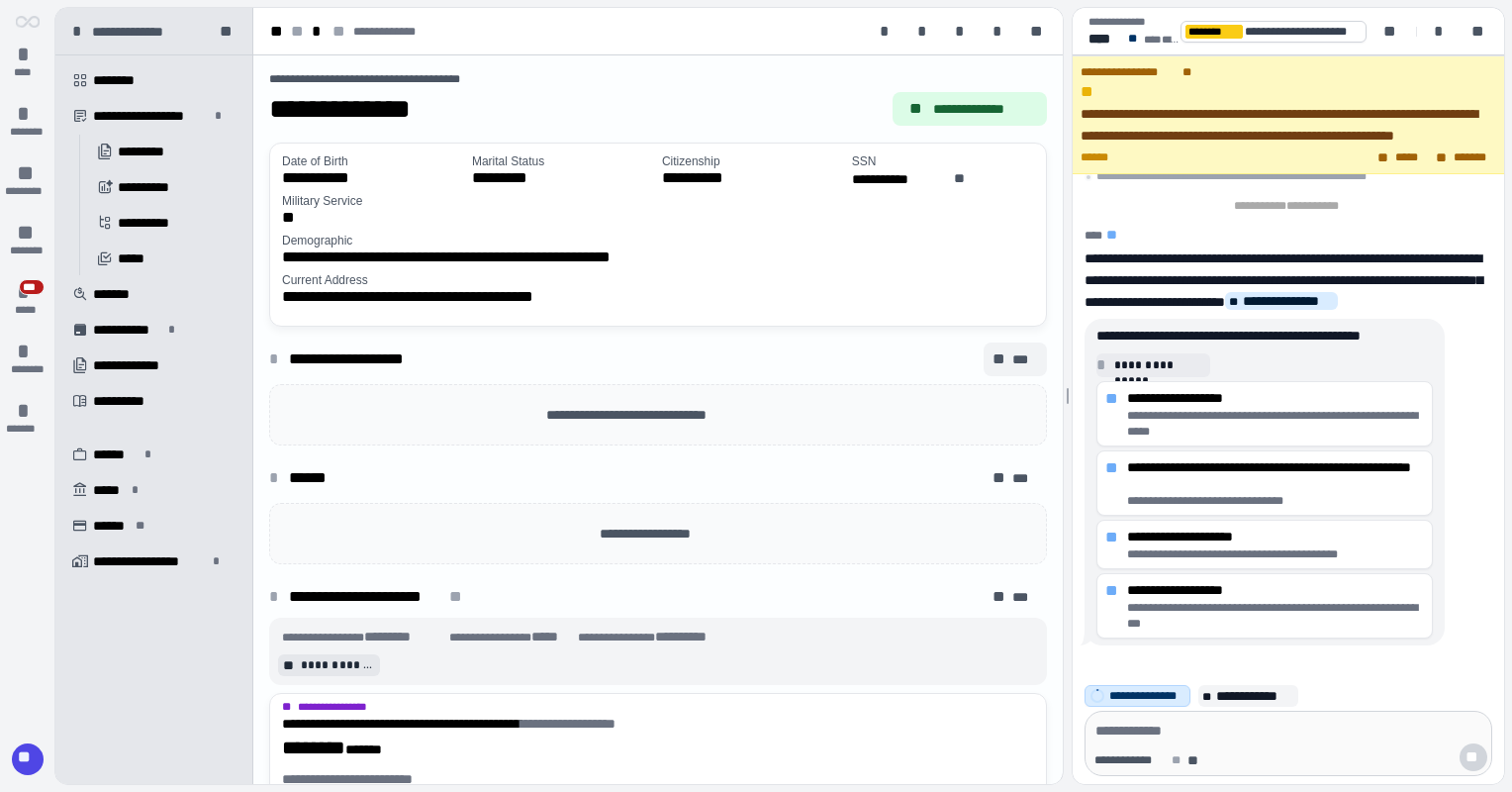 click on "***" at bounding box center [1025, 359] 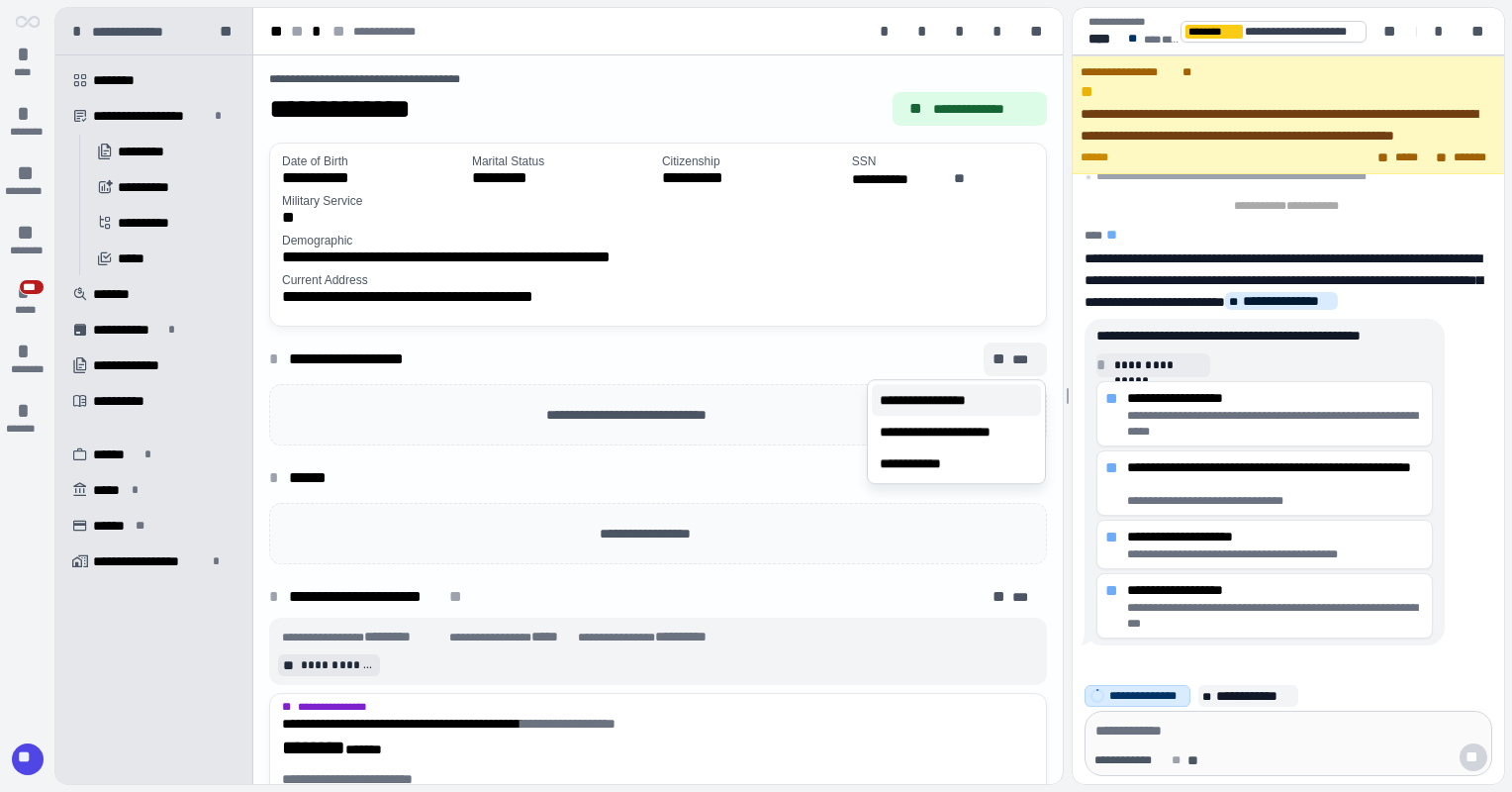 click on "**********" at bounding box center (942, 400) 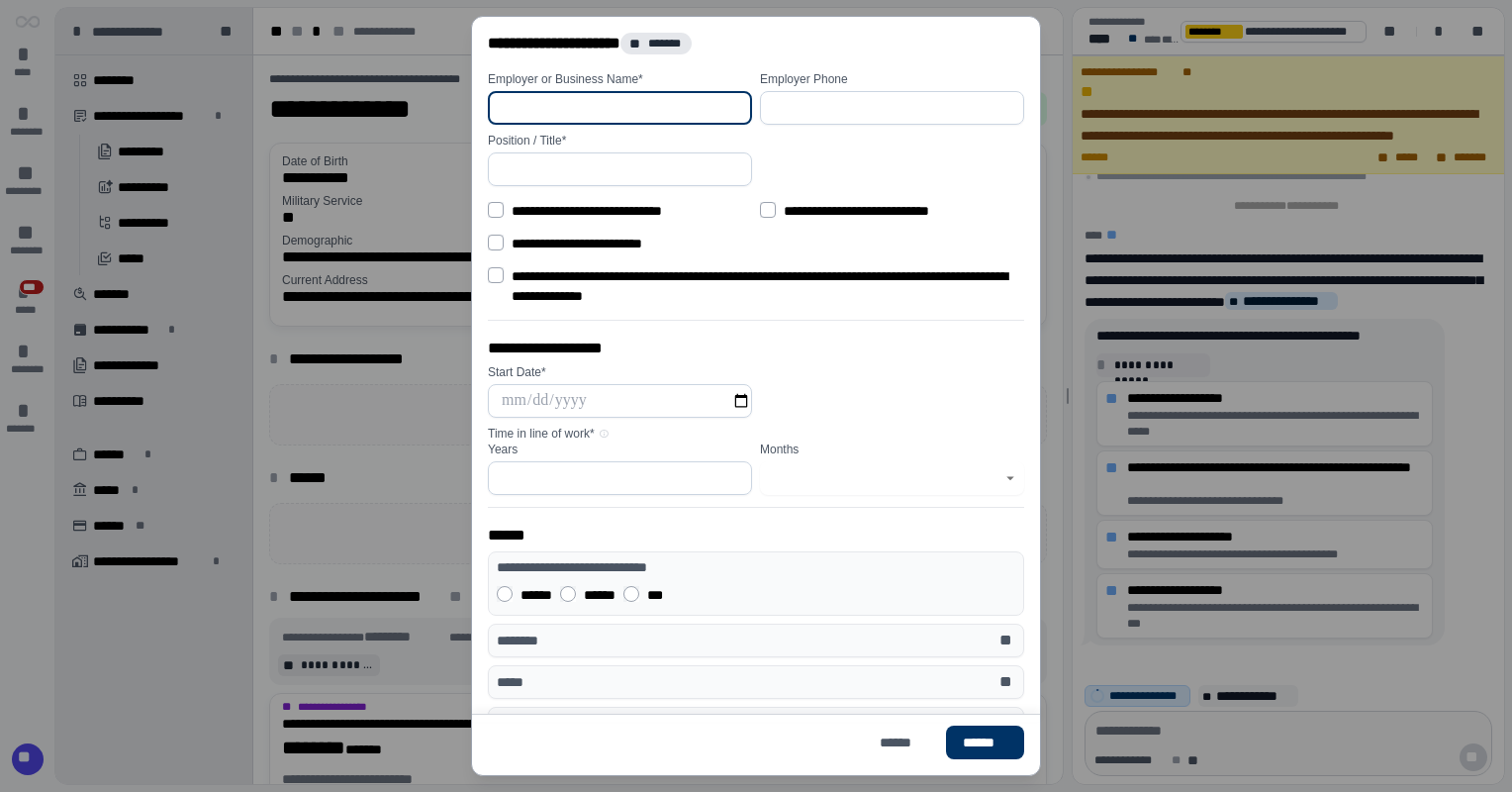 click at bounding box center [619, 108] 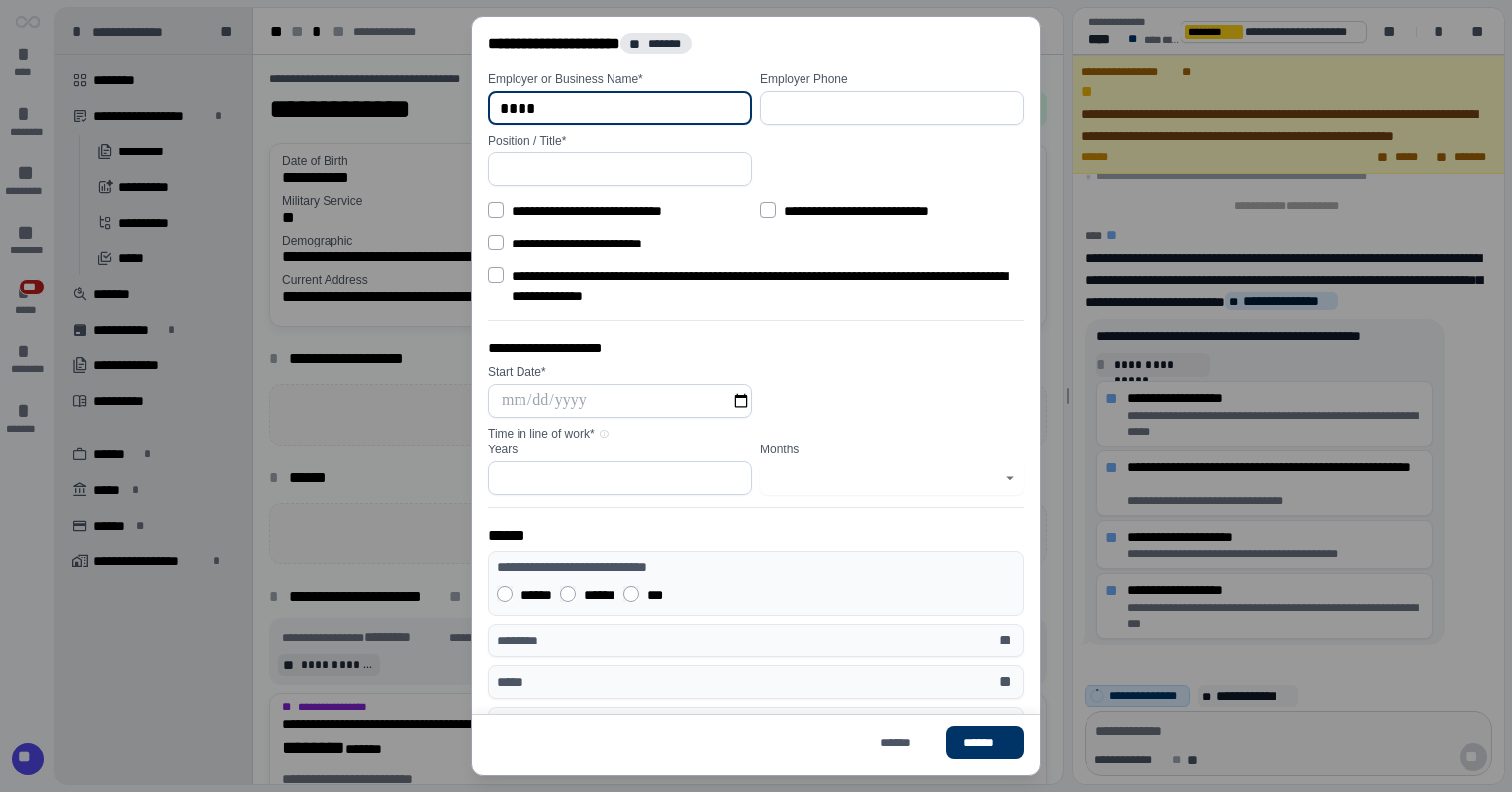 type on "****" 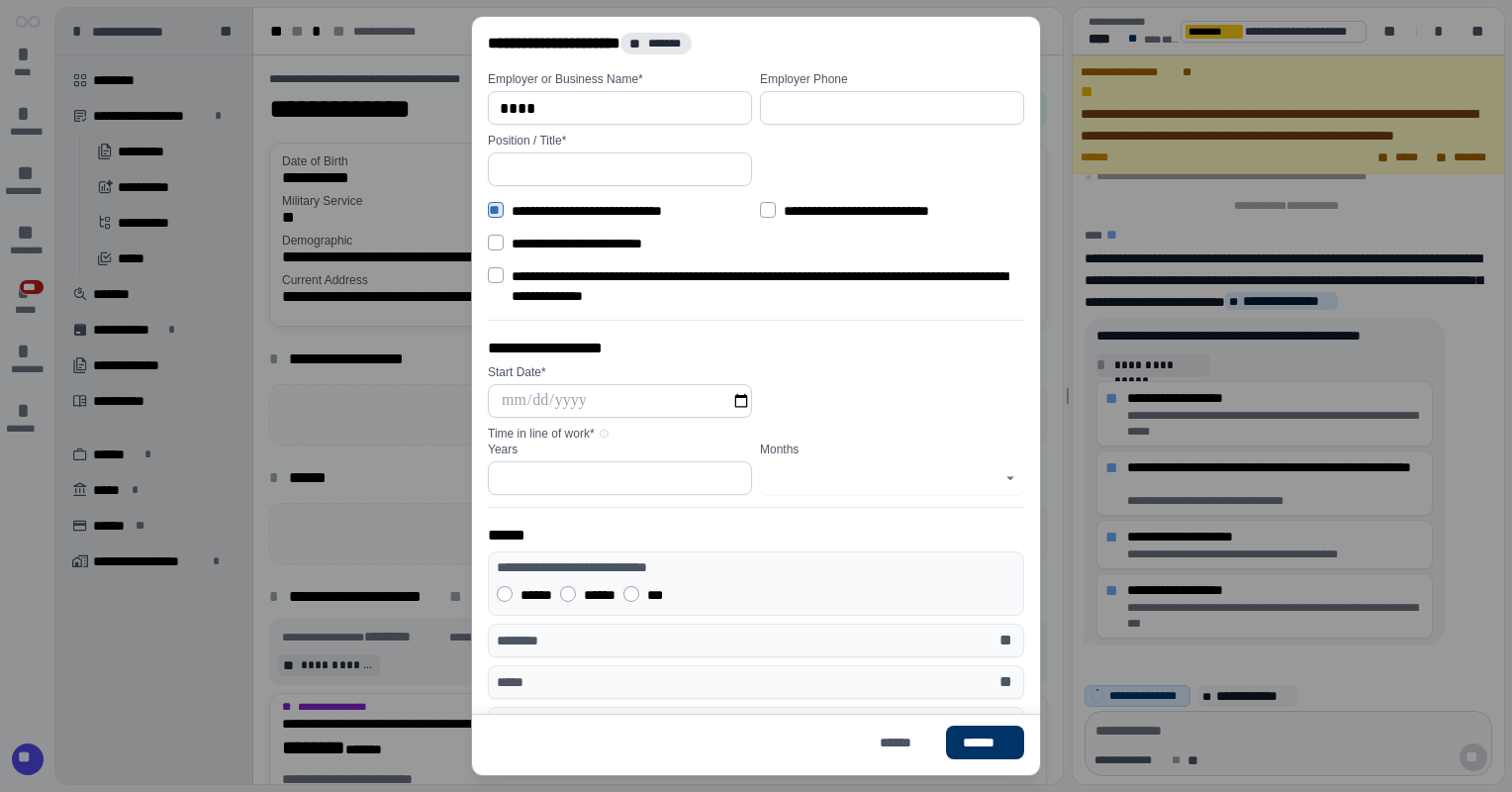 click at bounding box center (619, 401) 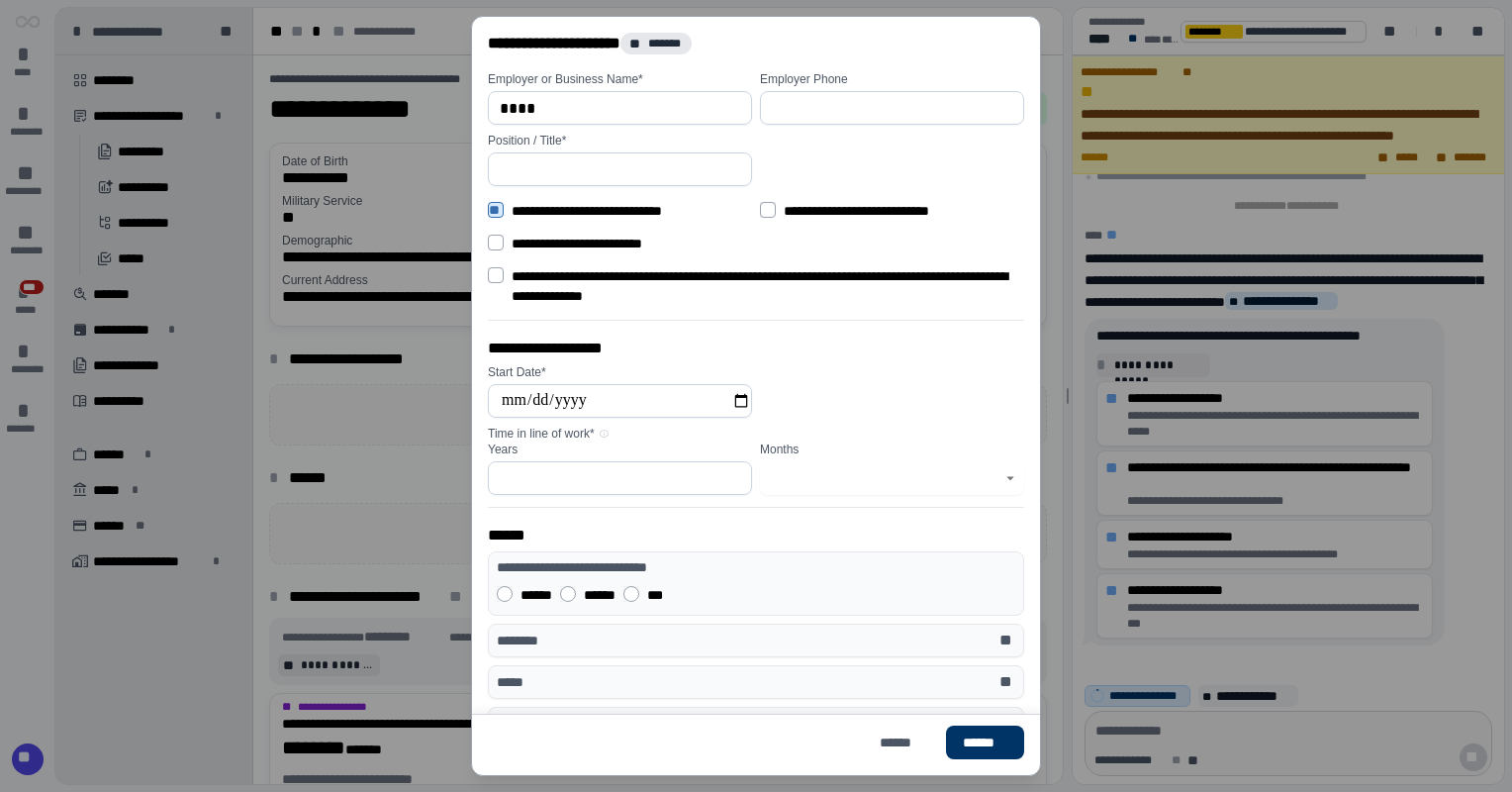 type on "**********" 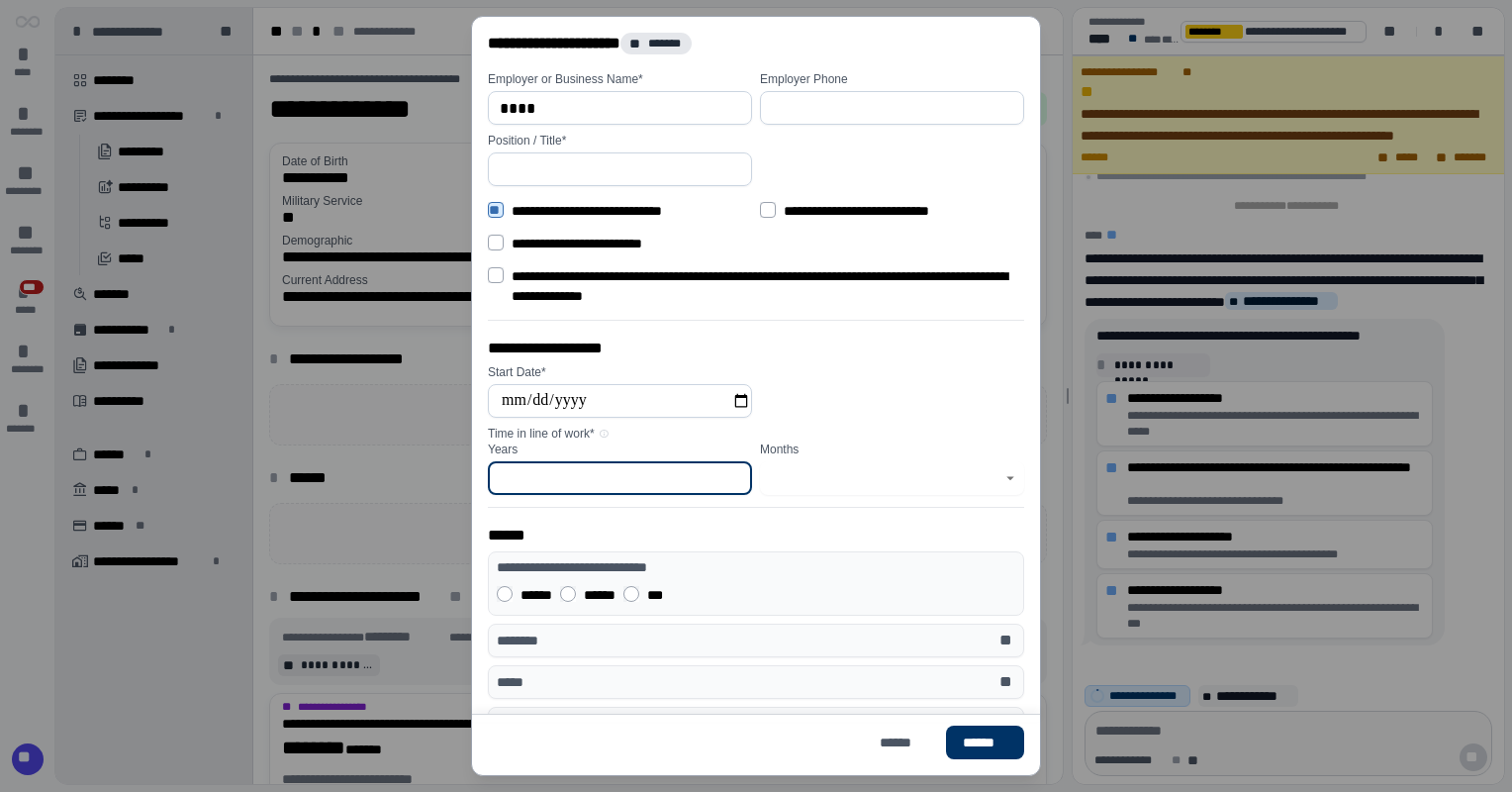 click at bounding box center [619, 478] 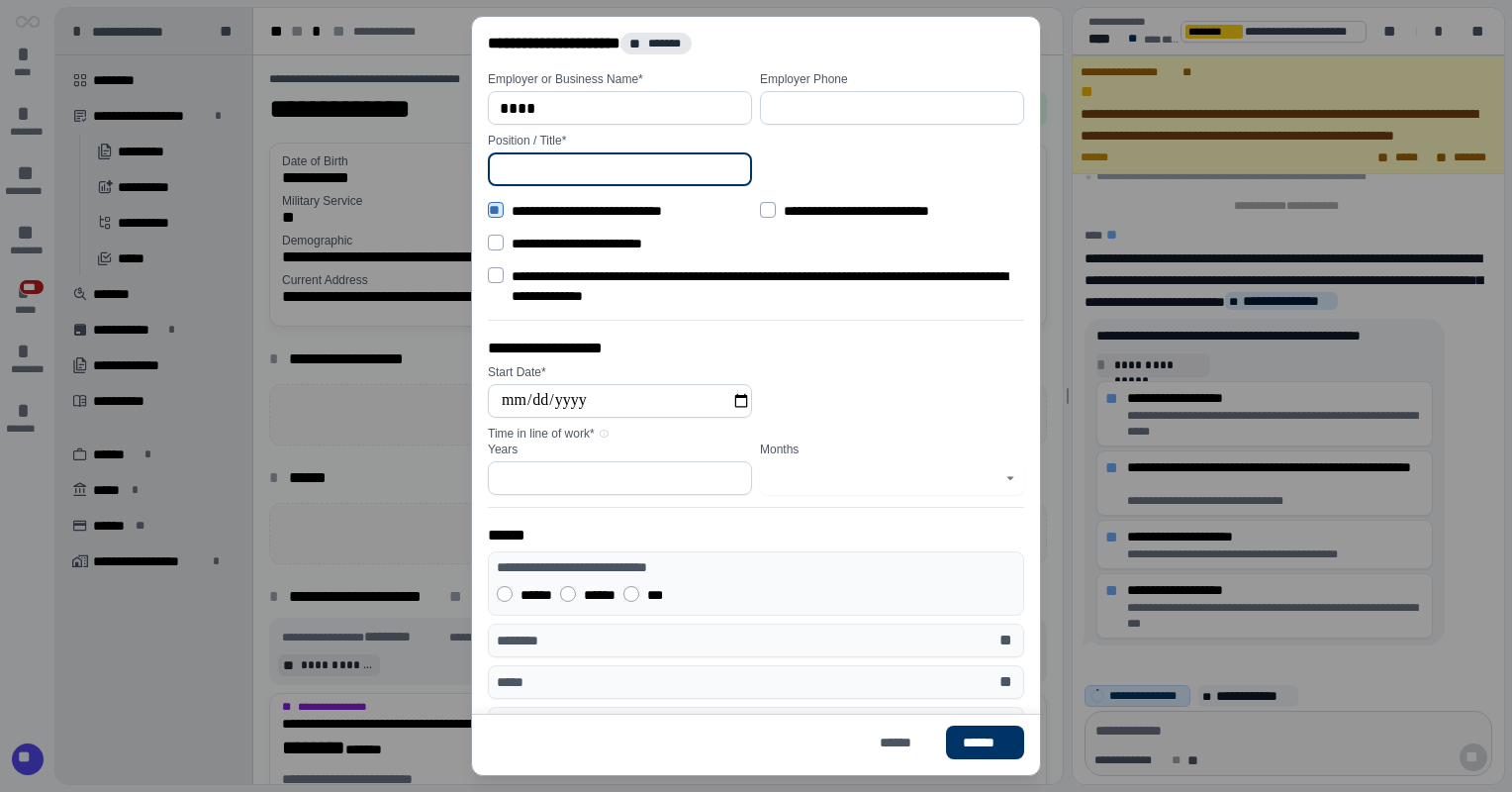 click at bounding box center [619, 169] 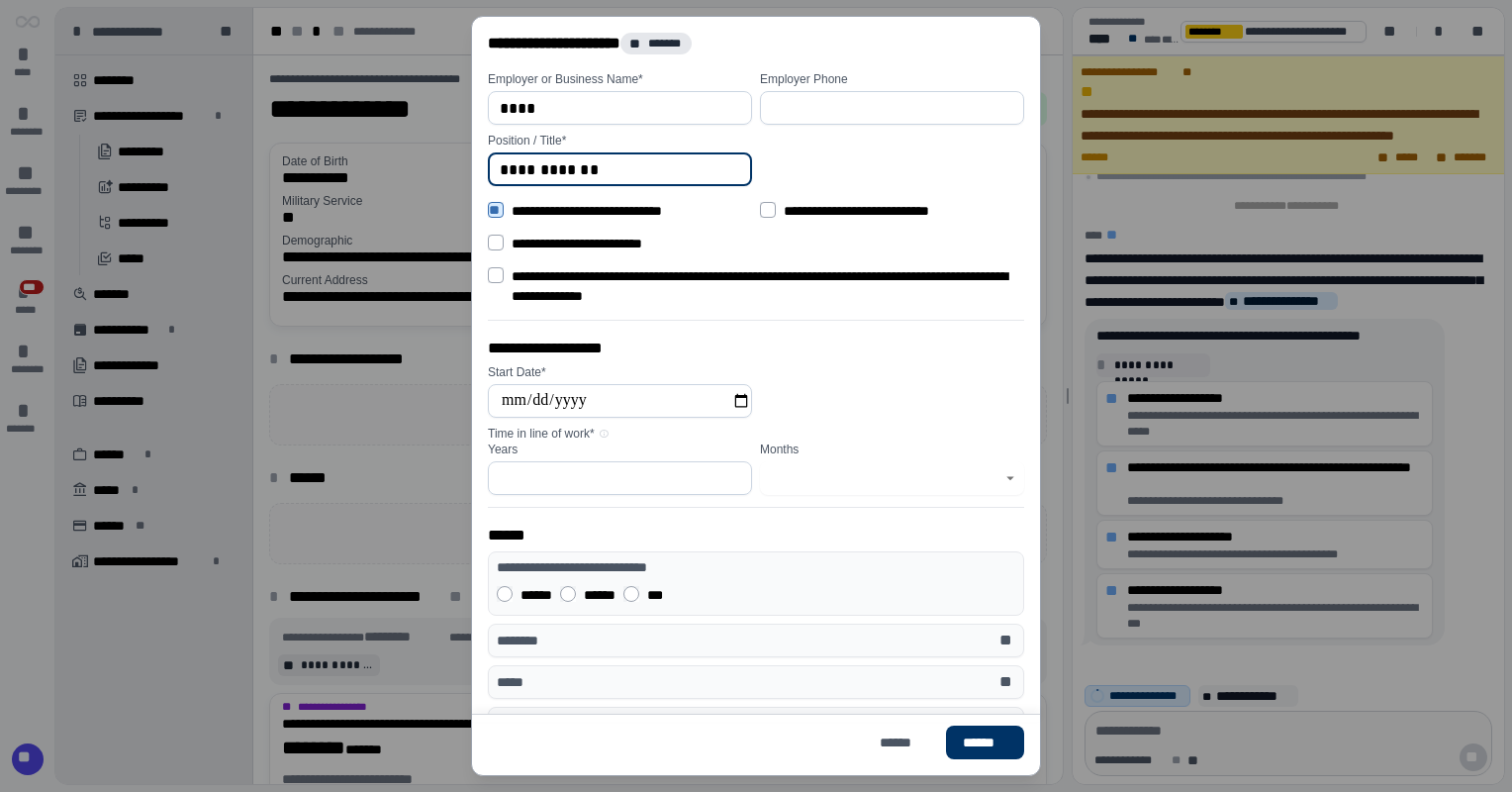 type on "**********" 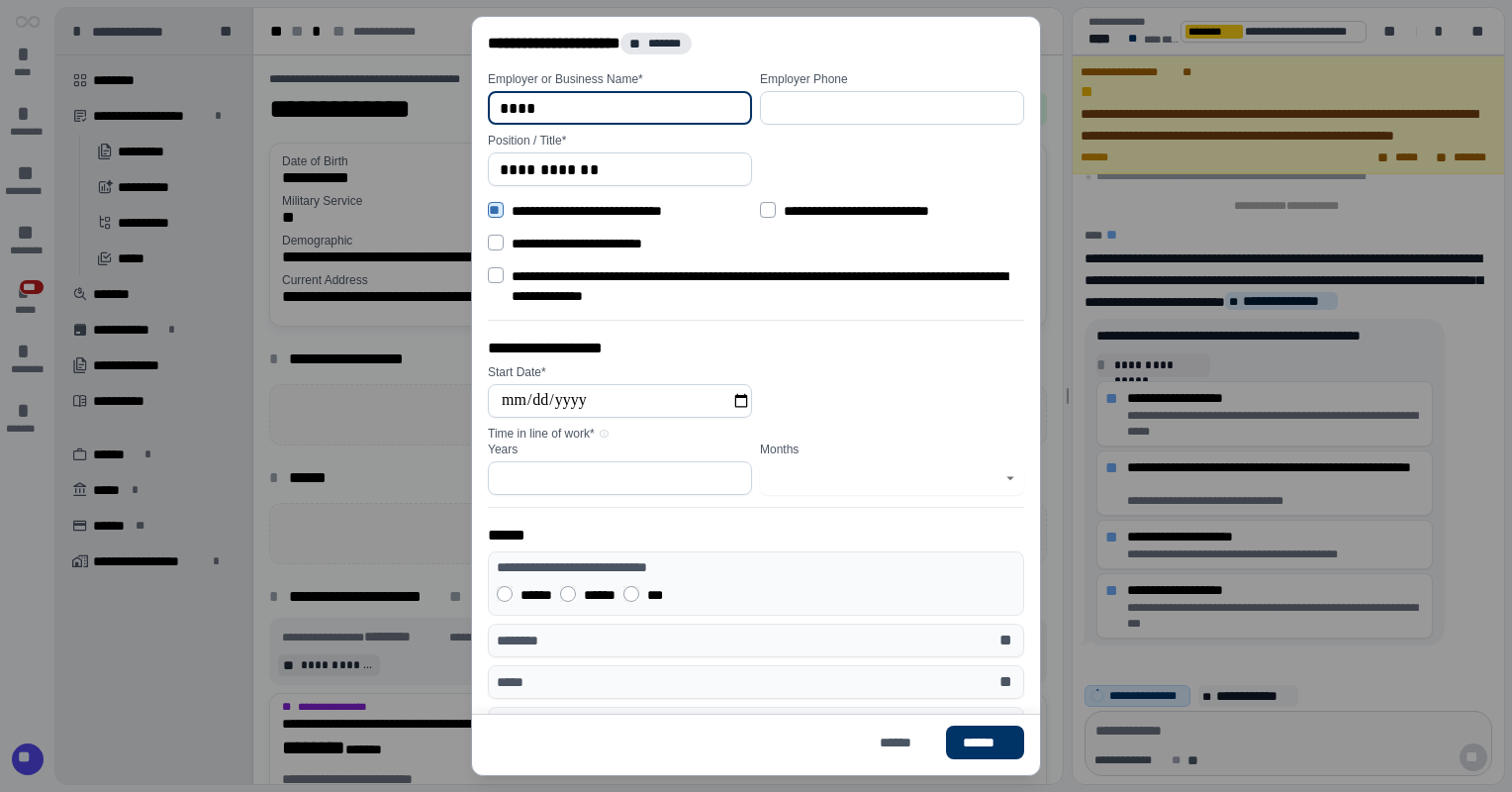 drag, startPoint x: 548, startPoint y: 108, endPoint x: 479, endPoint y: 121, distance: 70.21396 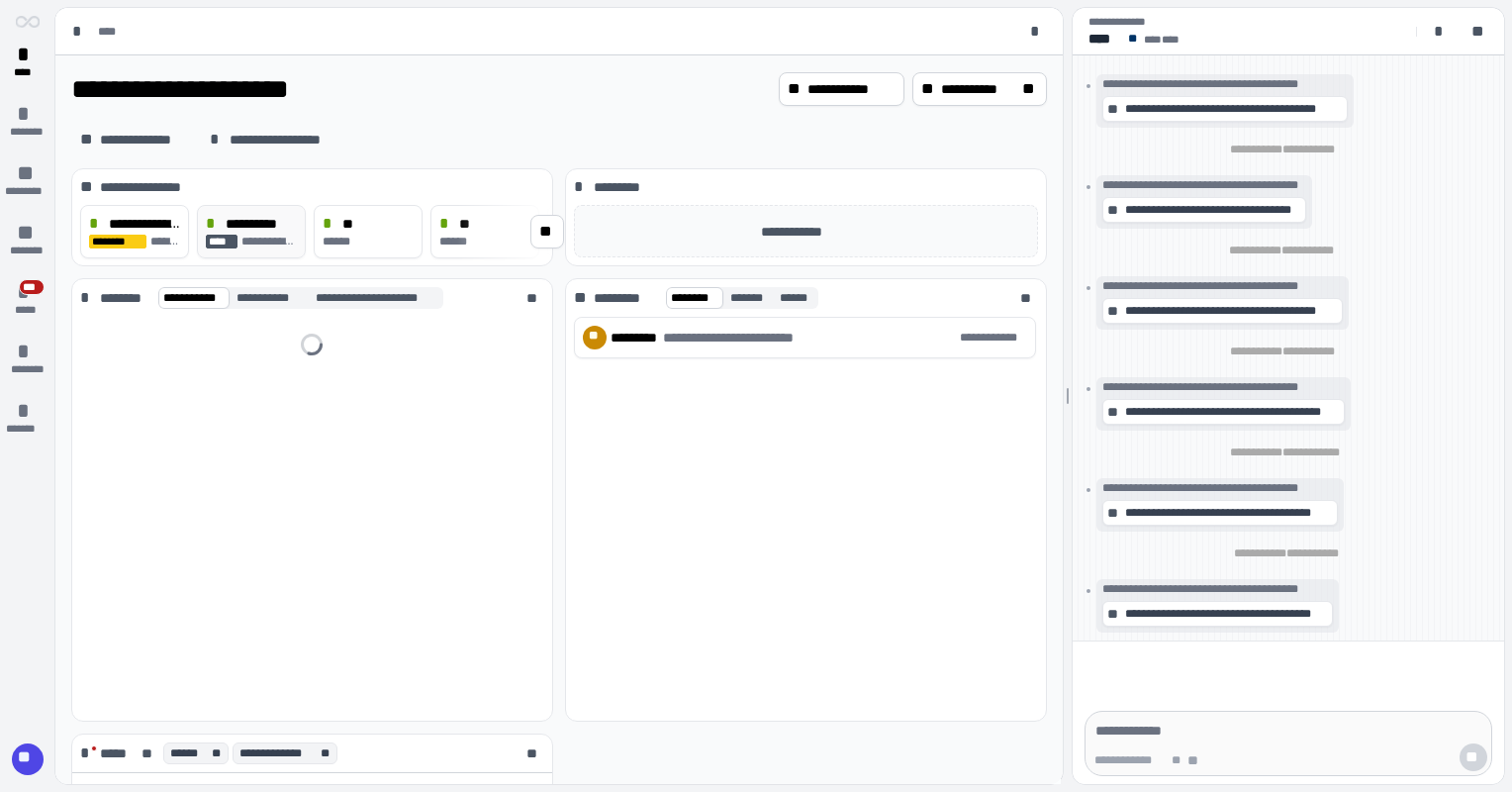 scroll, scrollTop: 0, scrollLeft: 0, axis: both 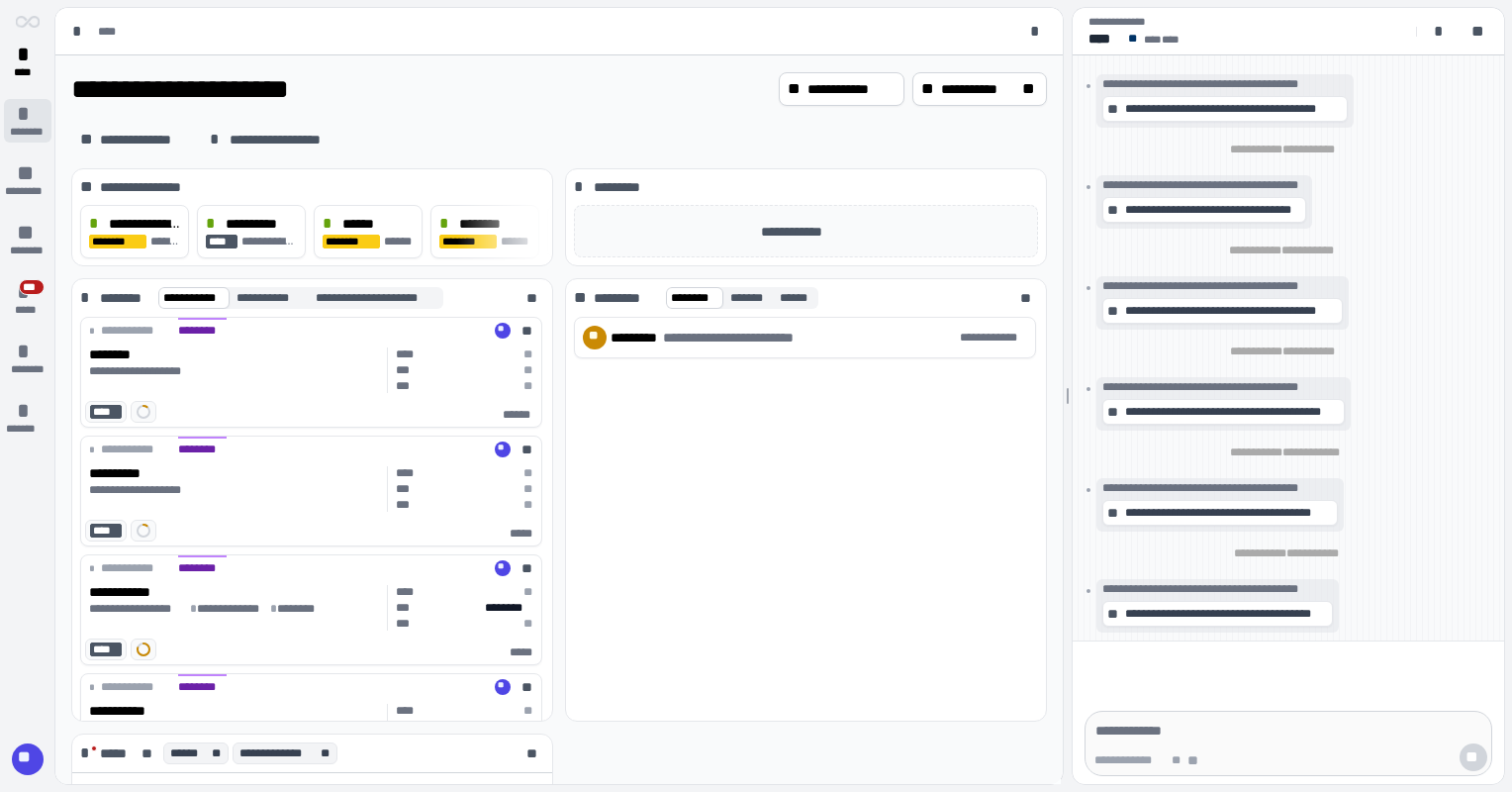 click on "********" at bounding box center (27, 132) 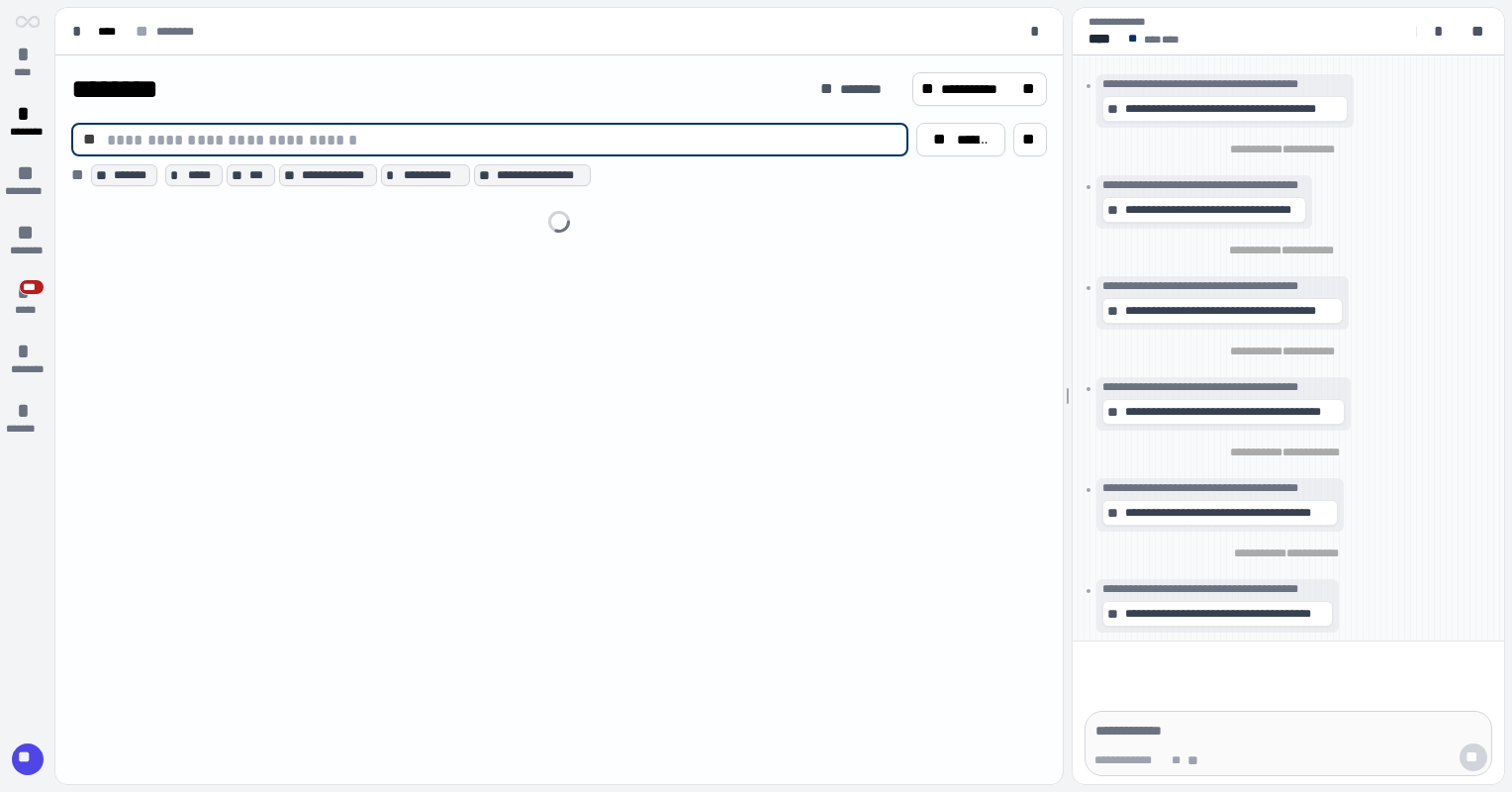 click at bounding box center [502, 140] 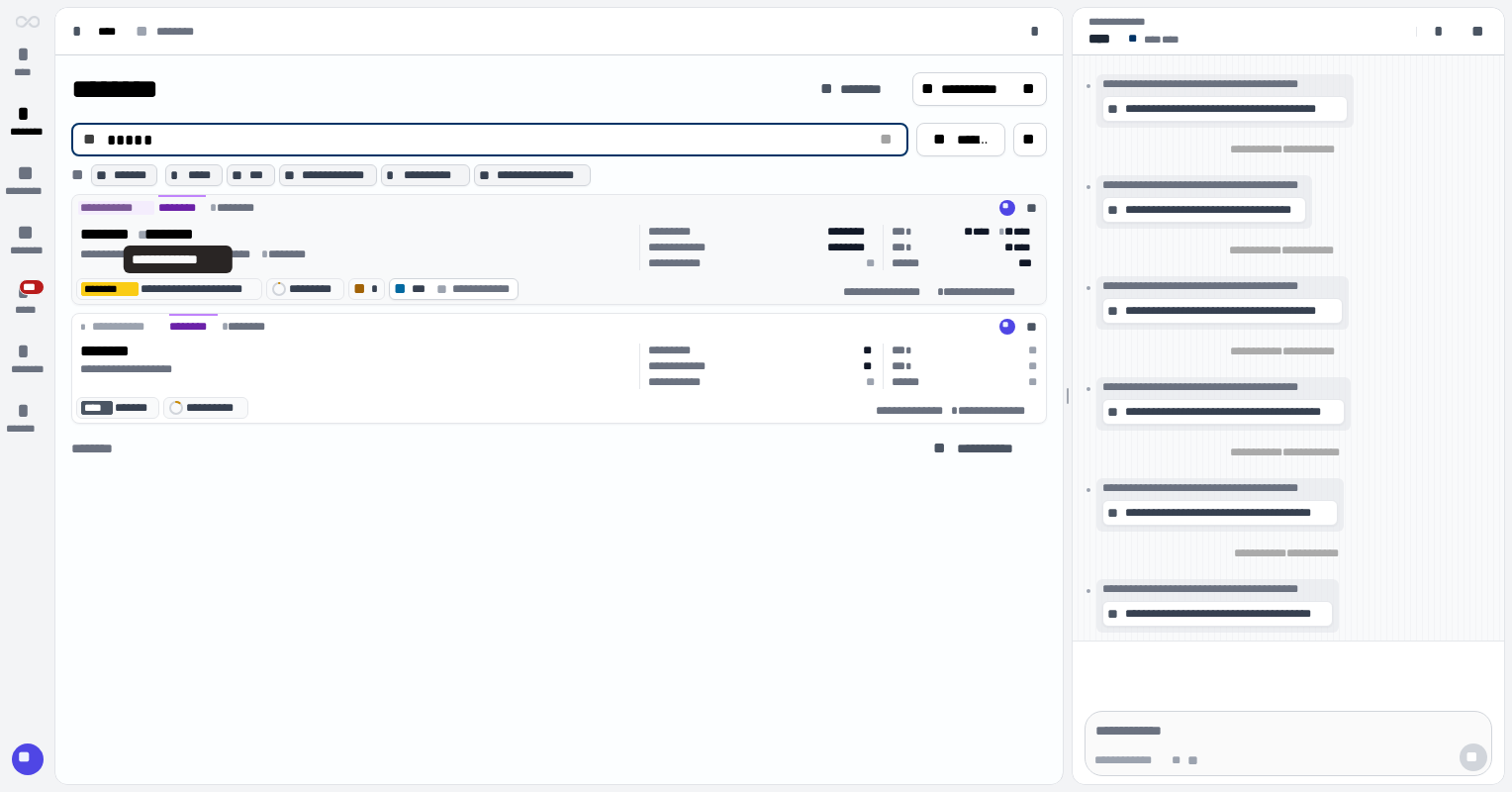 type on "*****" 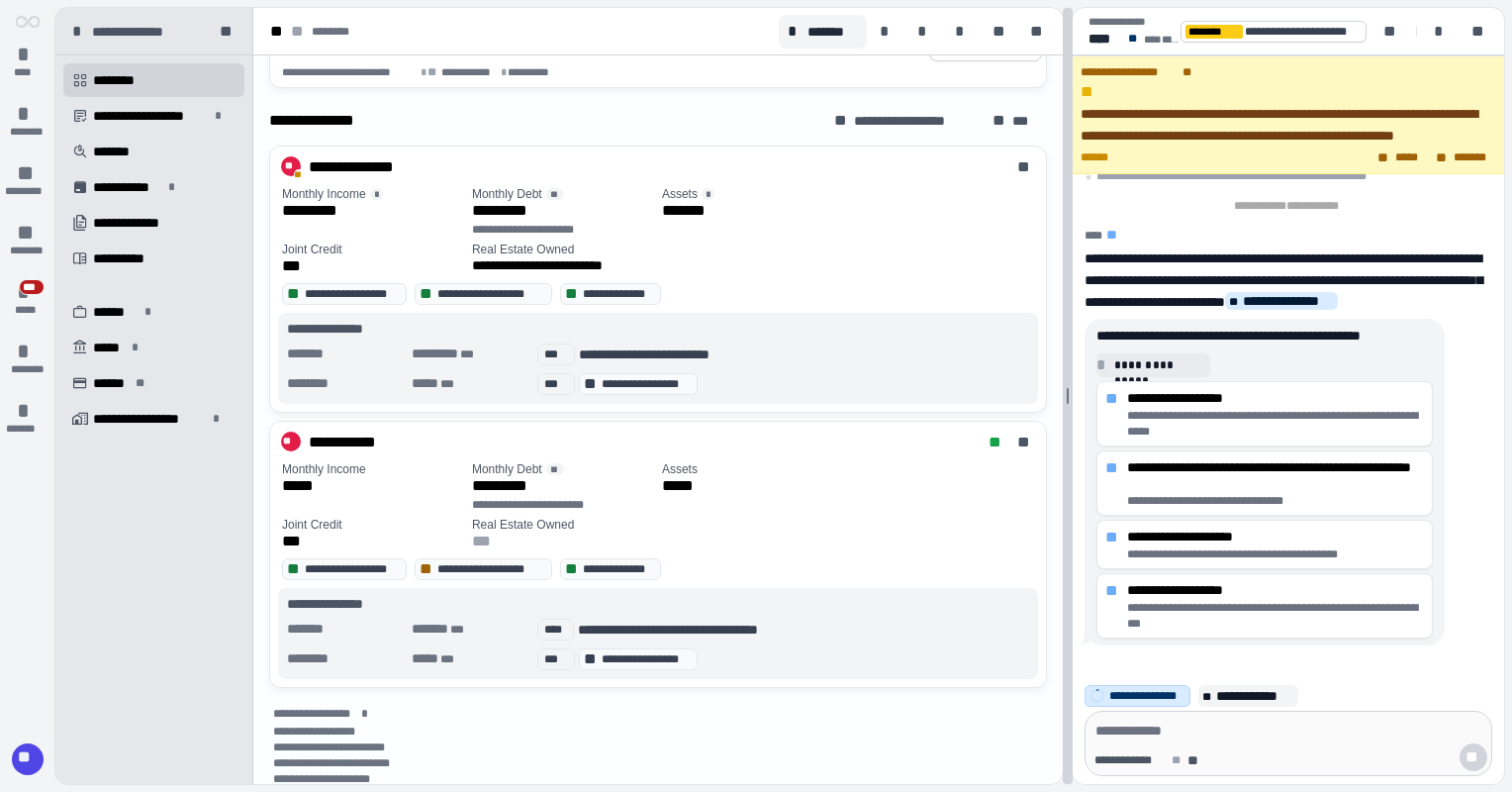 scroll, scrollTop: 907, scrollLeft: 0, axis: vertical 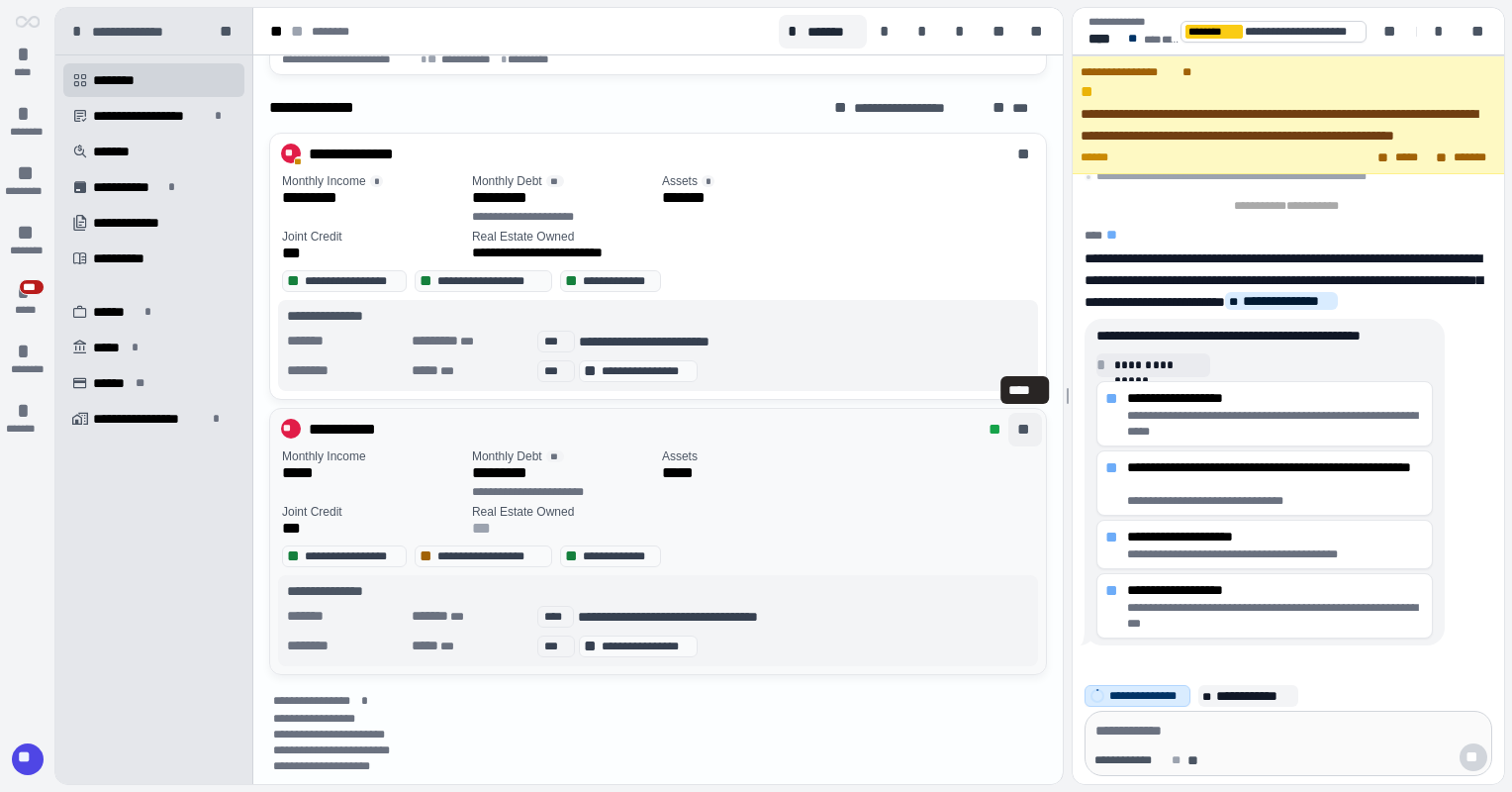 click on "**" at bounding box center (1025, 430) 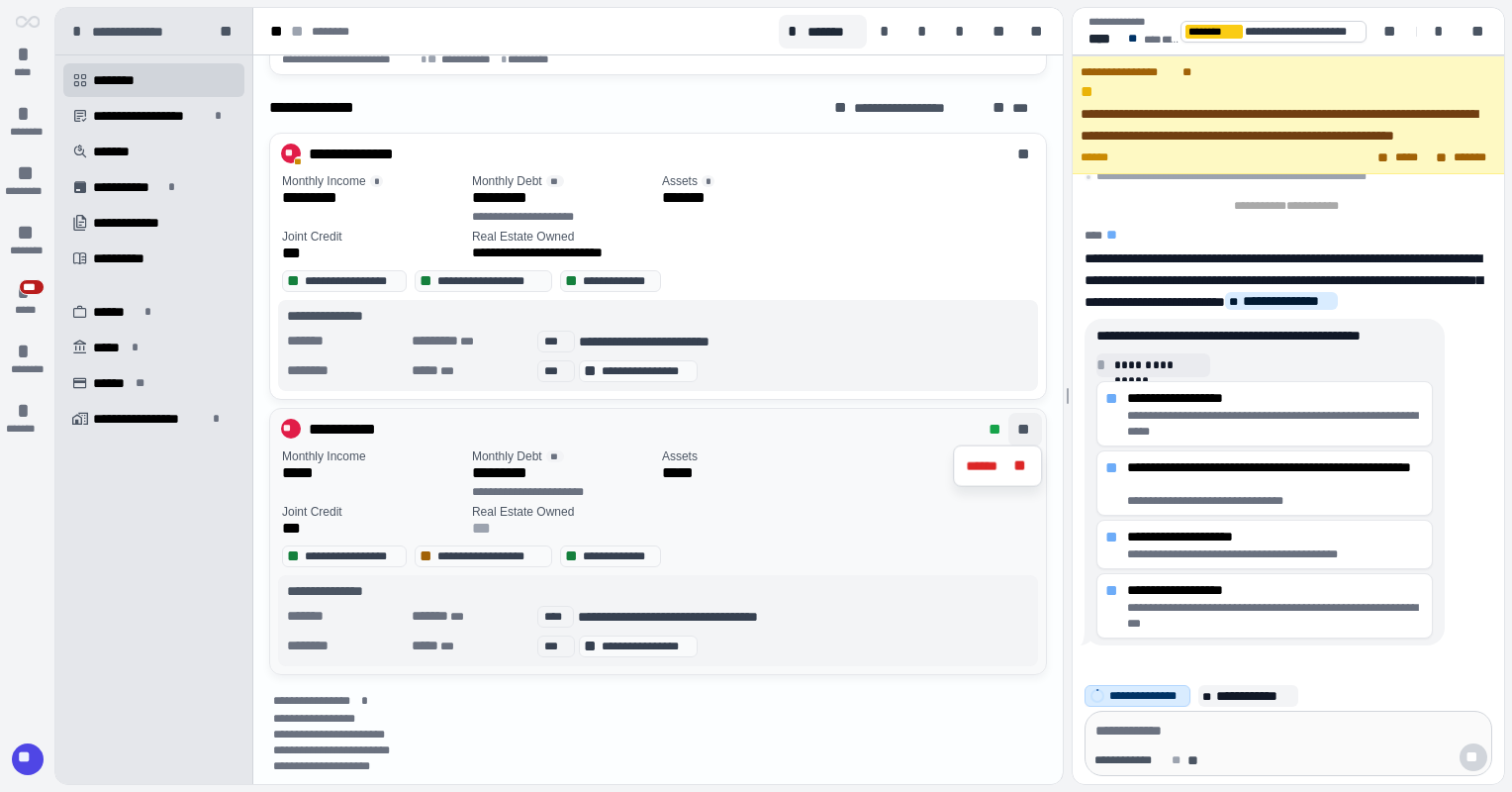 click on "**********" at bounding box center (658, 556) 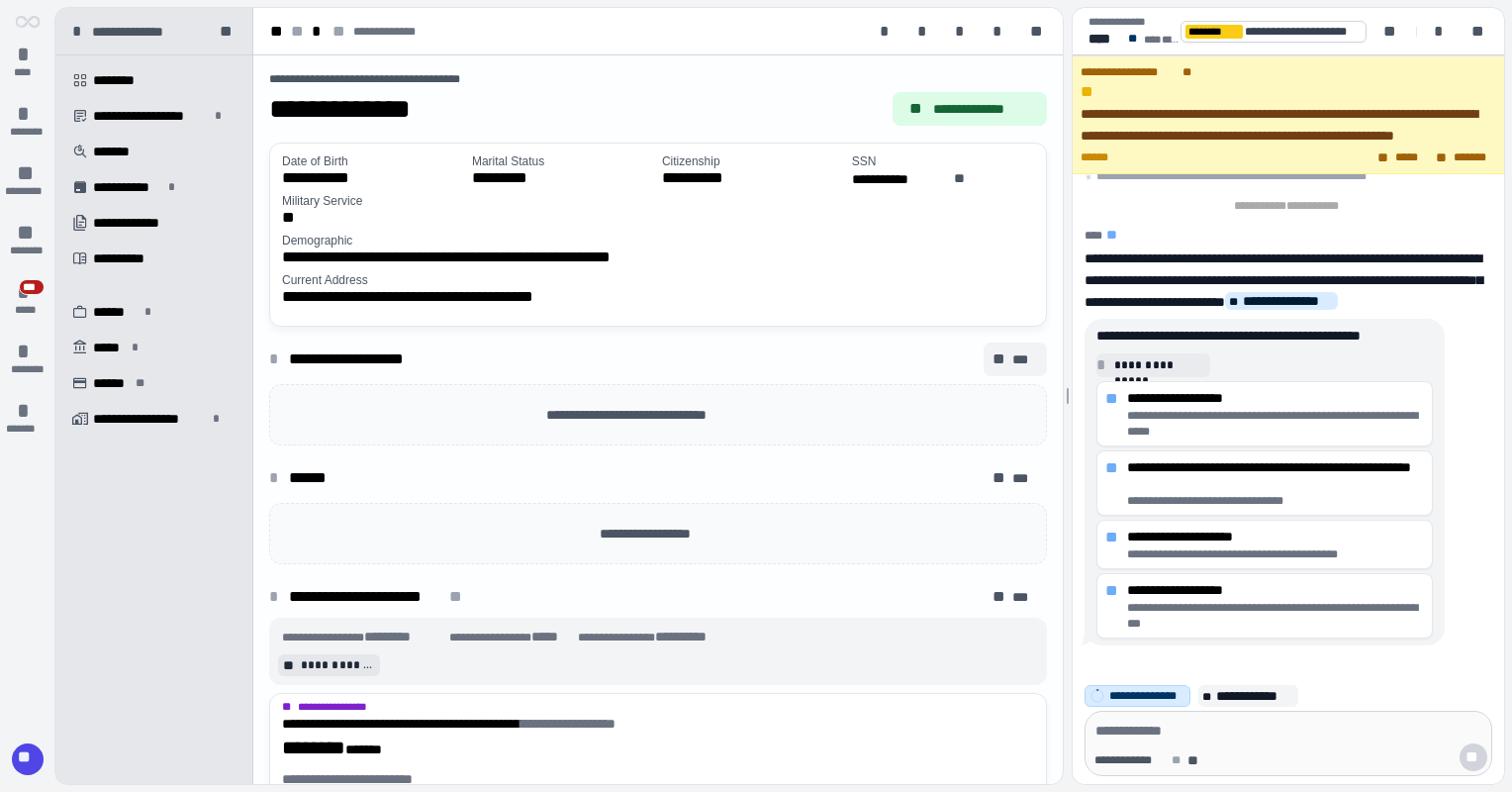 click on "***" at bounding box center [1025, 359] 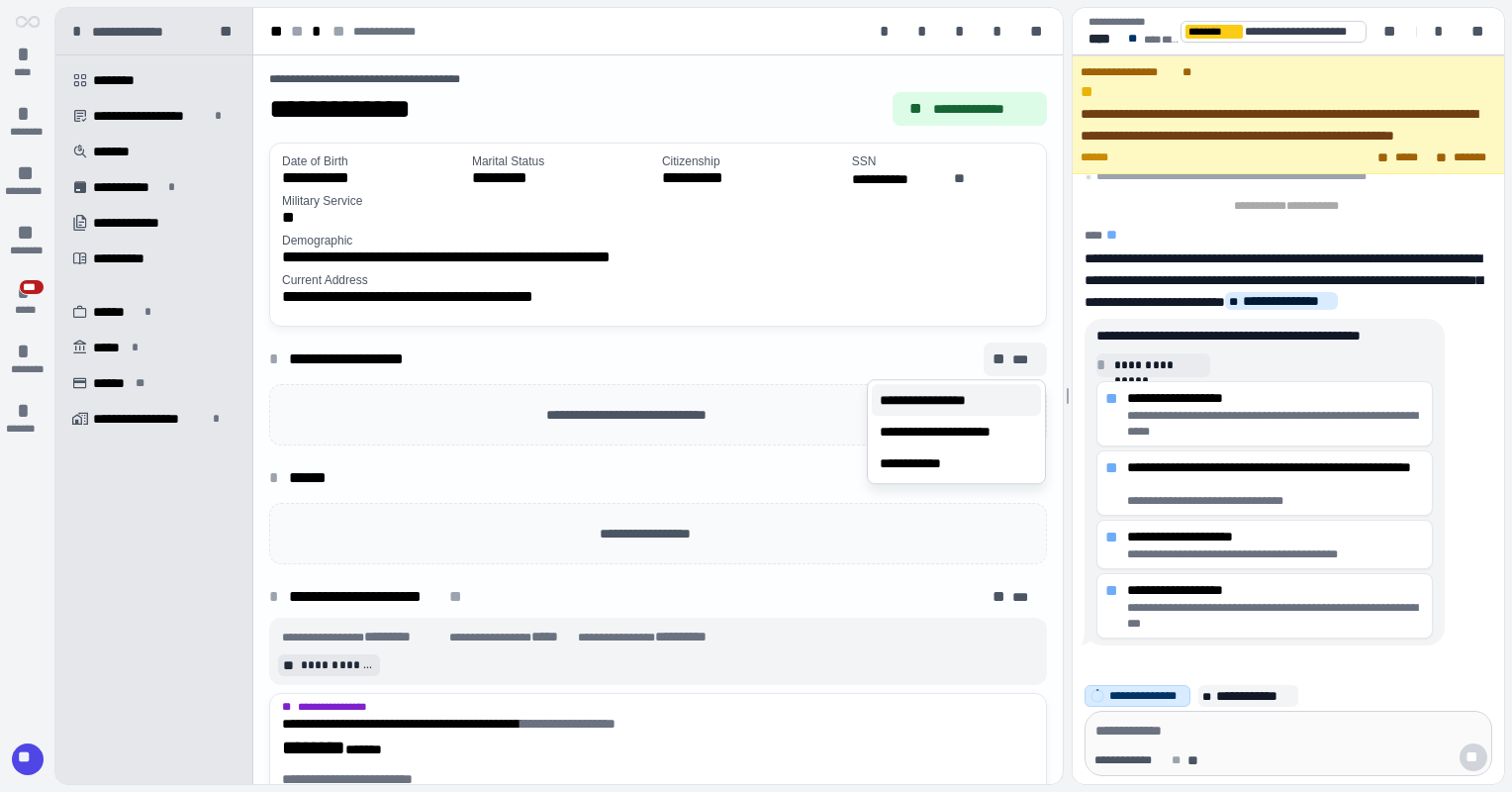 click on "**********" at bounding box center (942, 400) 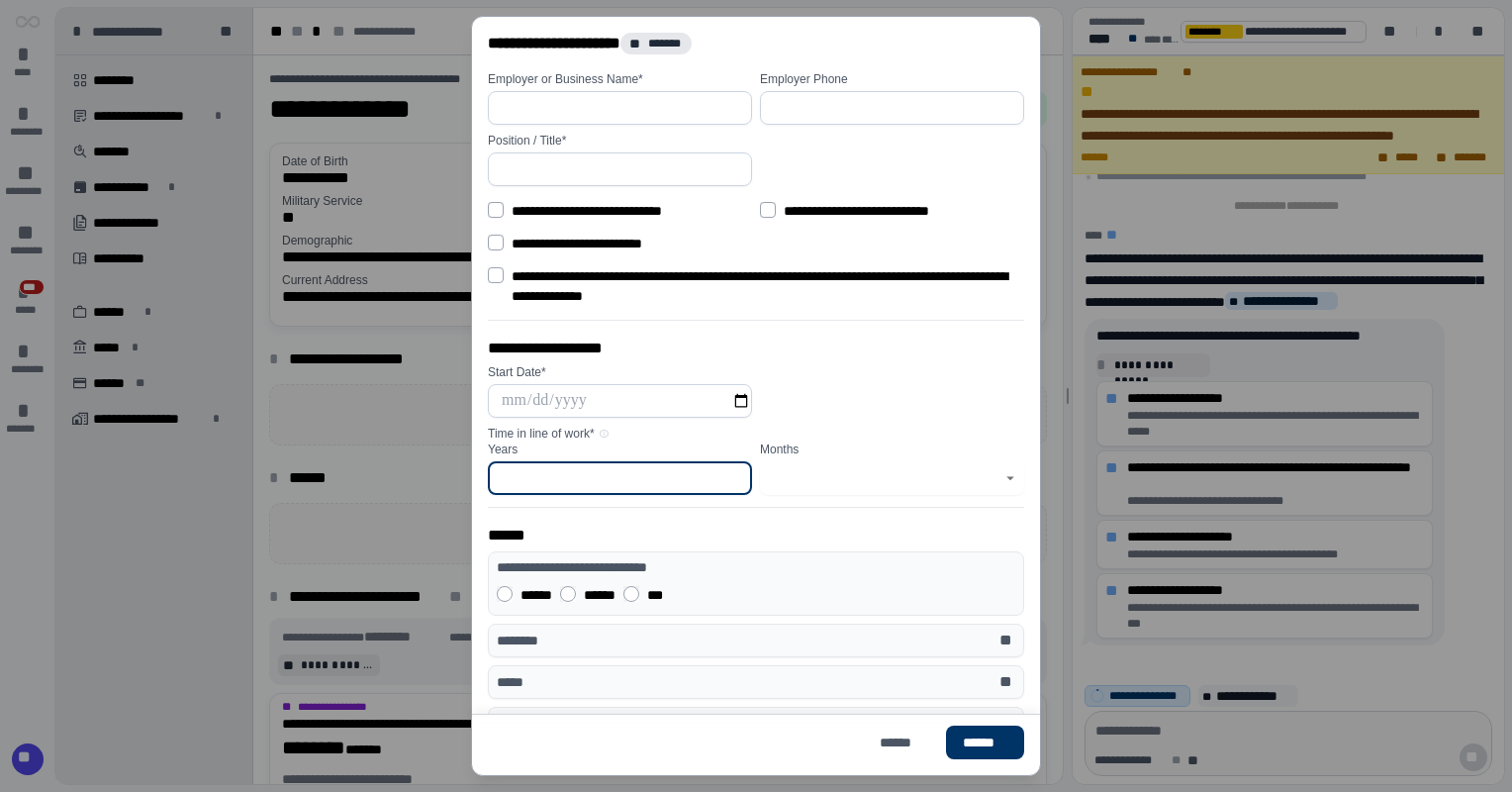 click at bounding box center (619, 478) 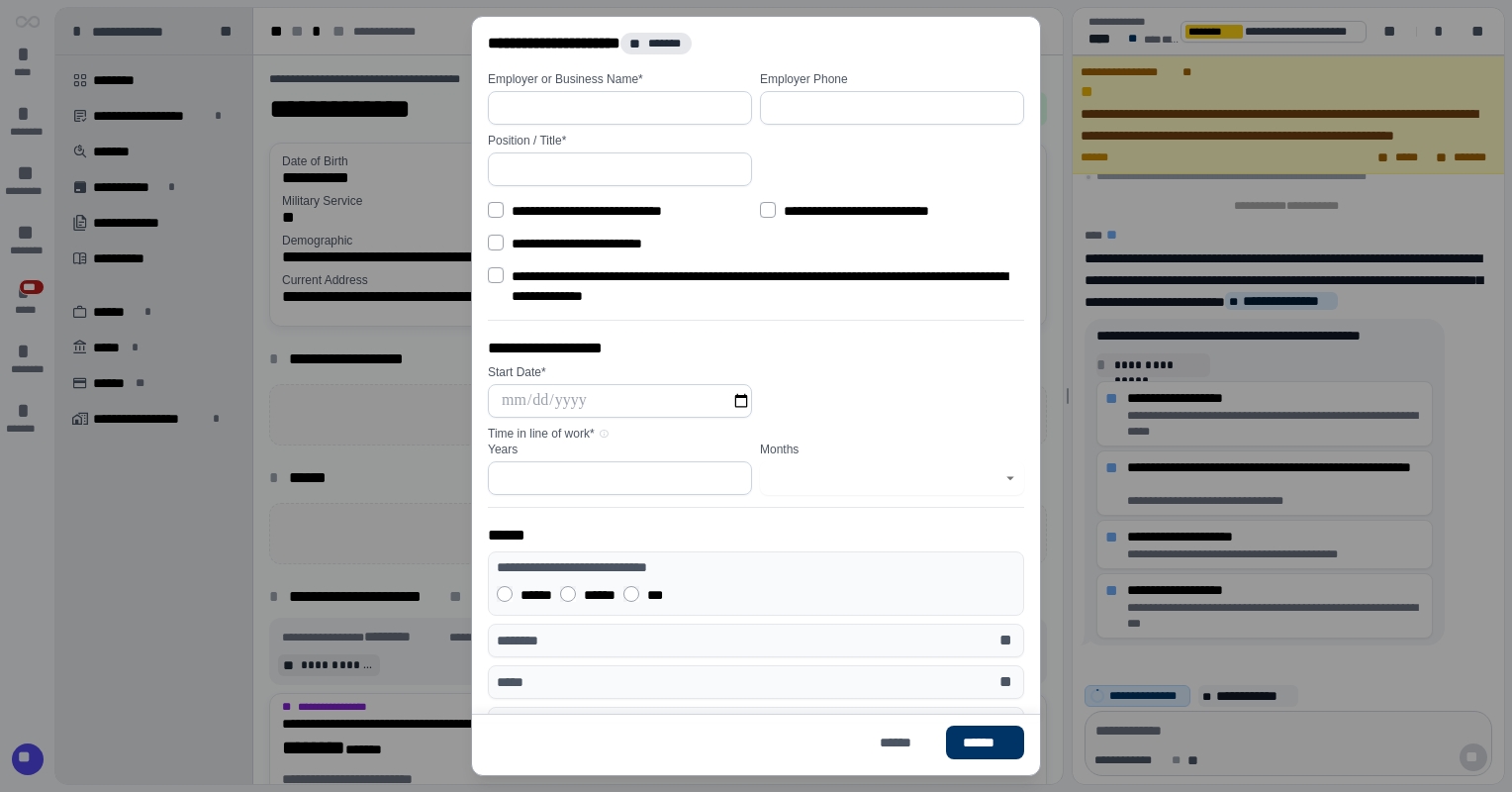 click at bounding box center (619, 169) 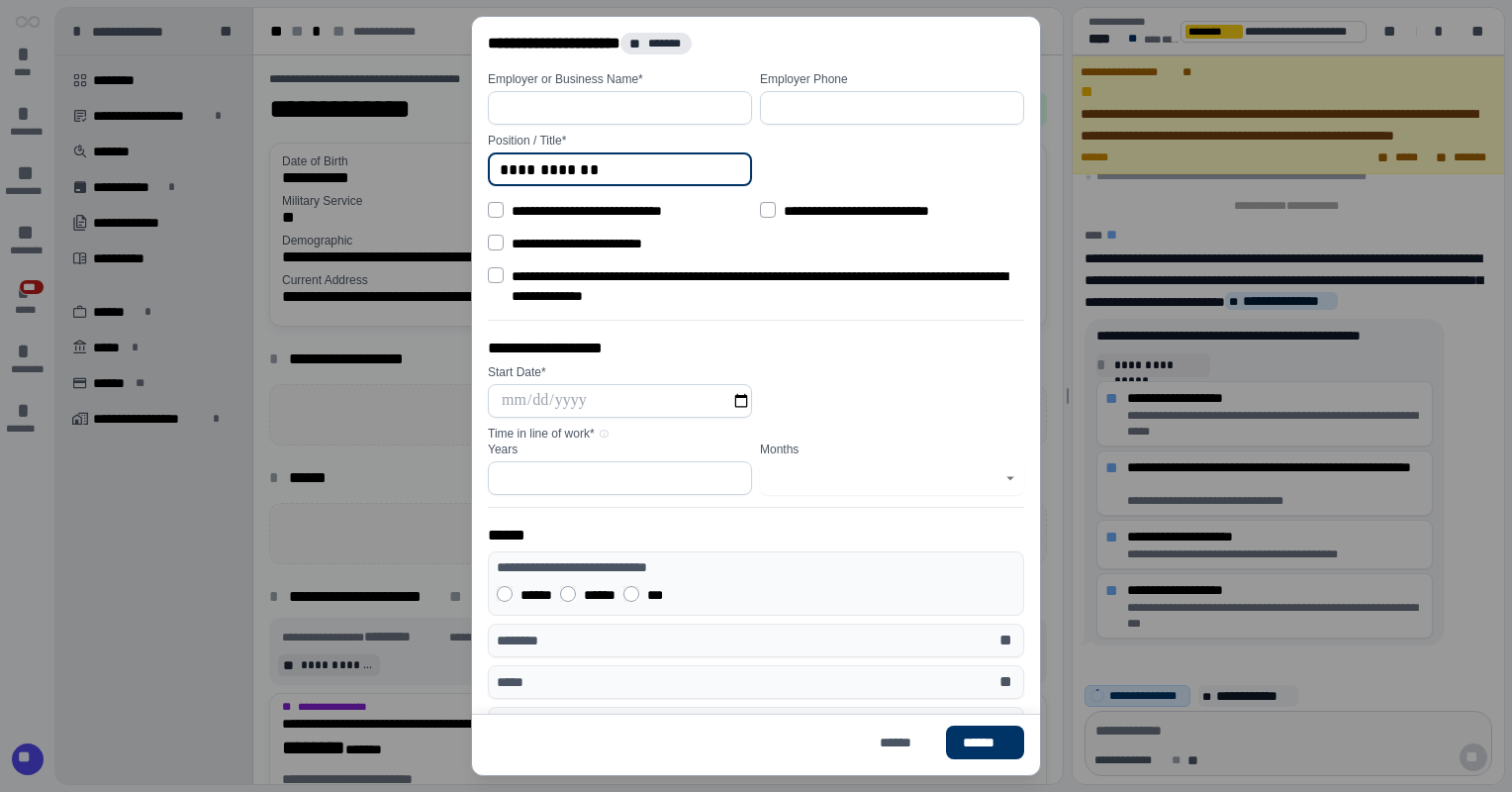 type on "**********" 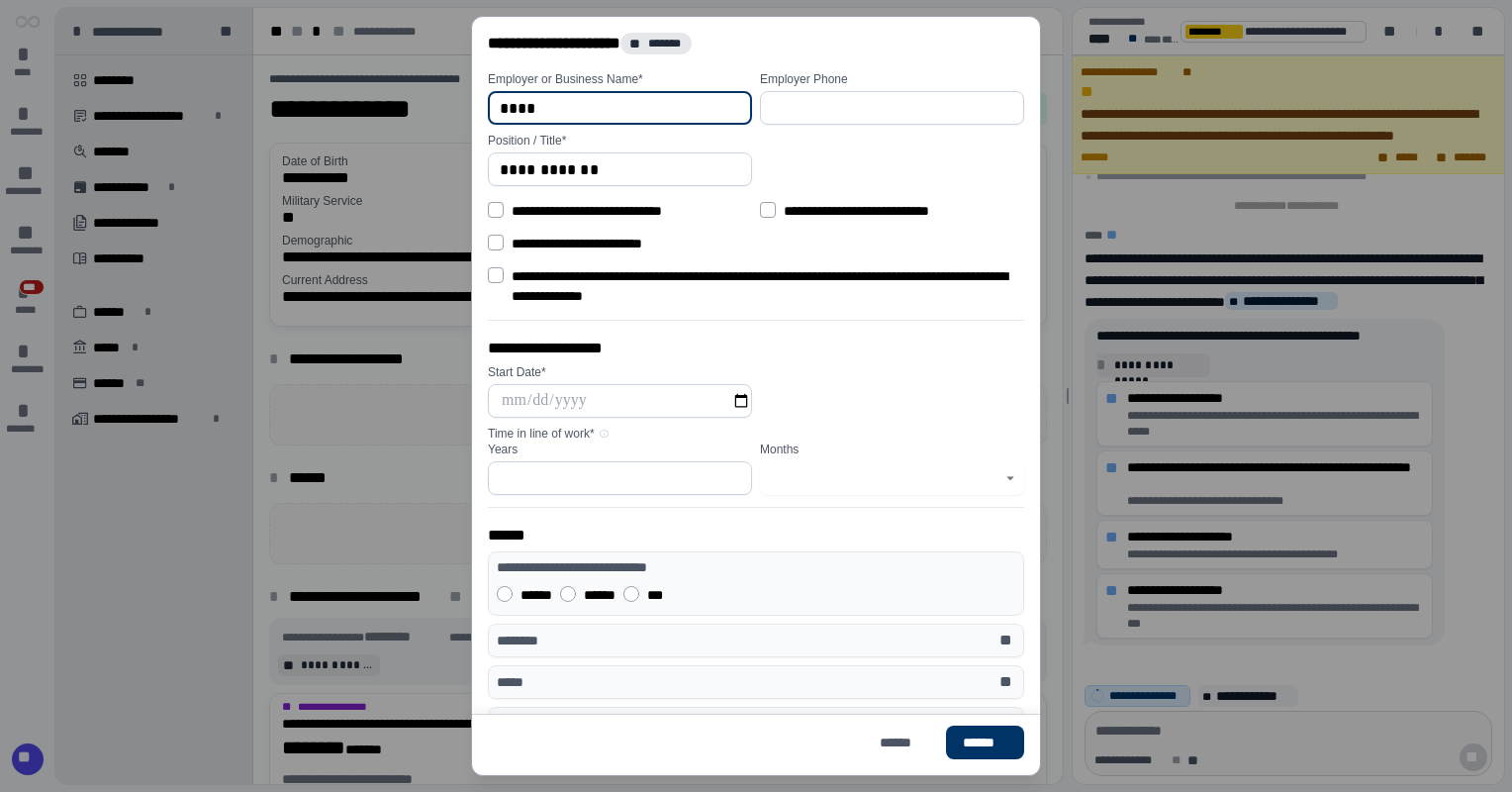 type on "****" 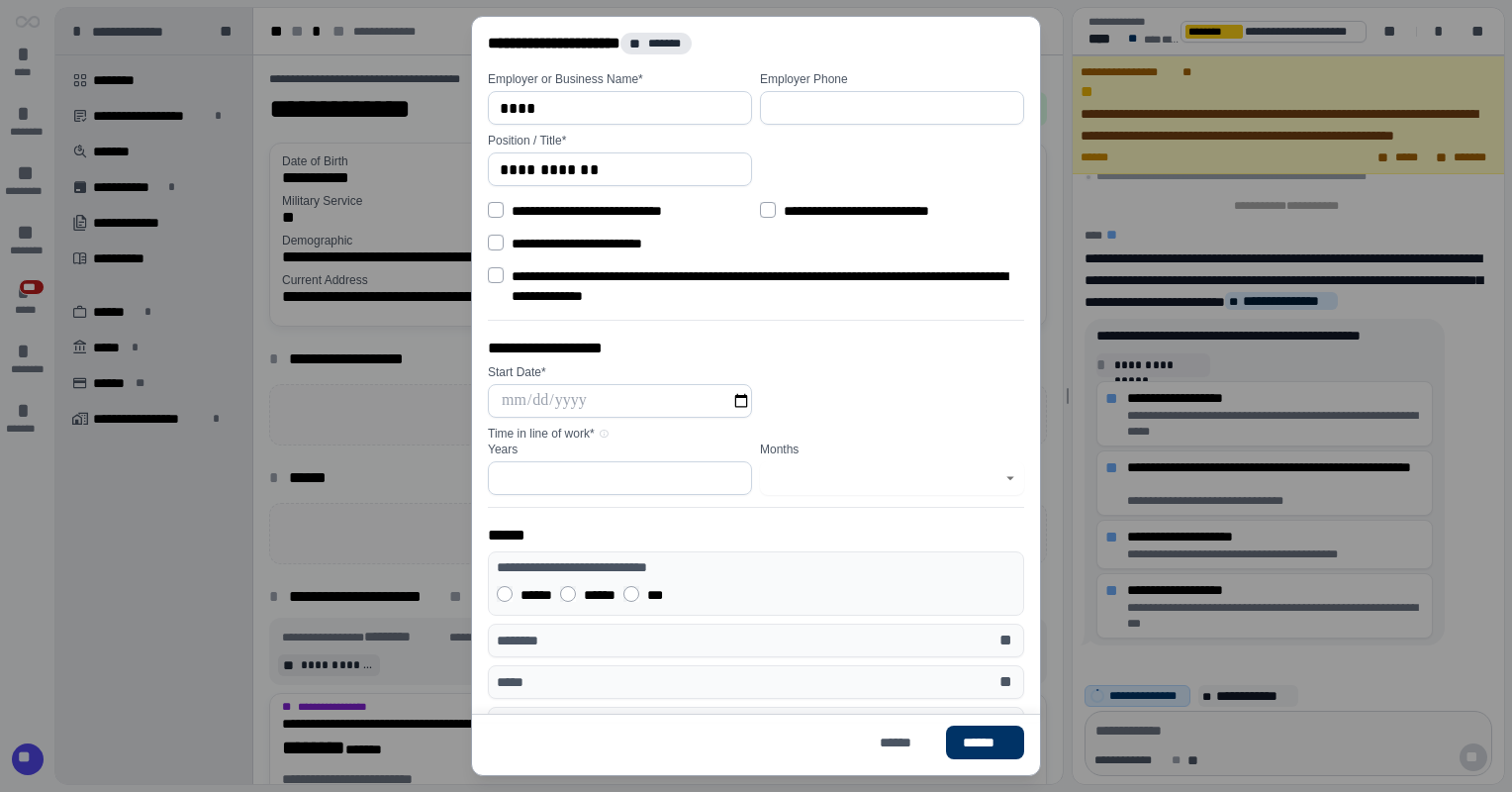 click on "**********" at bounding box center [619, 210] 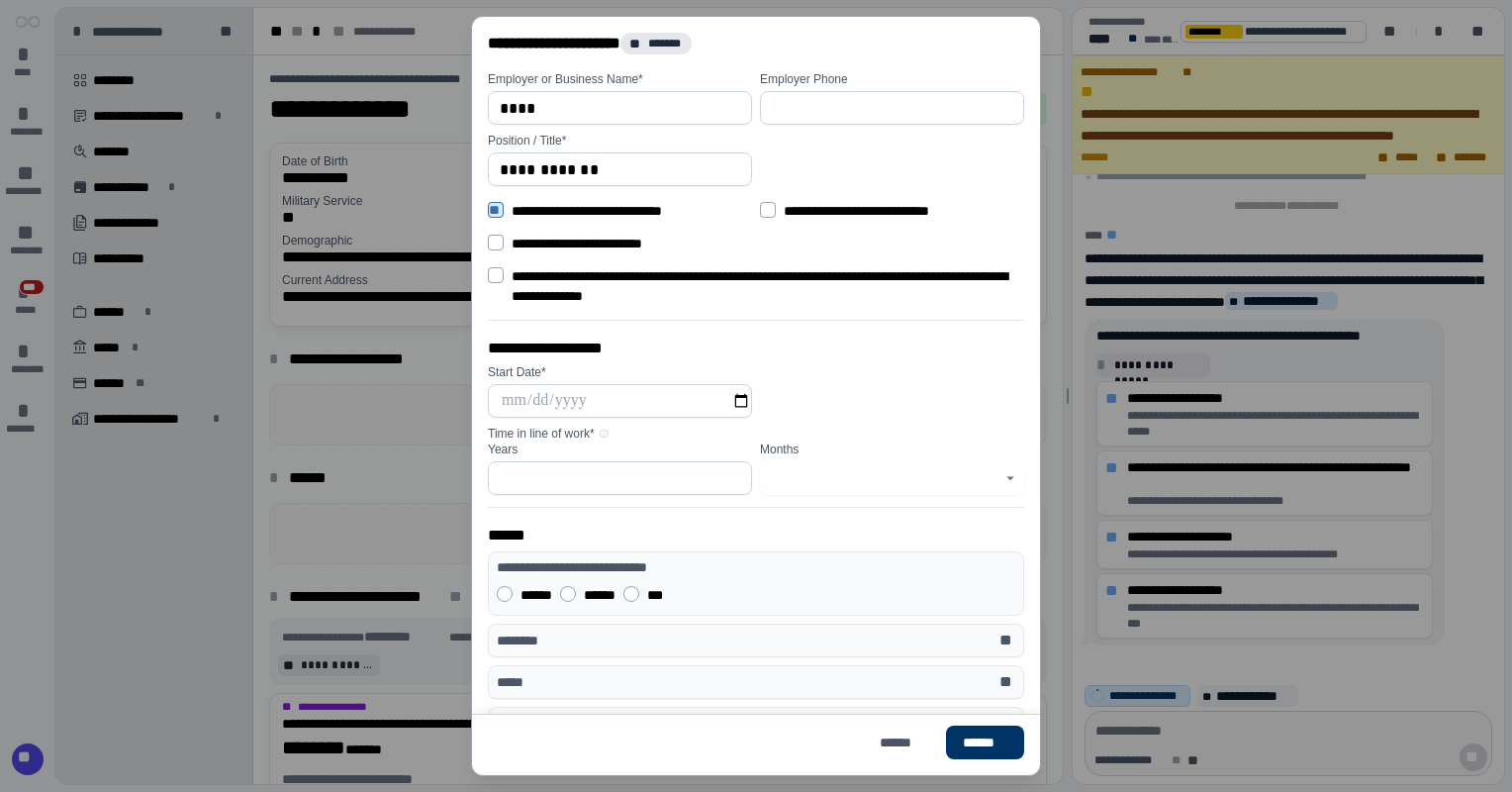 click at bounding box center (619, 401) 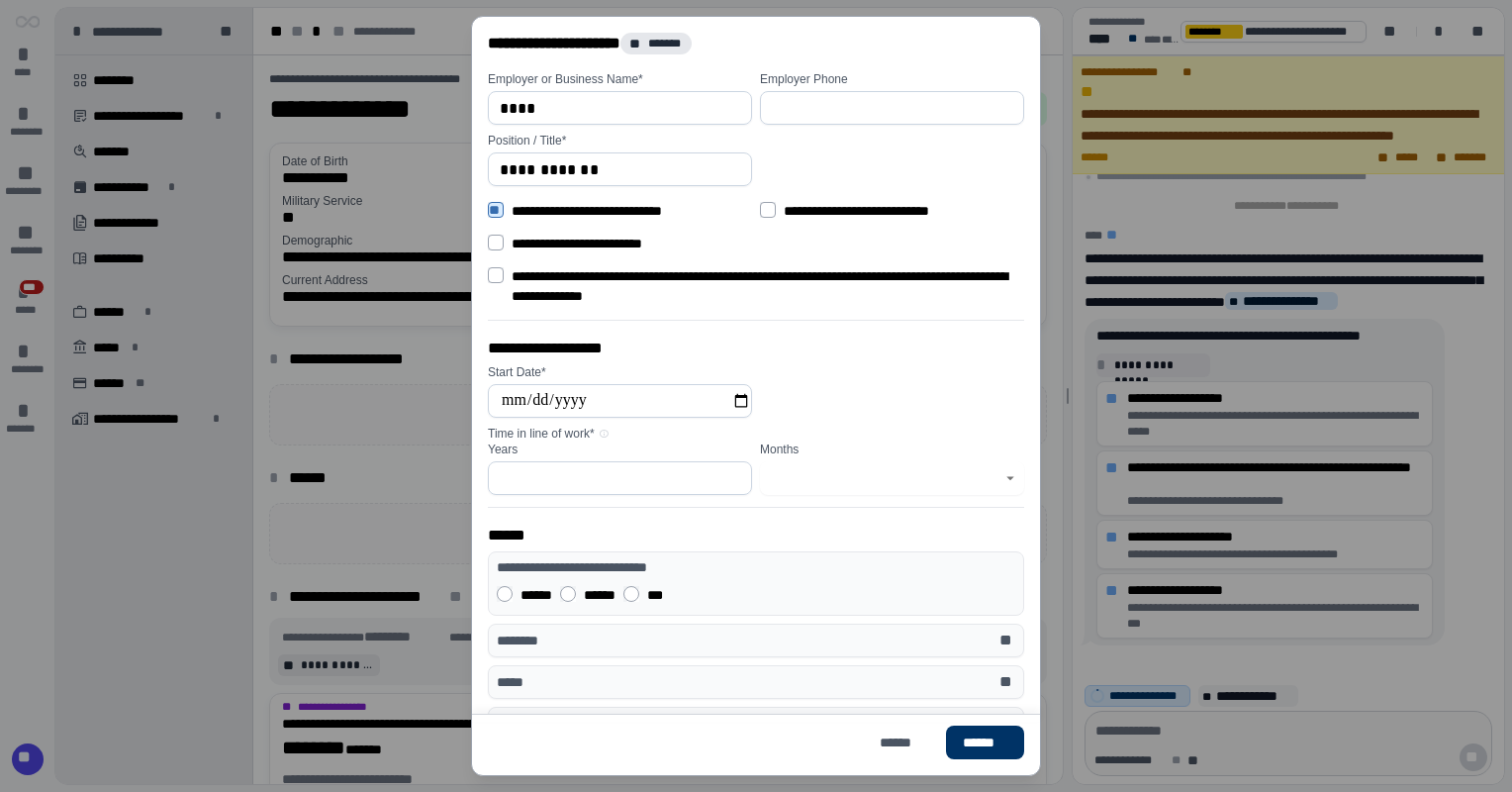 type on "**********" 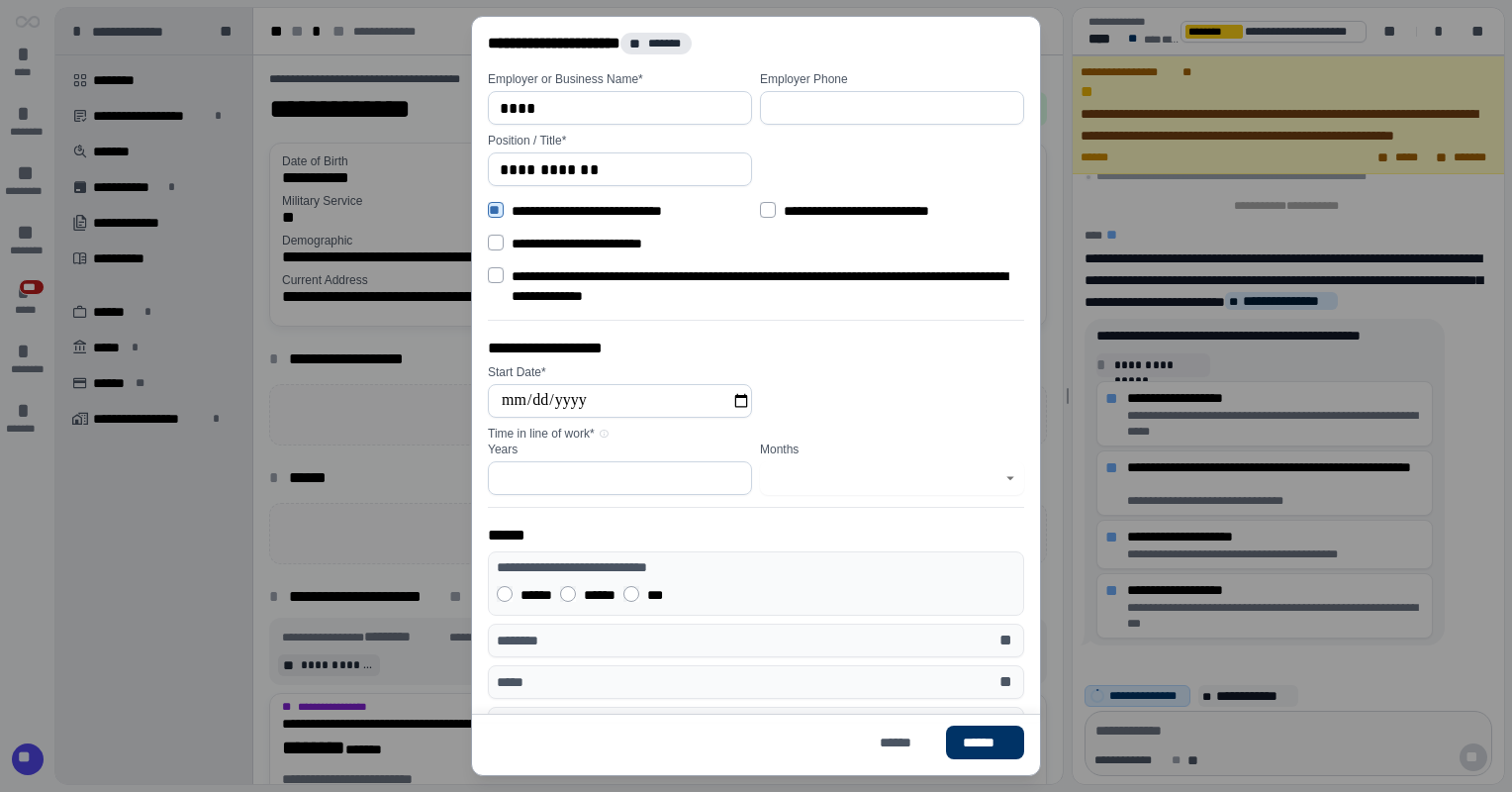 click at bounding box center [619, 478] 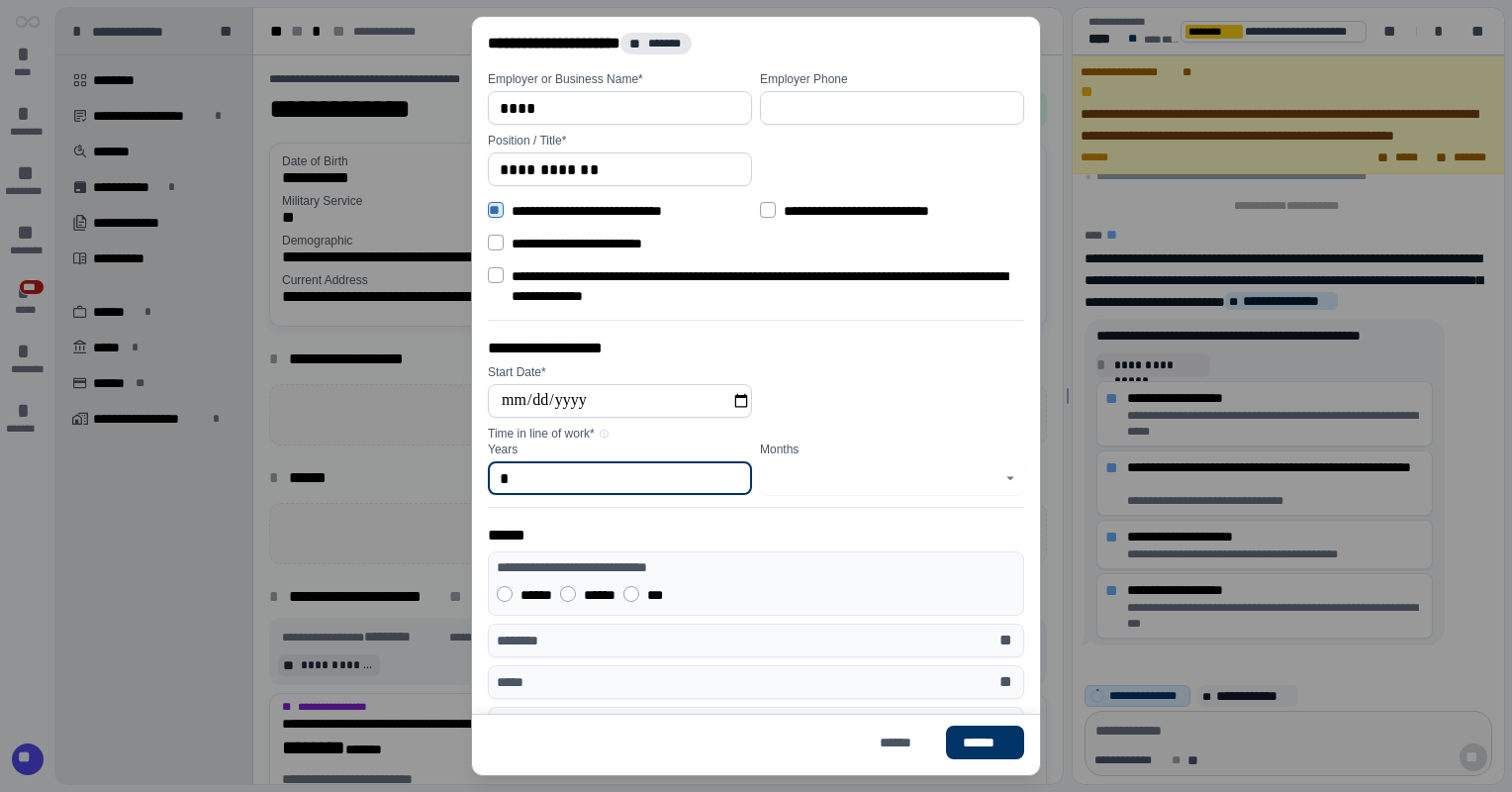 type on "*" 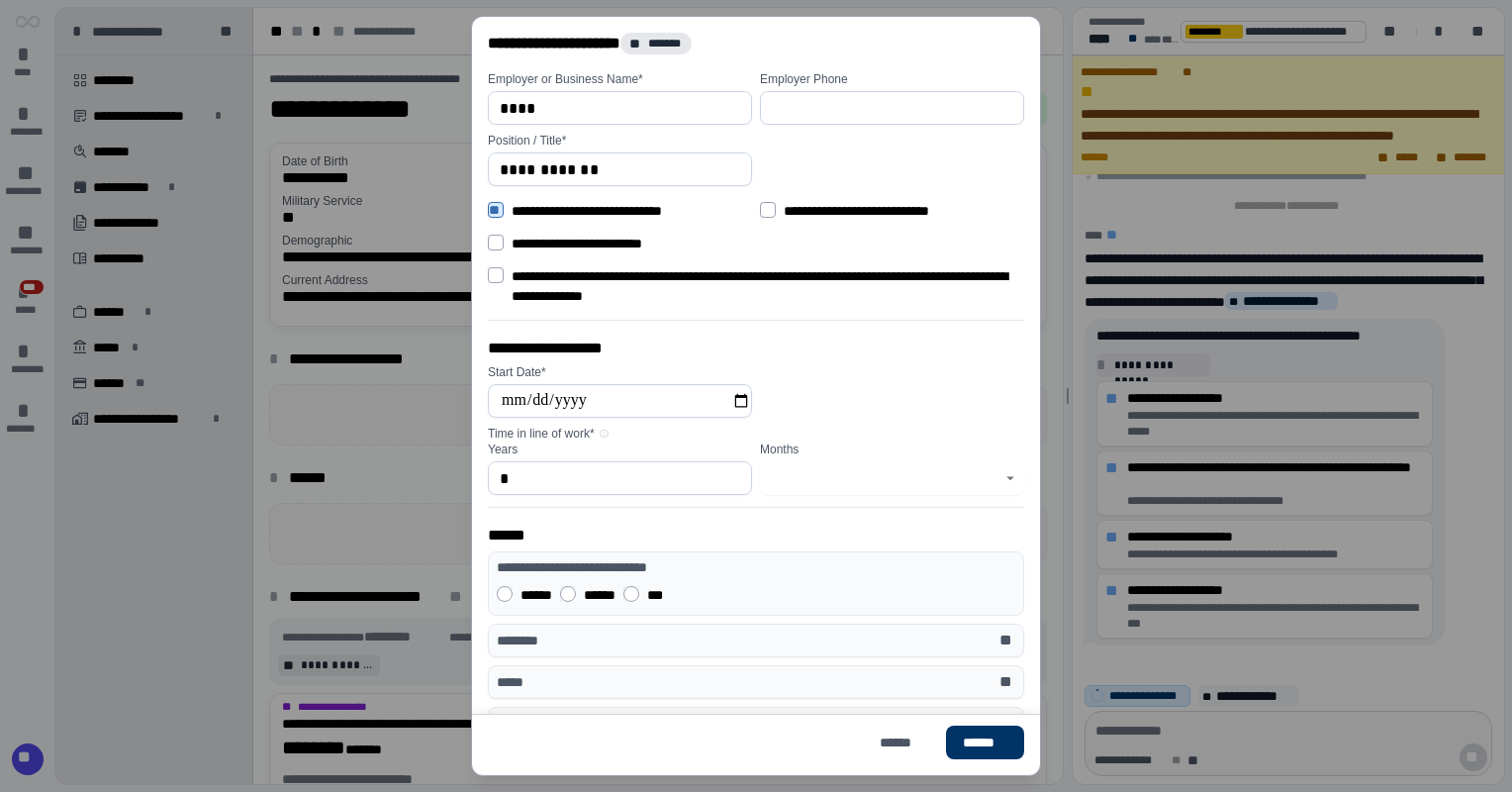 click on "******" at bounding box center (588, 594) 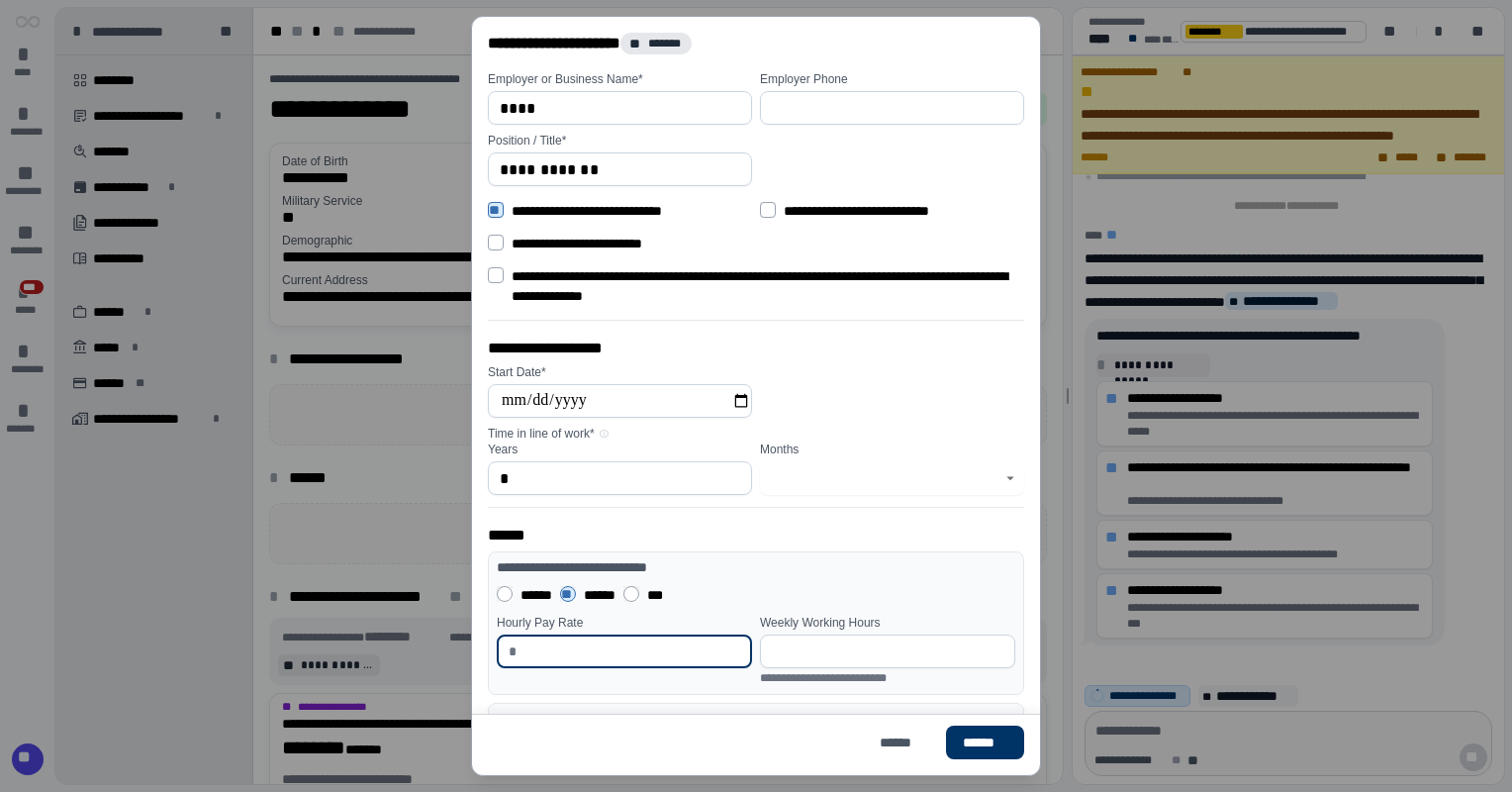 click at bounding box center [632, 651] 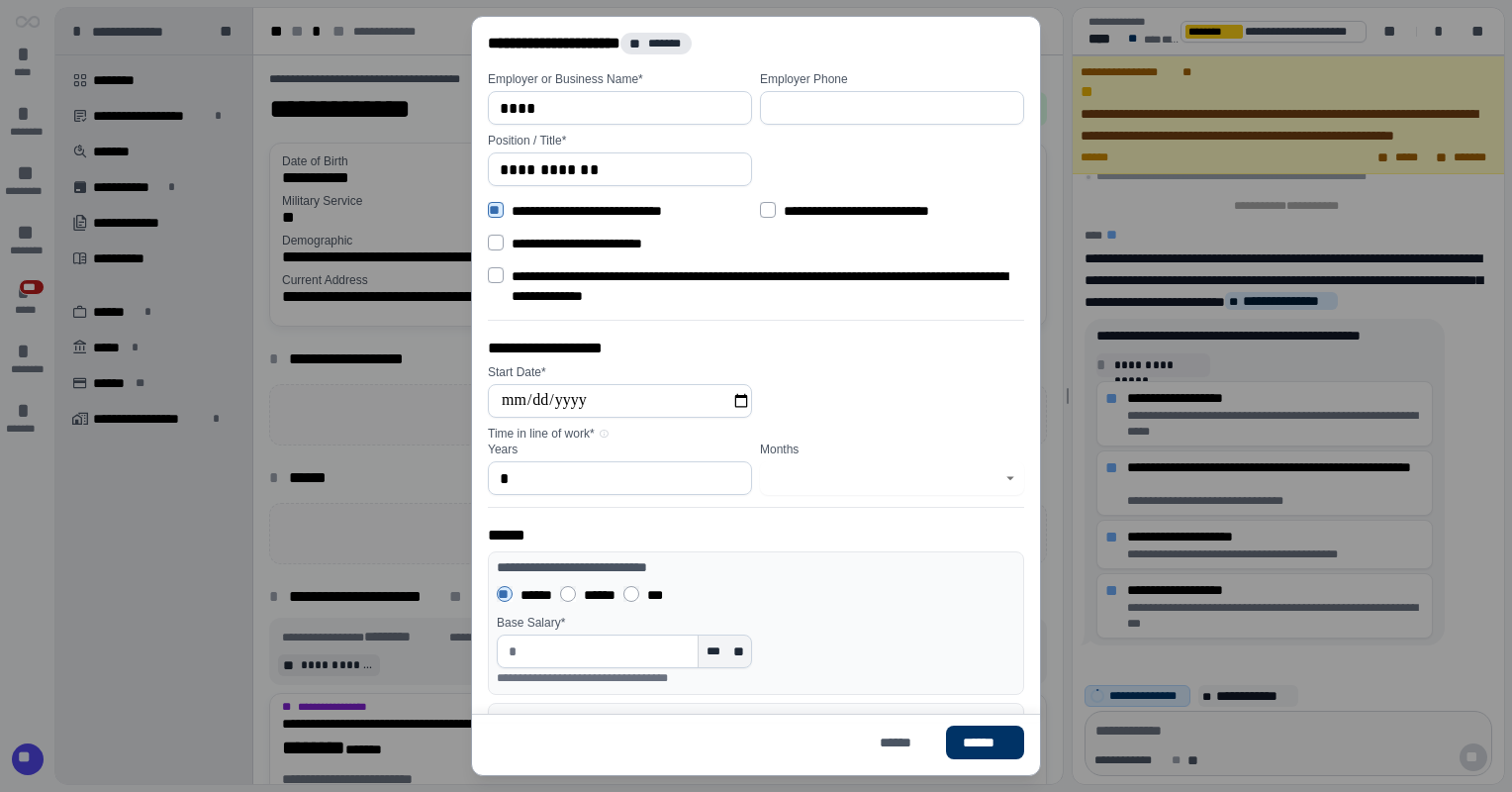 click at bounding box center (607, 651) 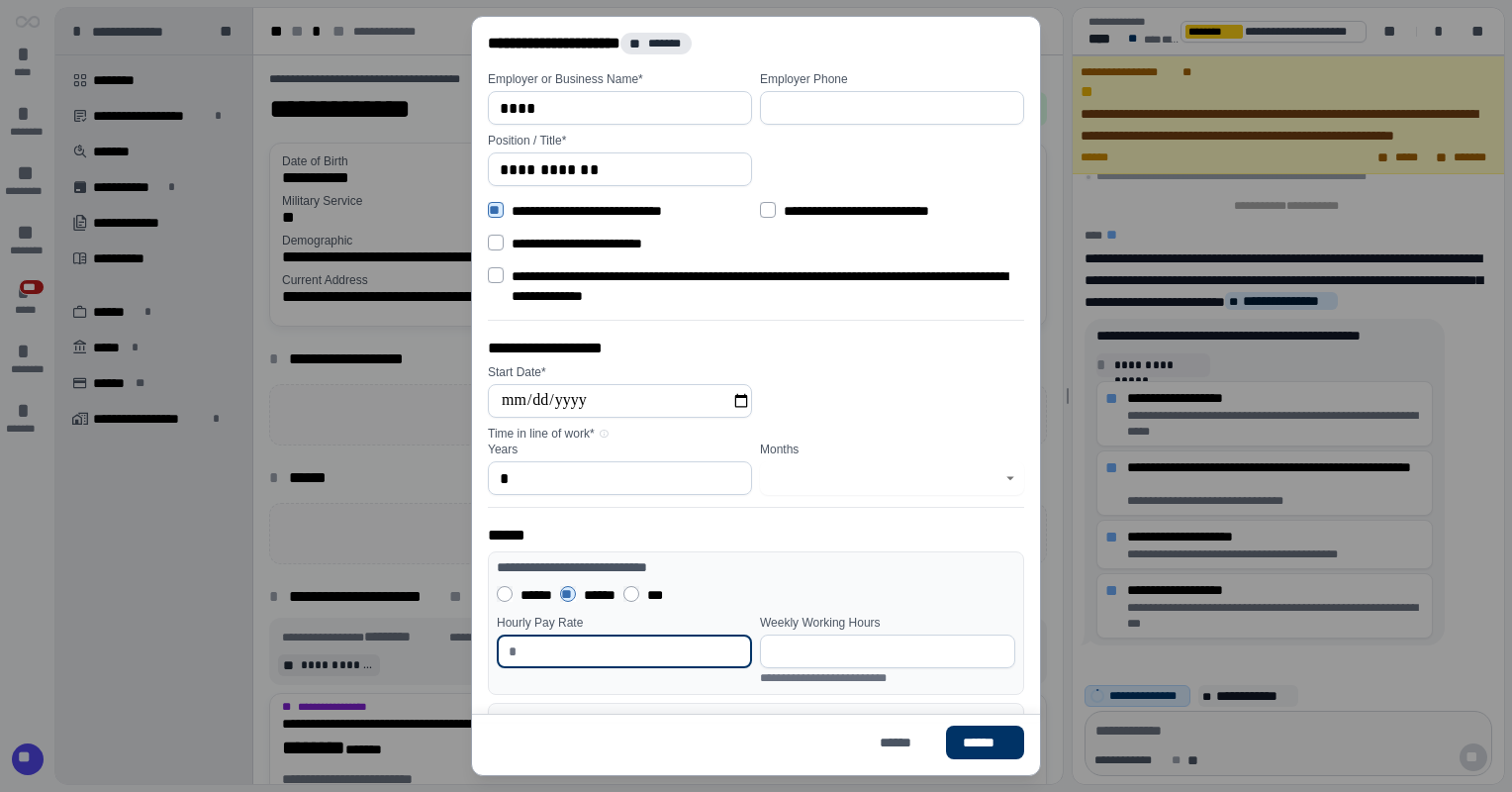 click at bounding box center [632, 651] 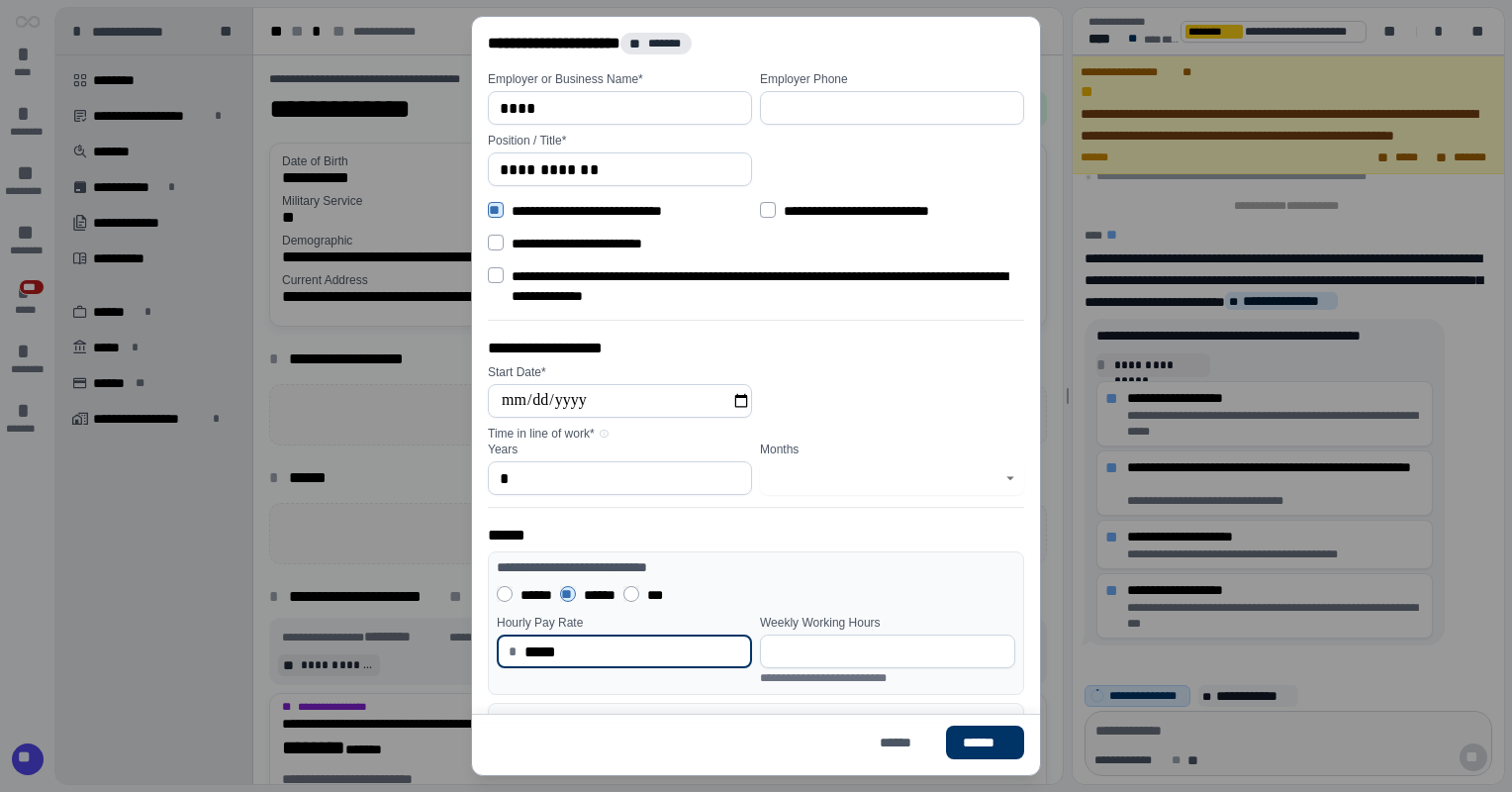 type on "*****" 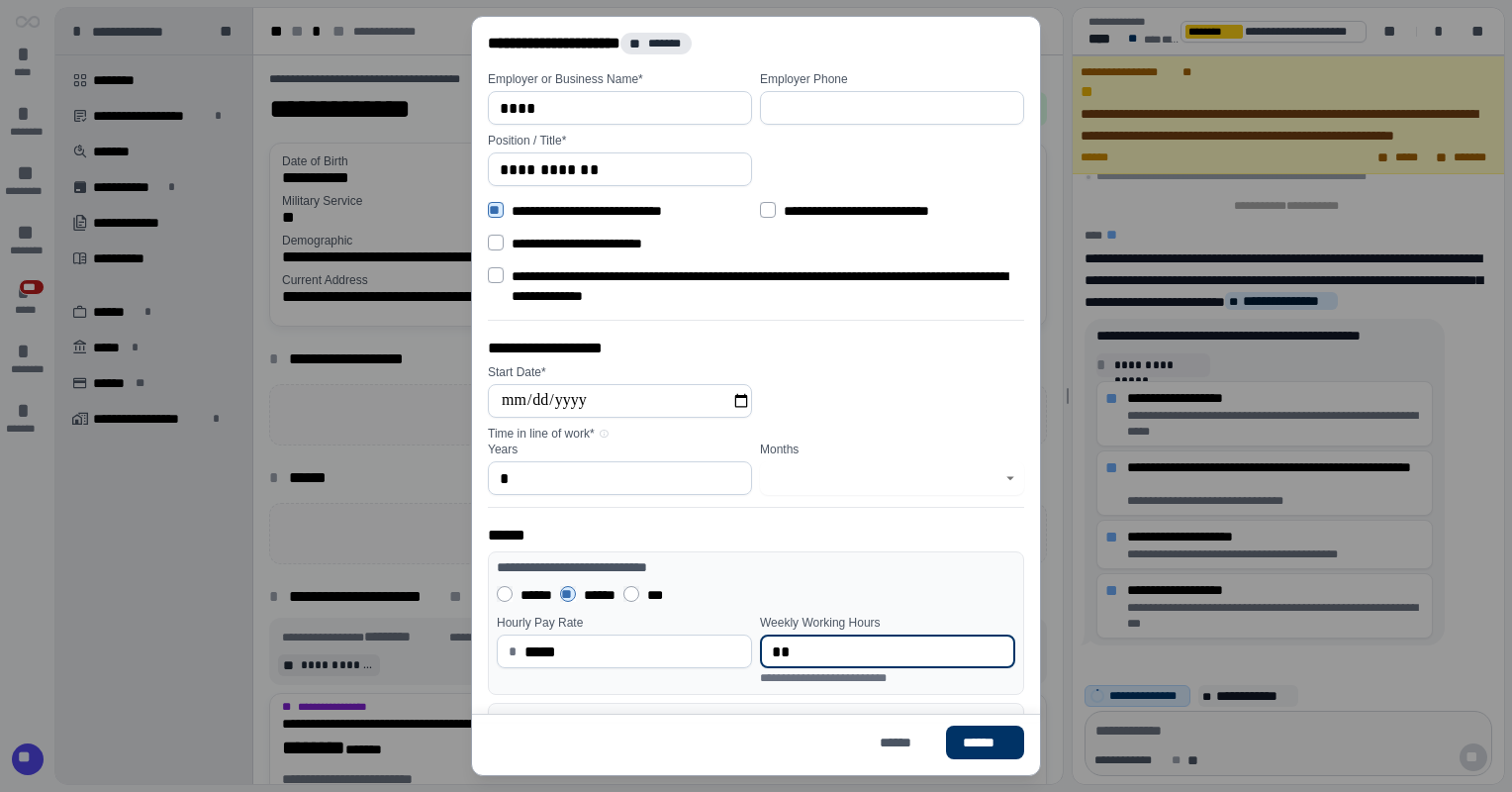 type on "**" 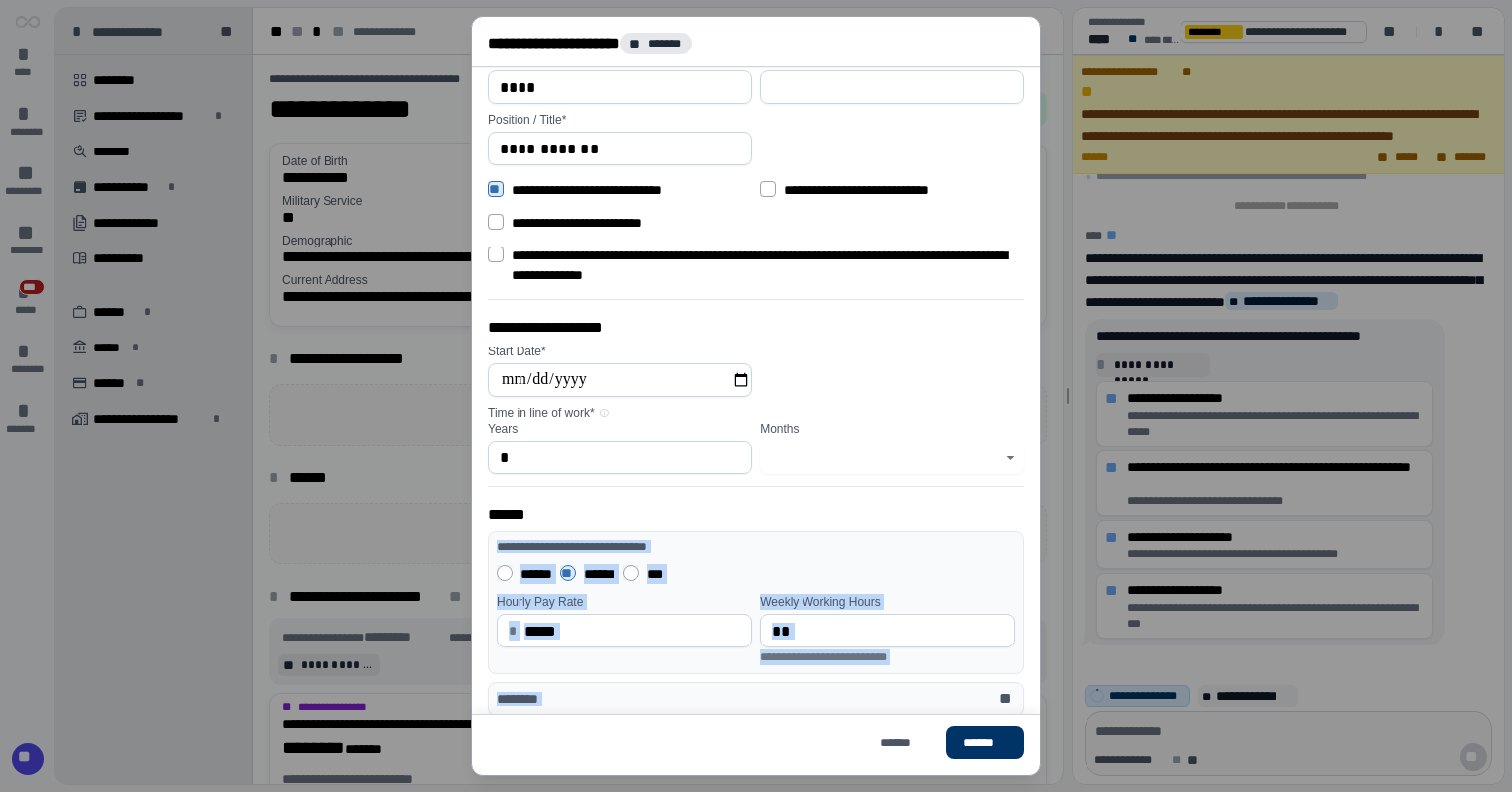 drag, startPoint x: 1040, startPoint y: 503, endPoint x: 1044, endPoint y: 679, distance: 176.04545 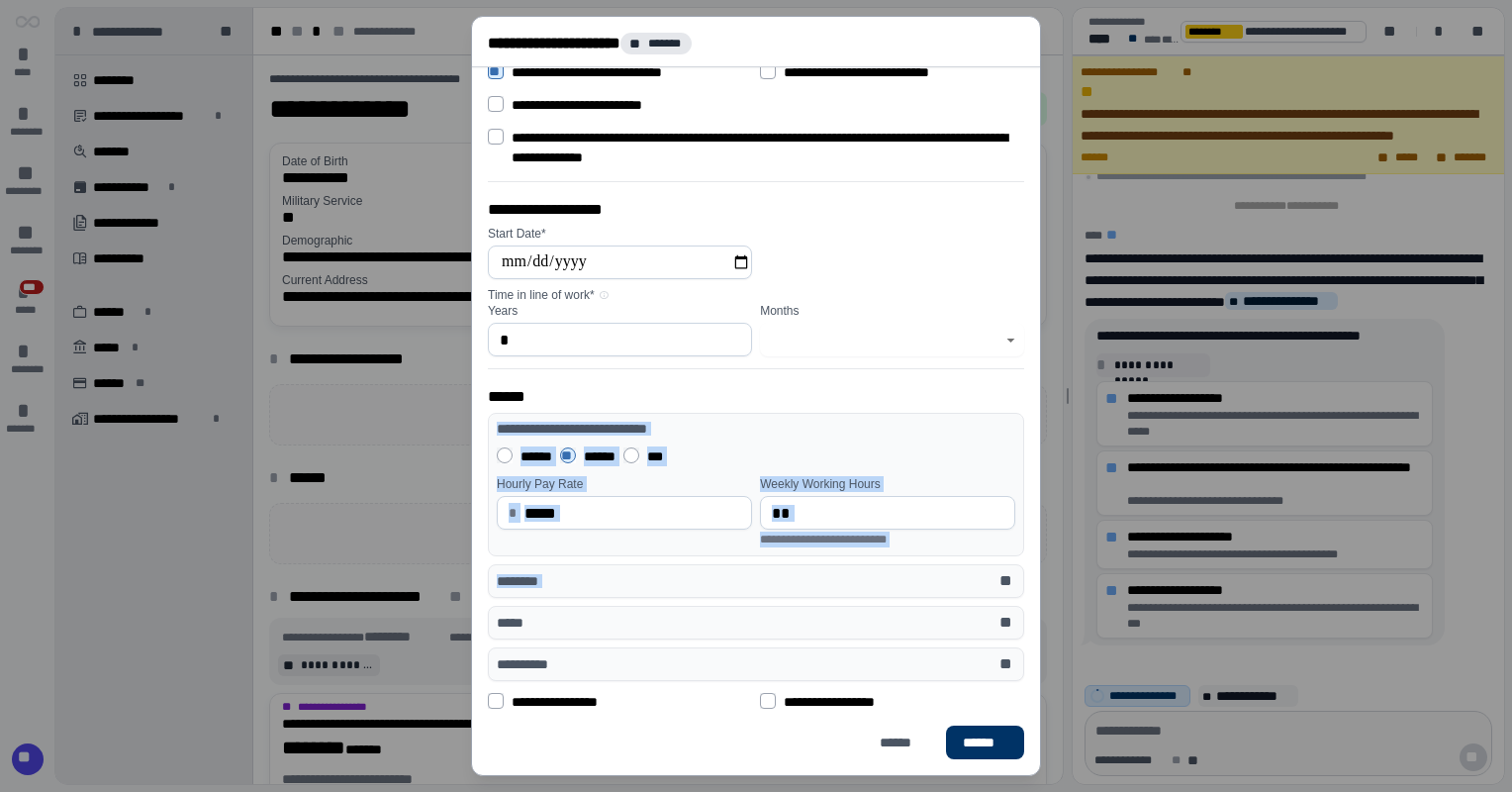 scroll, scrollTop: 197, scrollLeft: 0, axis: vertical 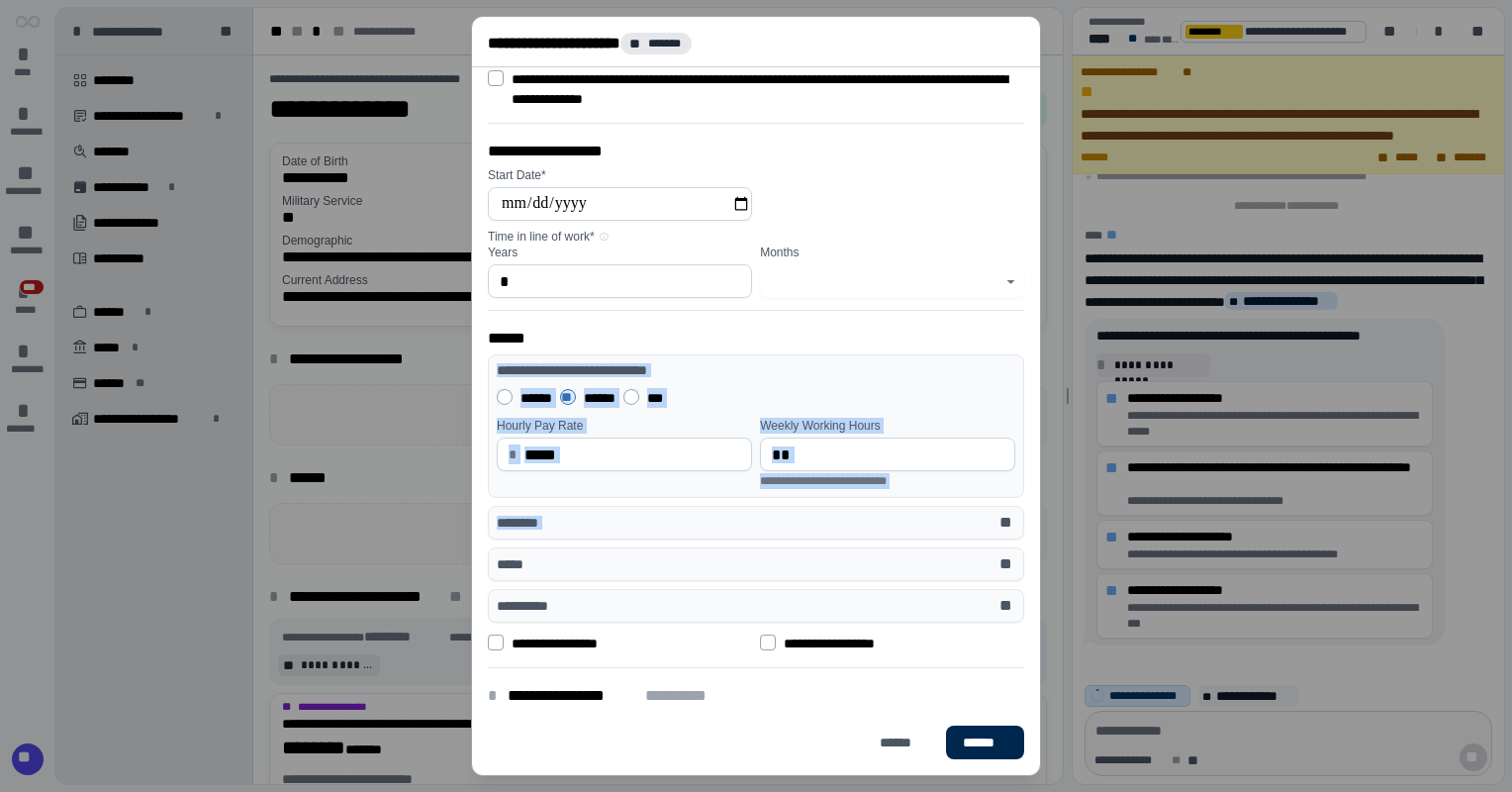 click on "******" at bounding box center [985, 742] 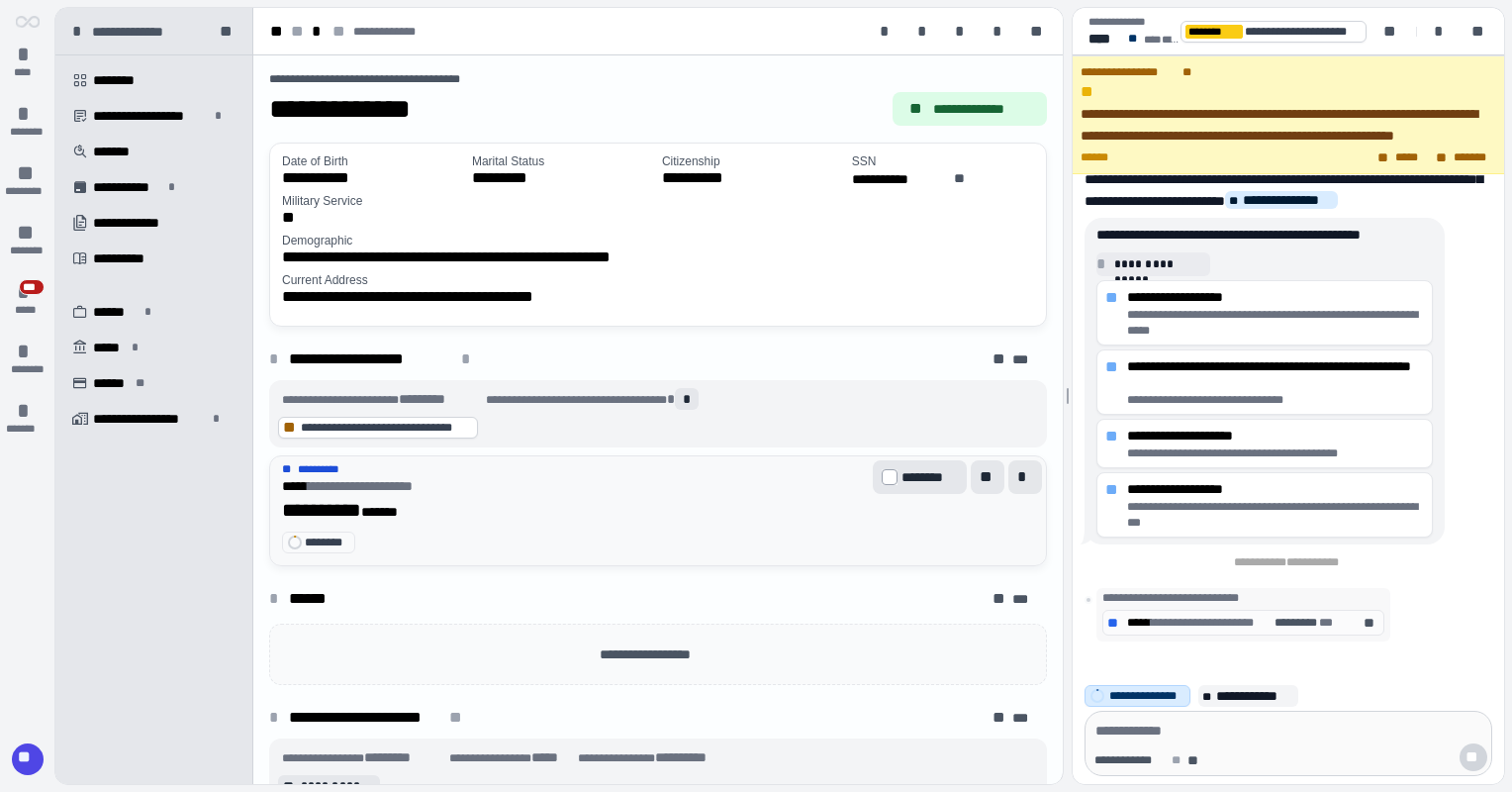 click on "*" at bounding box center (1025, 477) 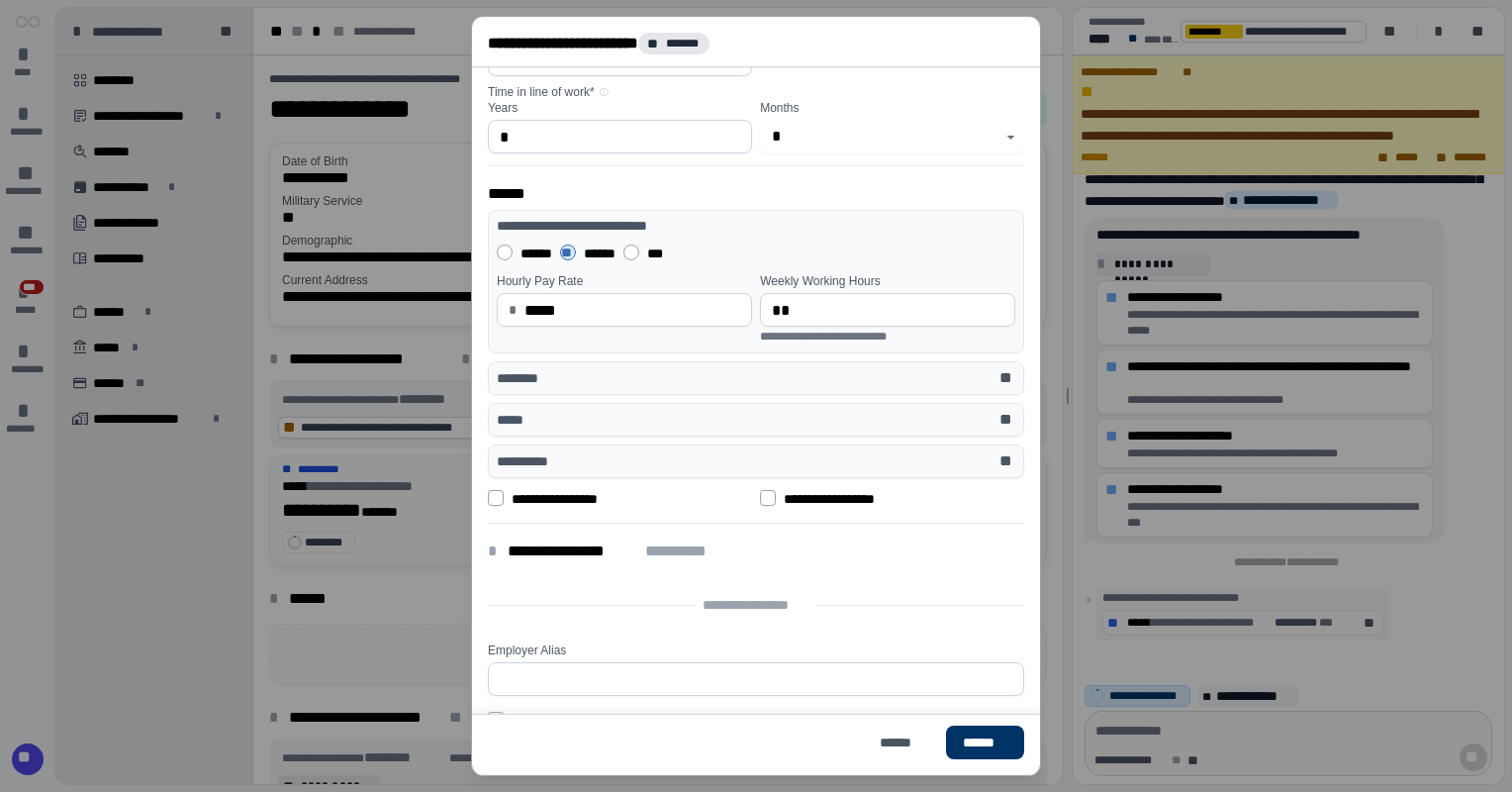 scroll, scrollTop: 361, scrollLeft: 0, axis: vertical 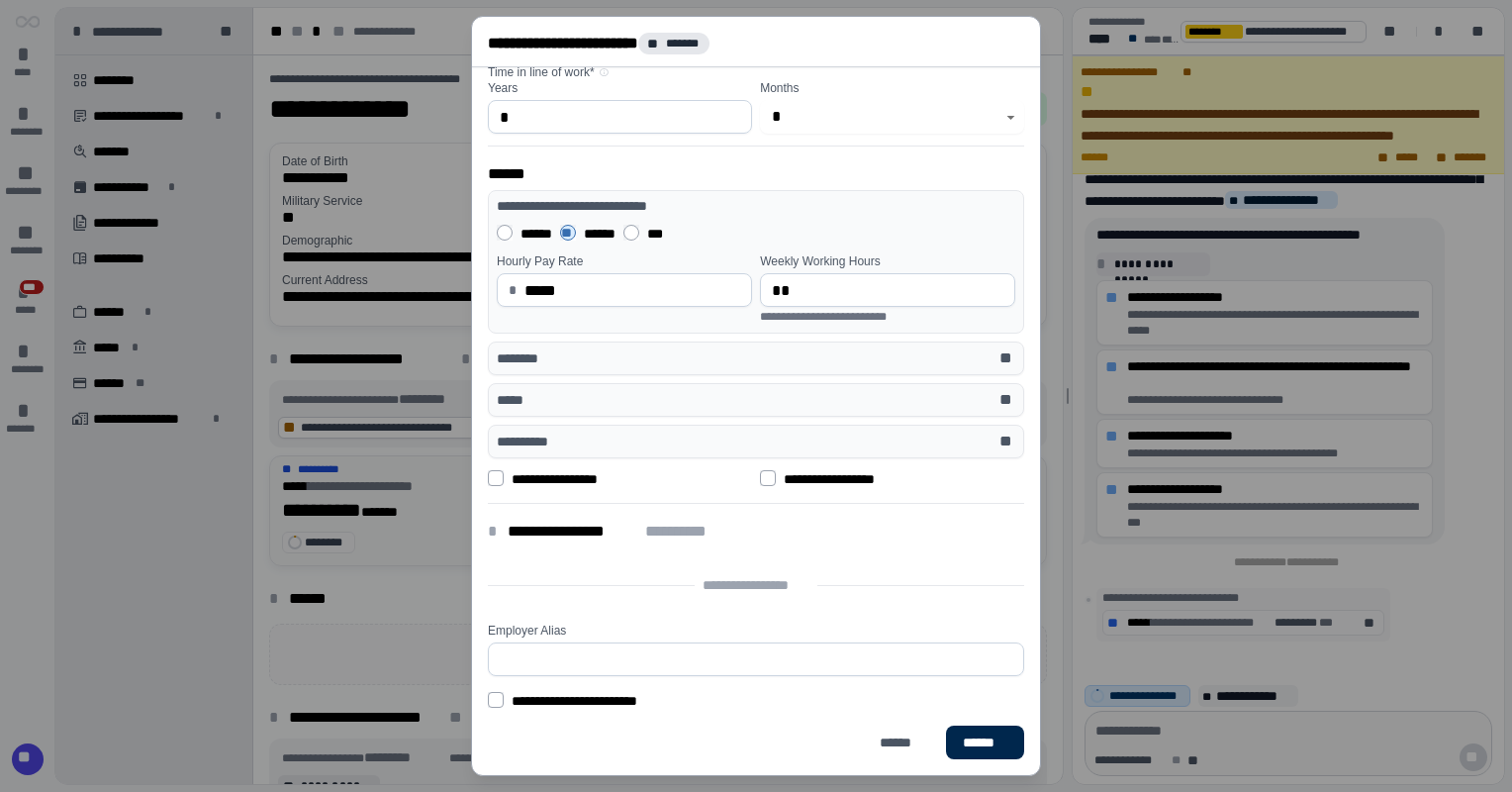 click on "******" at bounding box center (985, 742) 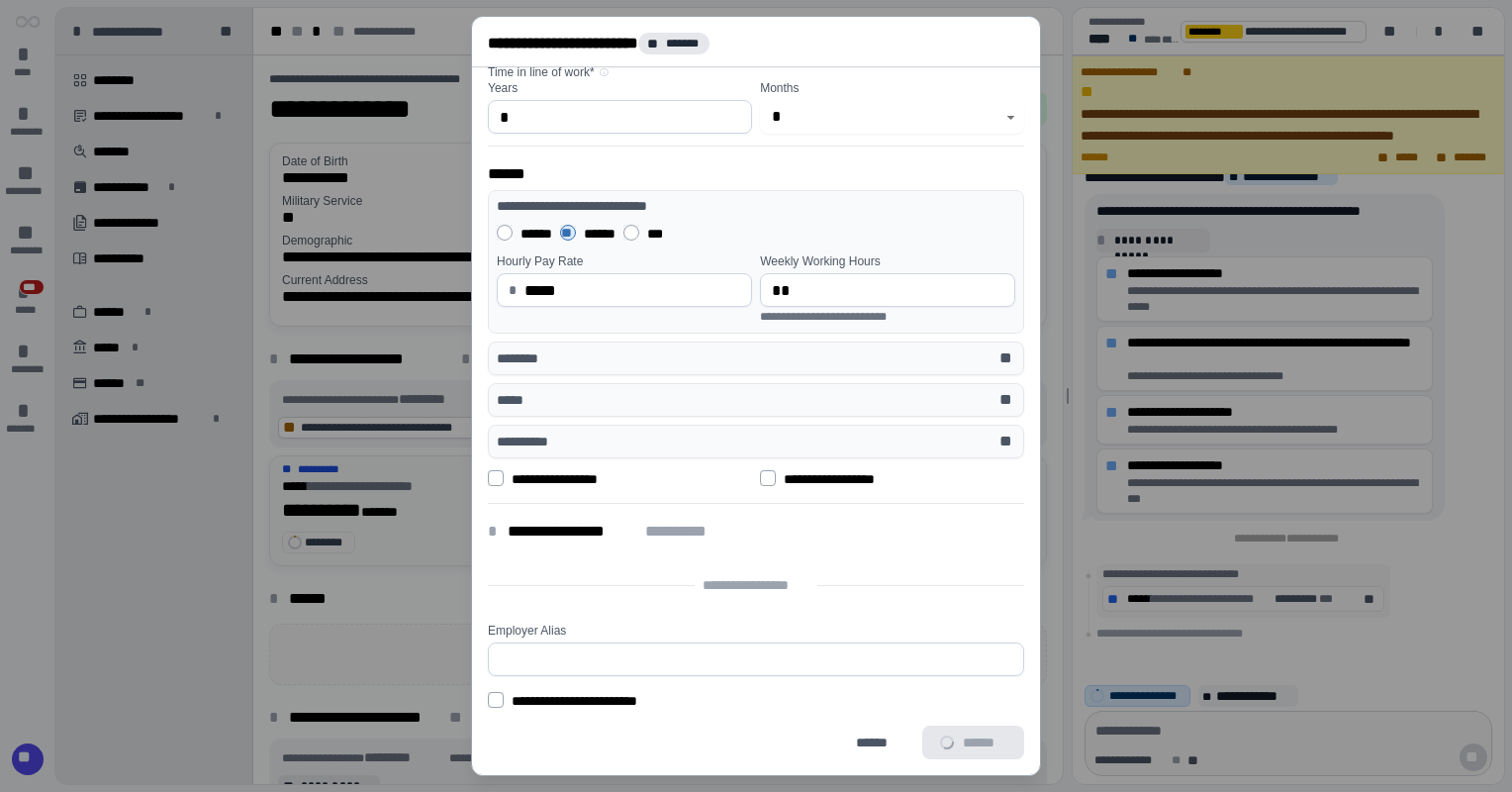click on "**********" at bounding box center [756, 396] 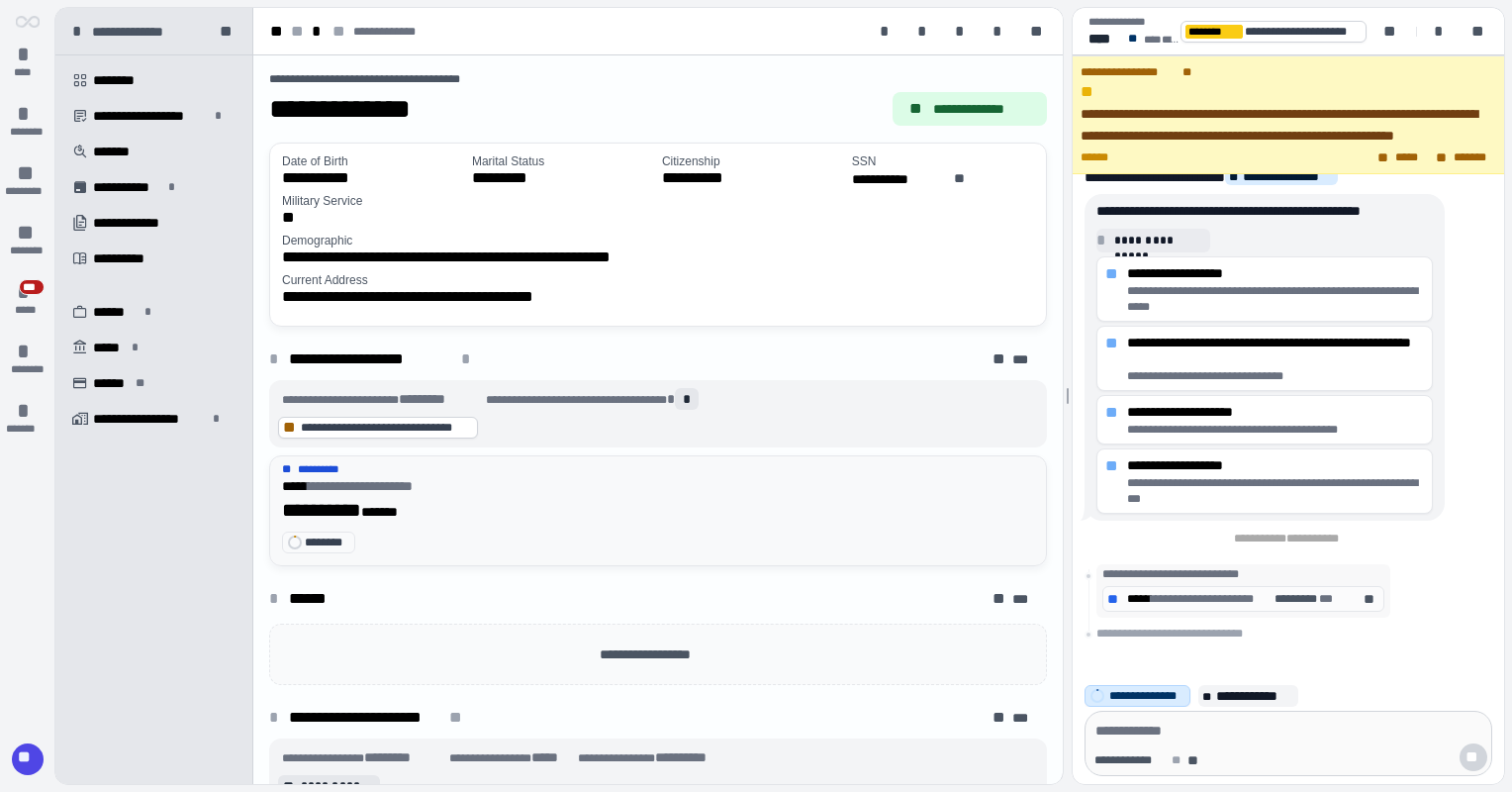 click at bounding box center [1288, 731] 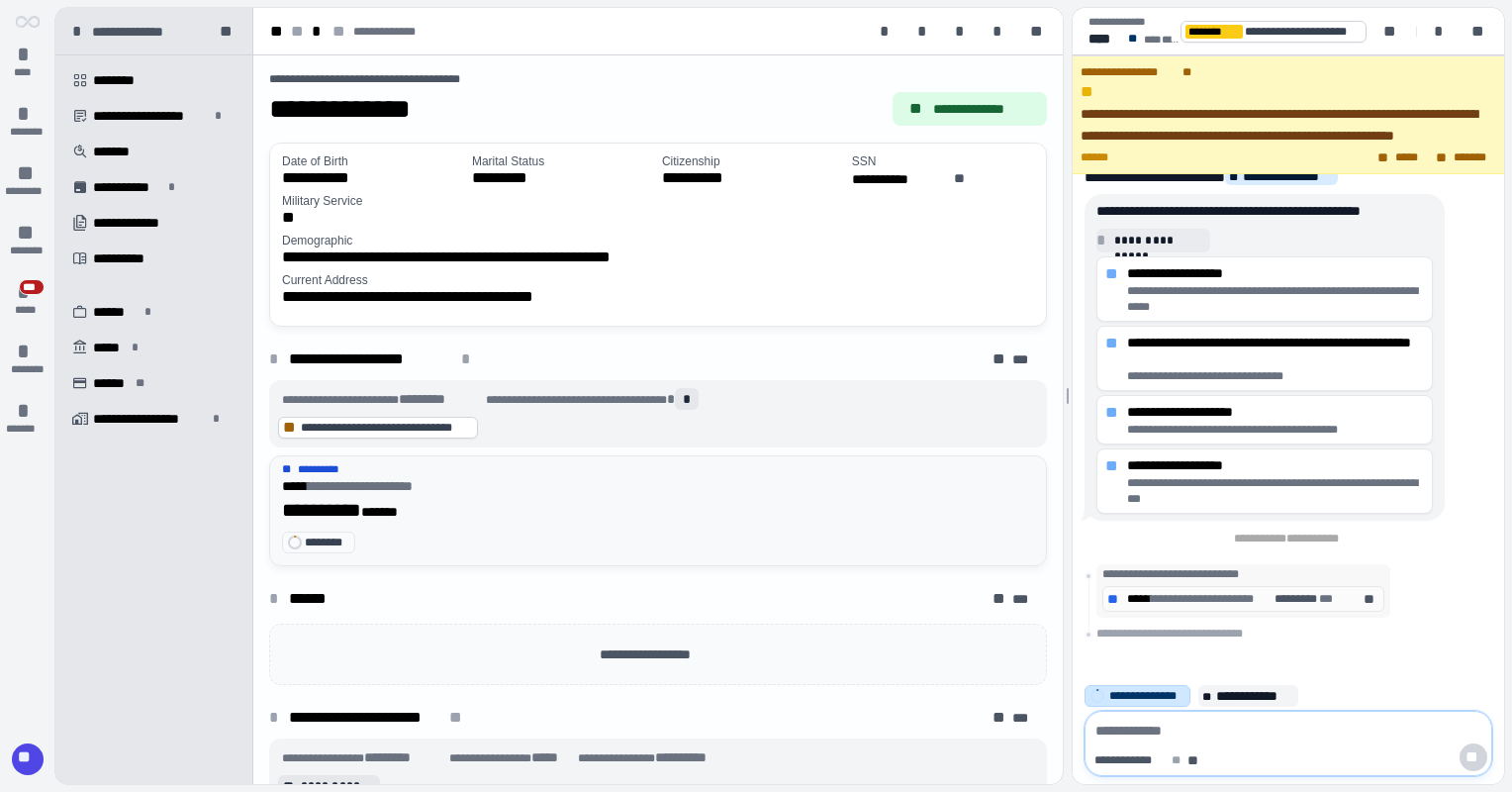 click on "**********" at bounding box center (1138, 696) 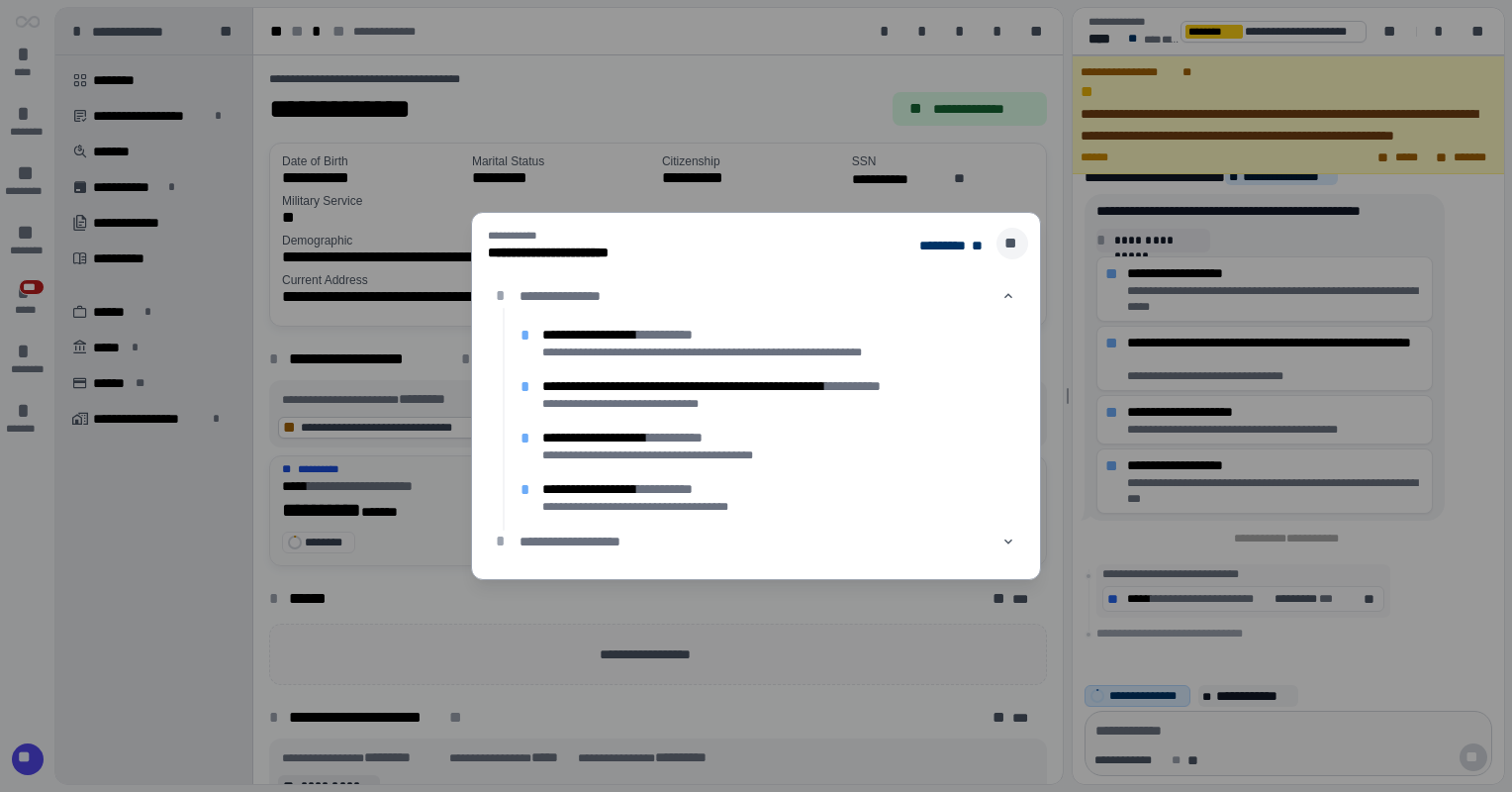 click on "**" at bounding box center (1012, 244) 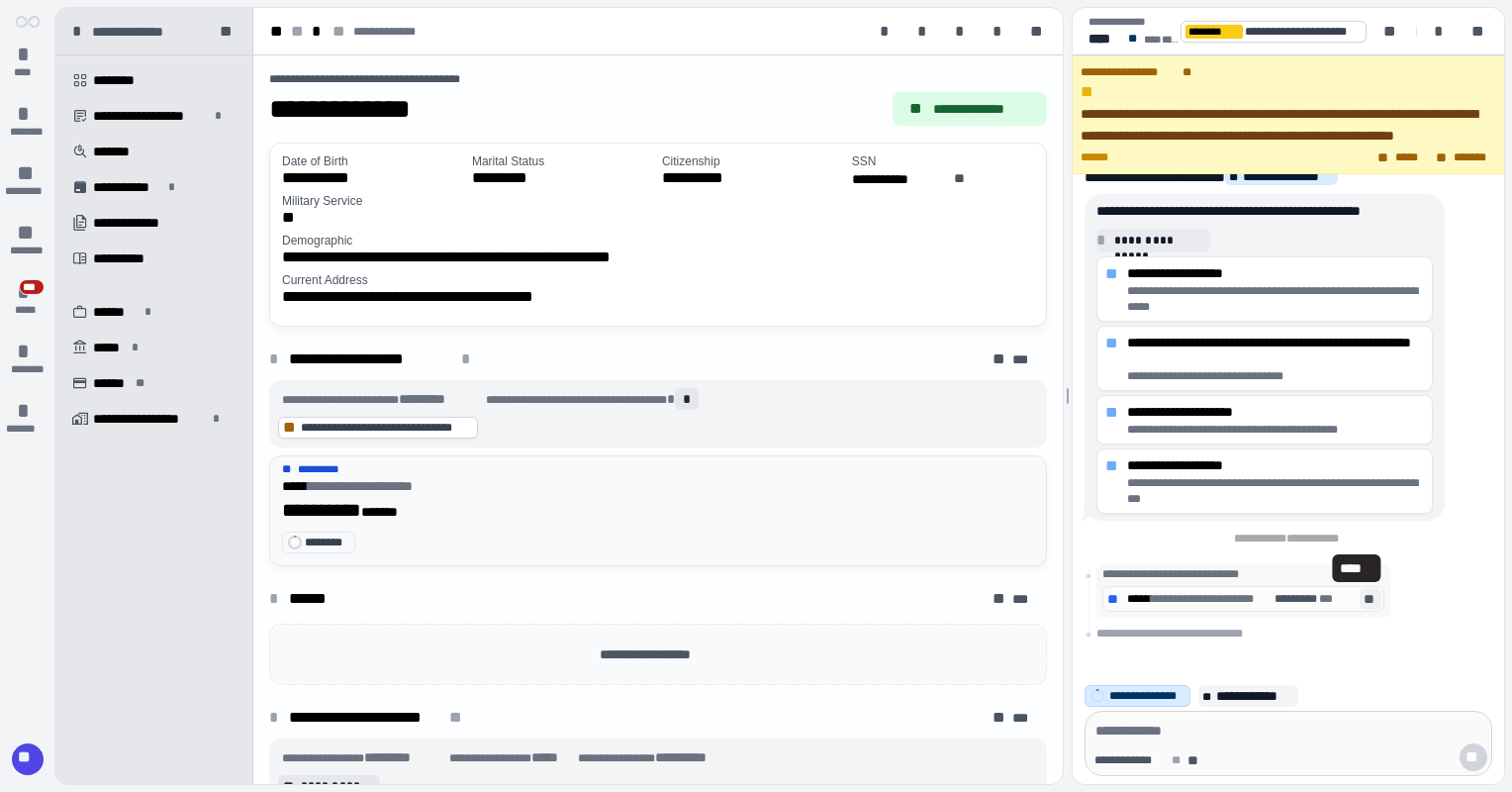 click on "**" at bounding box center [1370, 599] 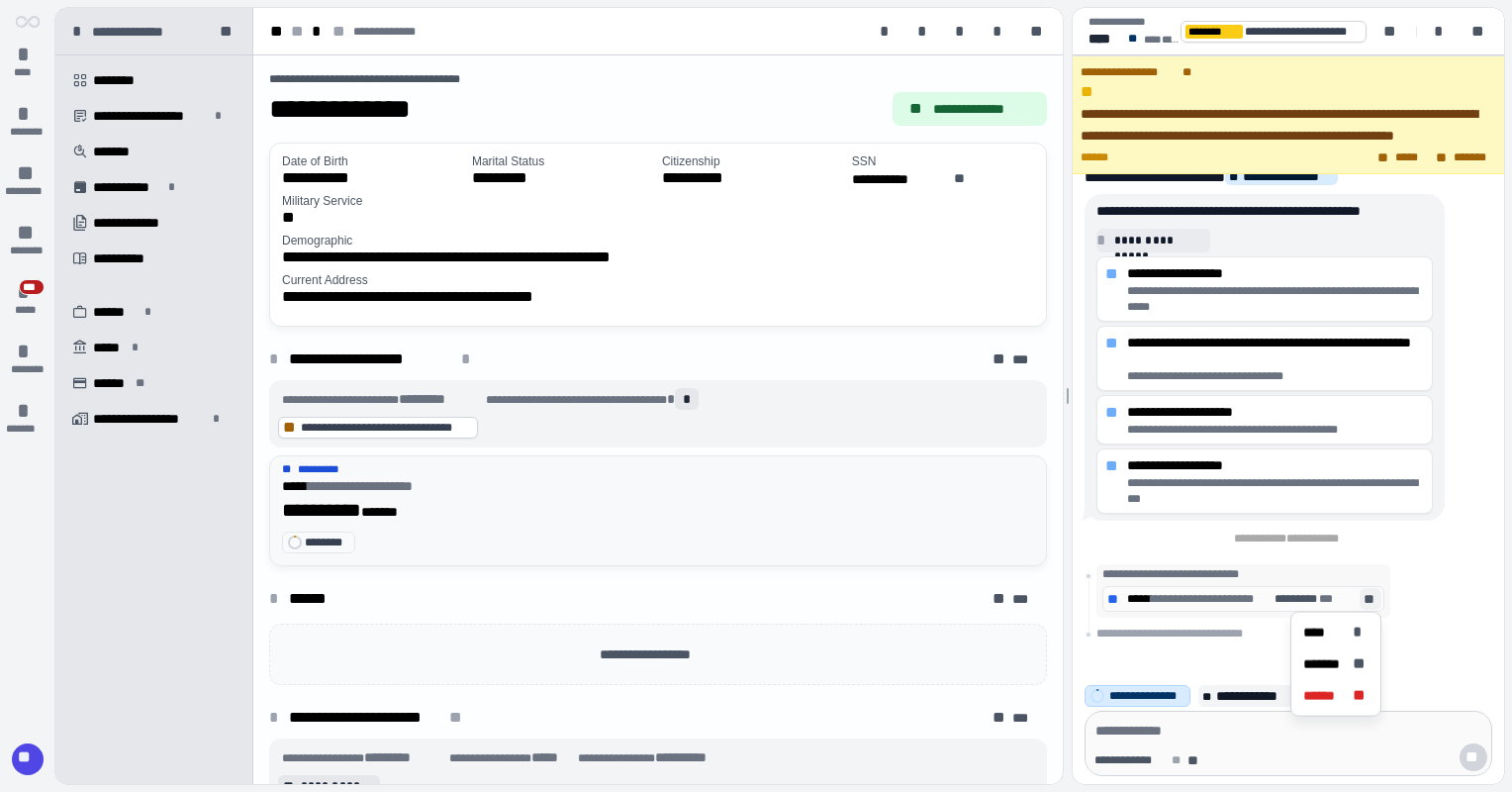 click on "**********" at bounding box center (1288, 591) 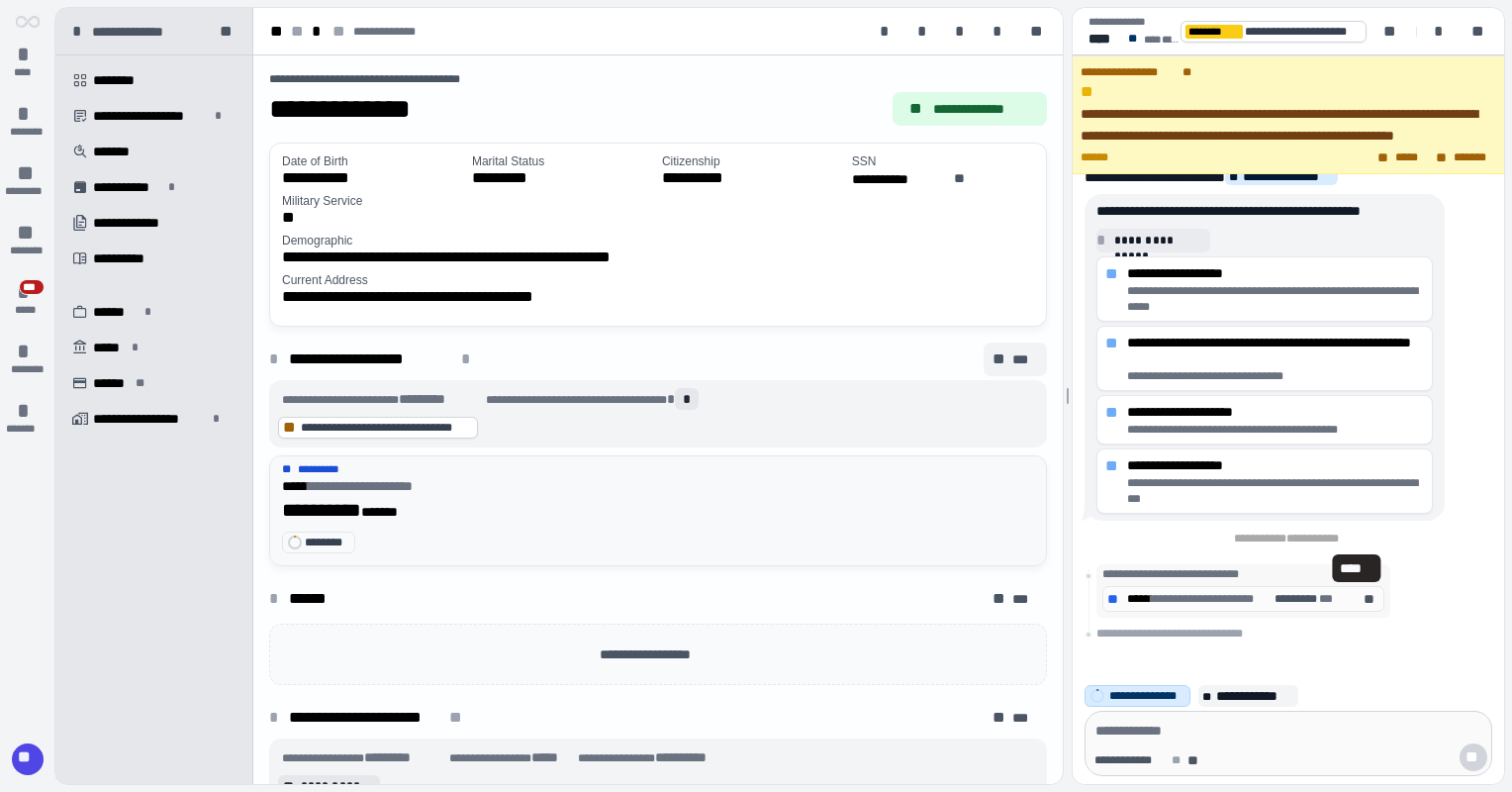 click on "***" at bounding box center (1025, 359) 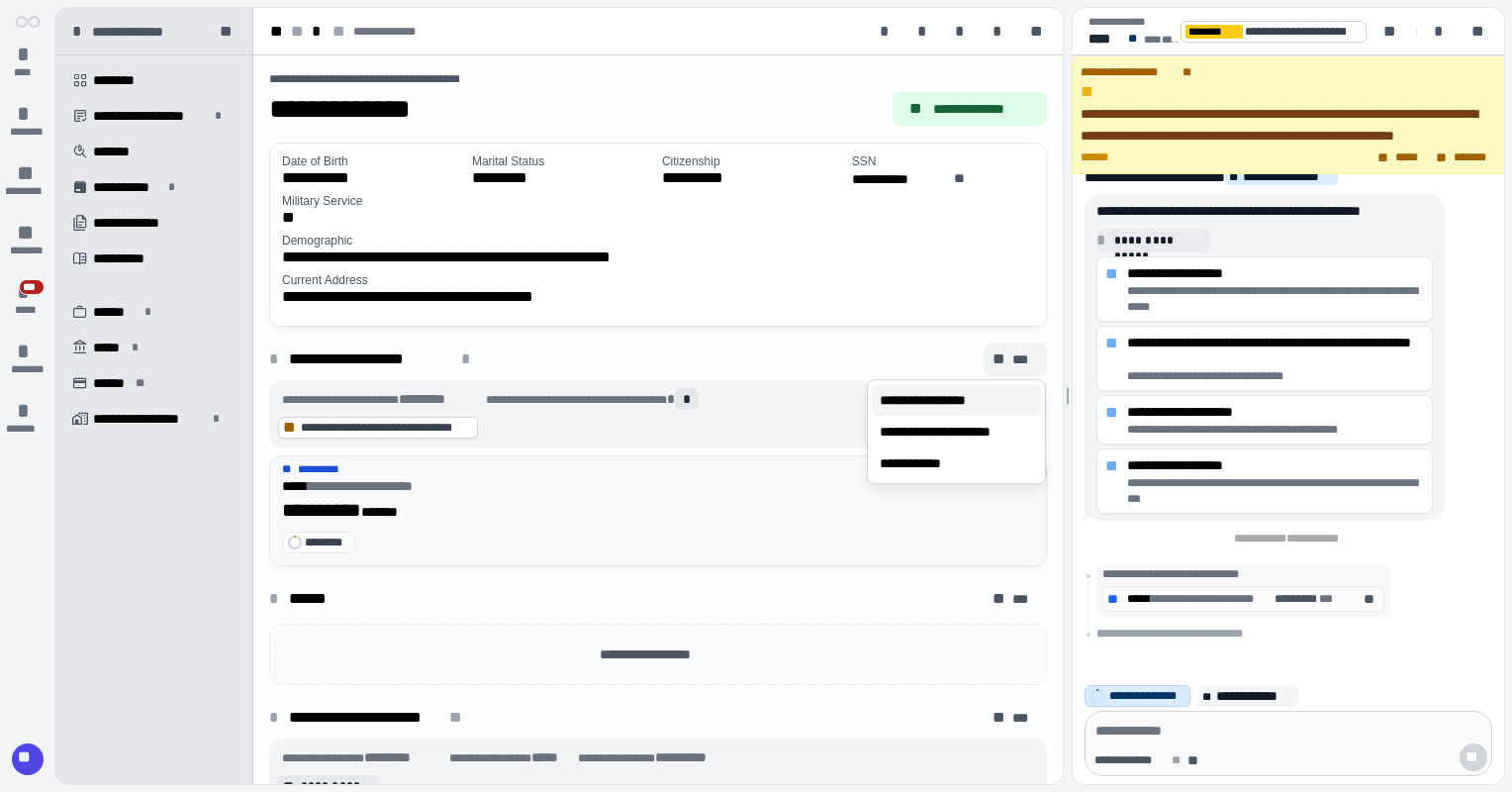 click on "**********" at bounding box center (956, 400) 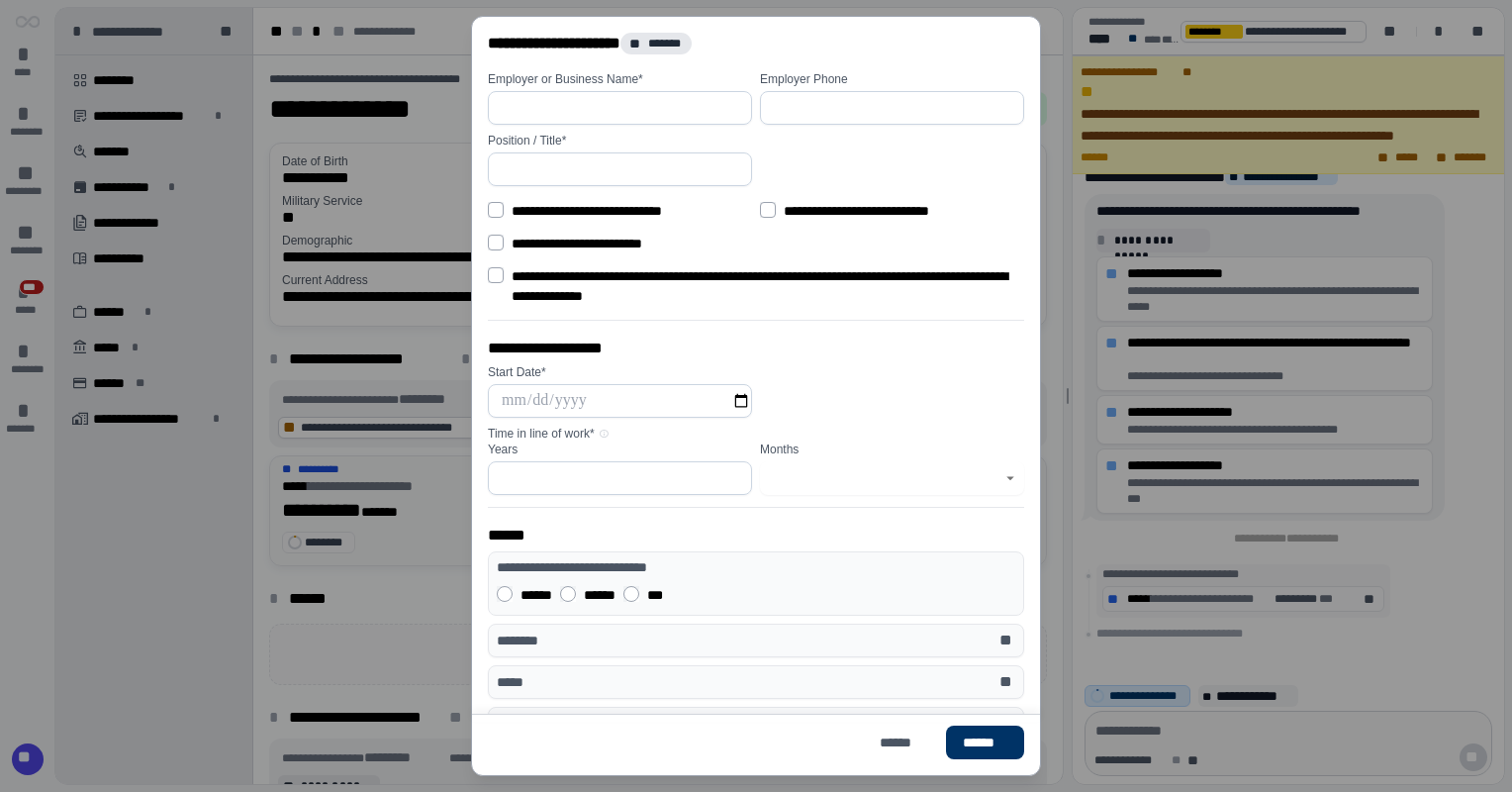 click at bounding box center [619, 108] 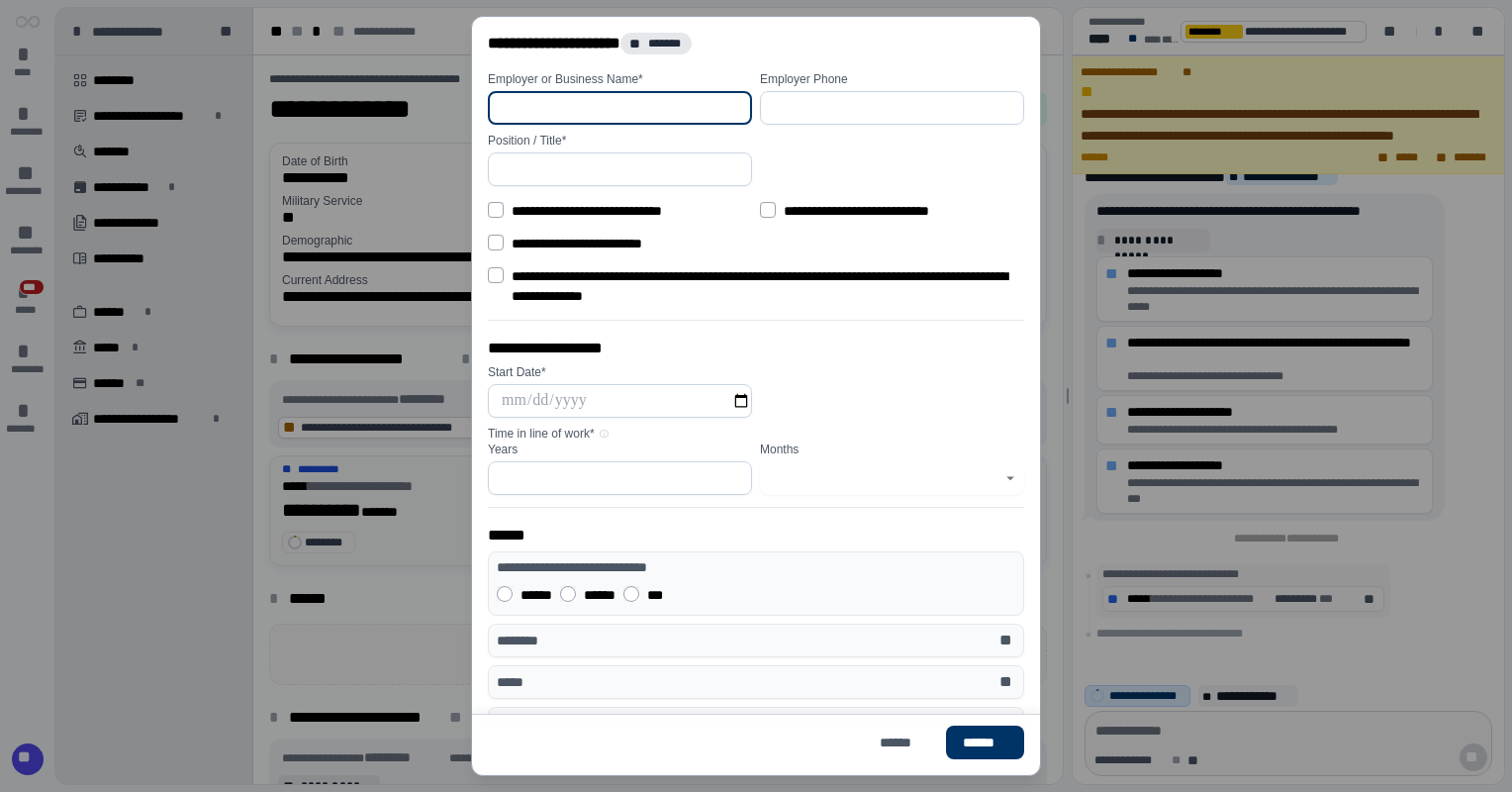 click at bounding box center (619, 108) 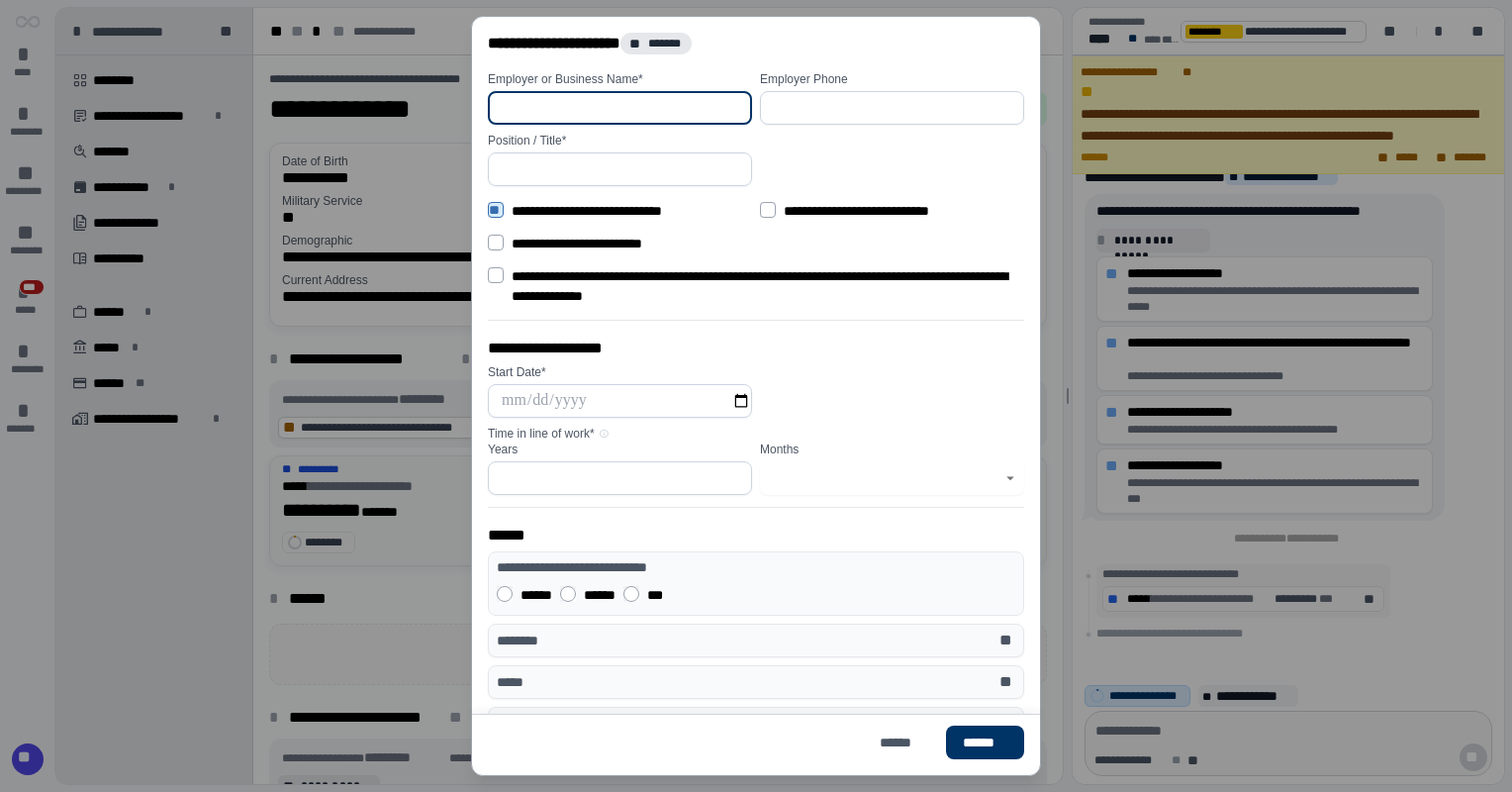click at bounding box center (619, 108) 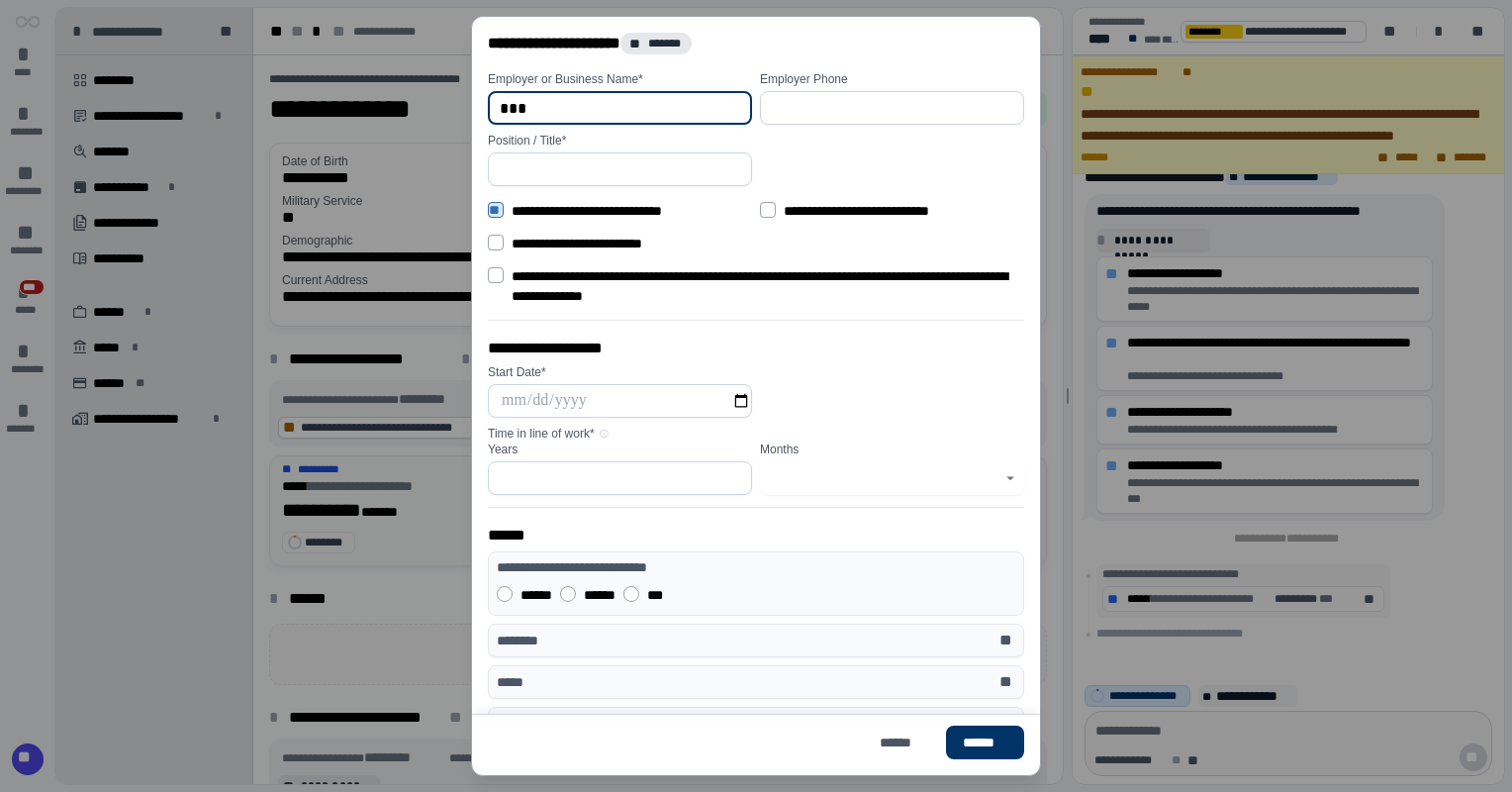 type on "***" 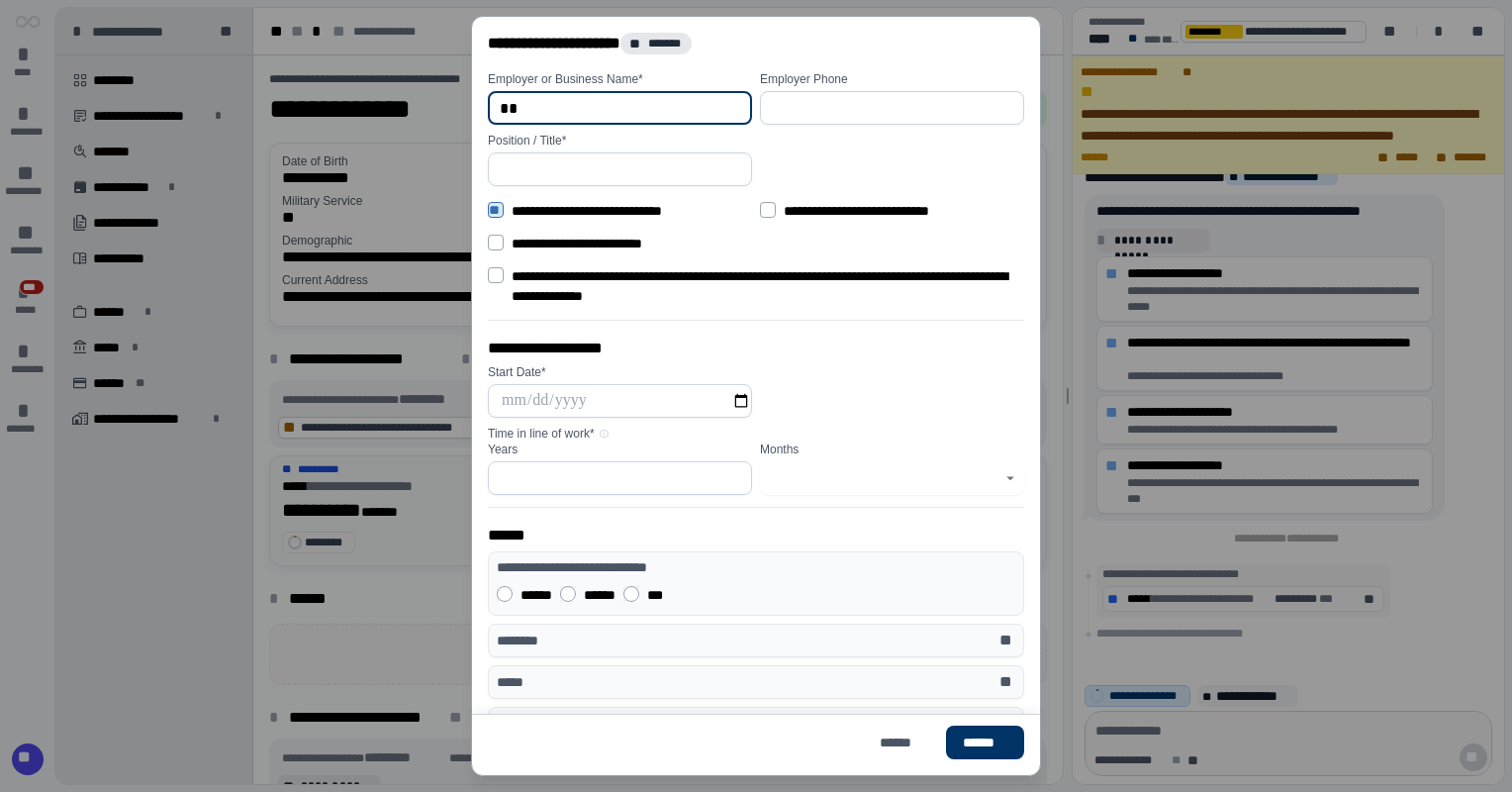 type on "*" 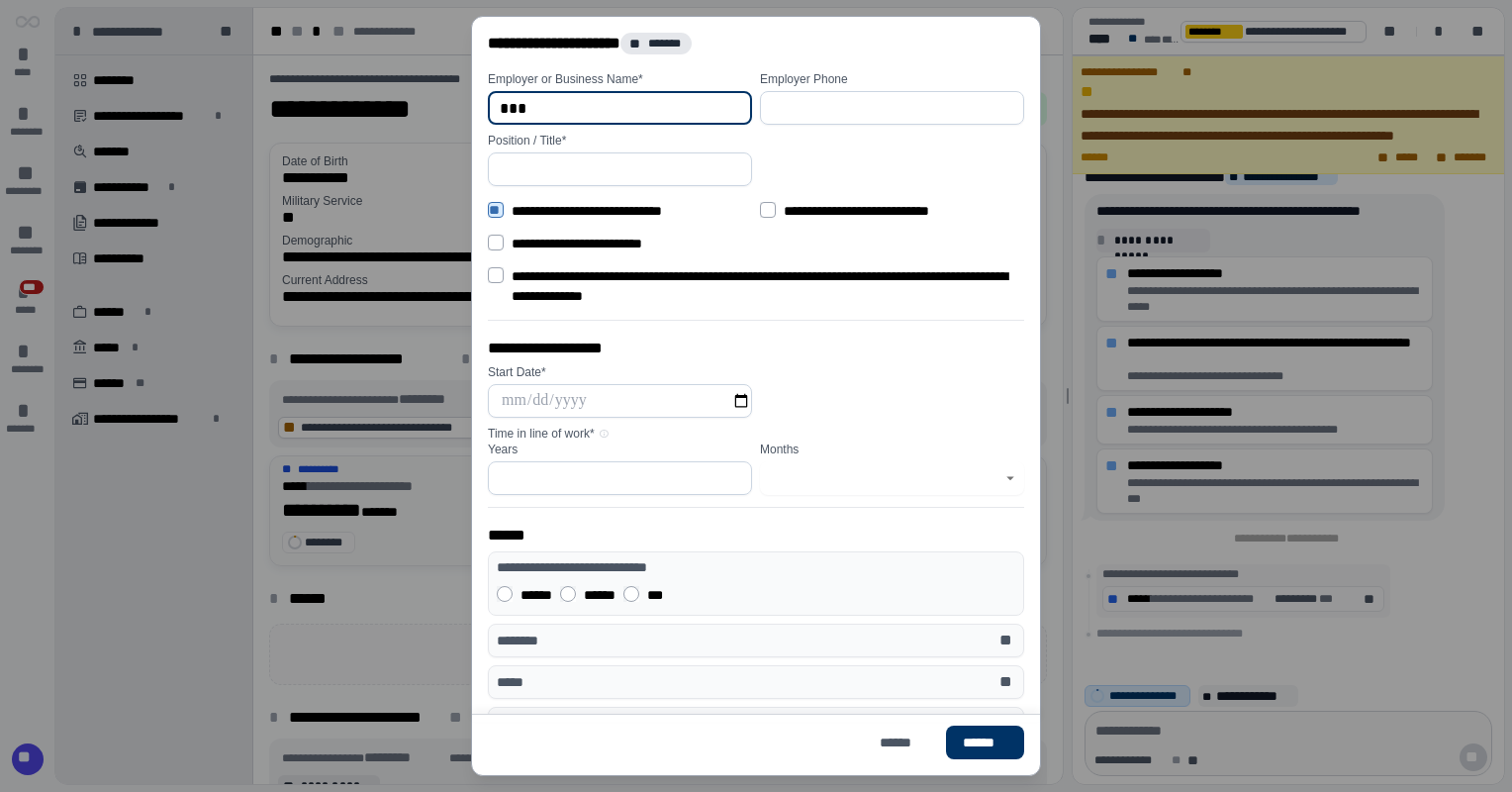 type on "***" 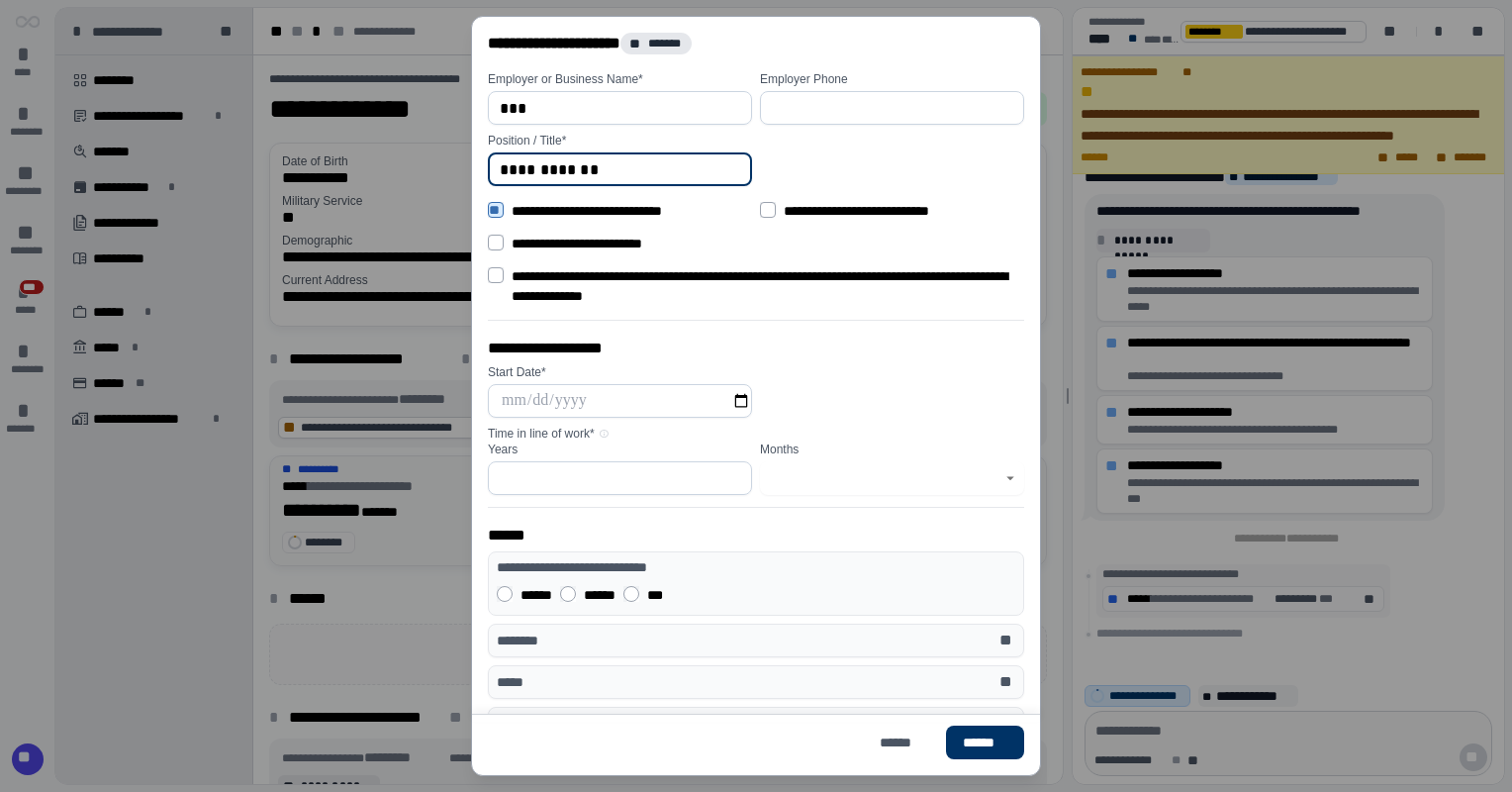 type on "**********" 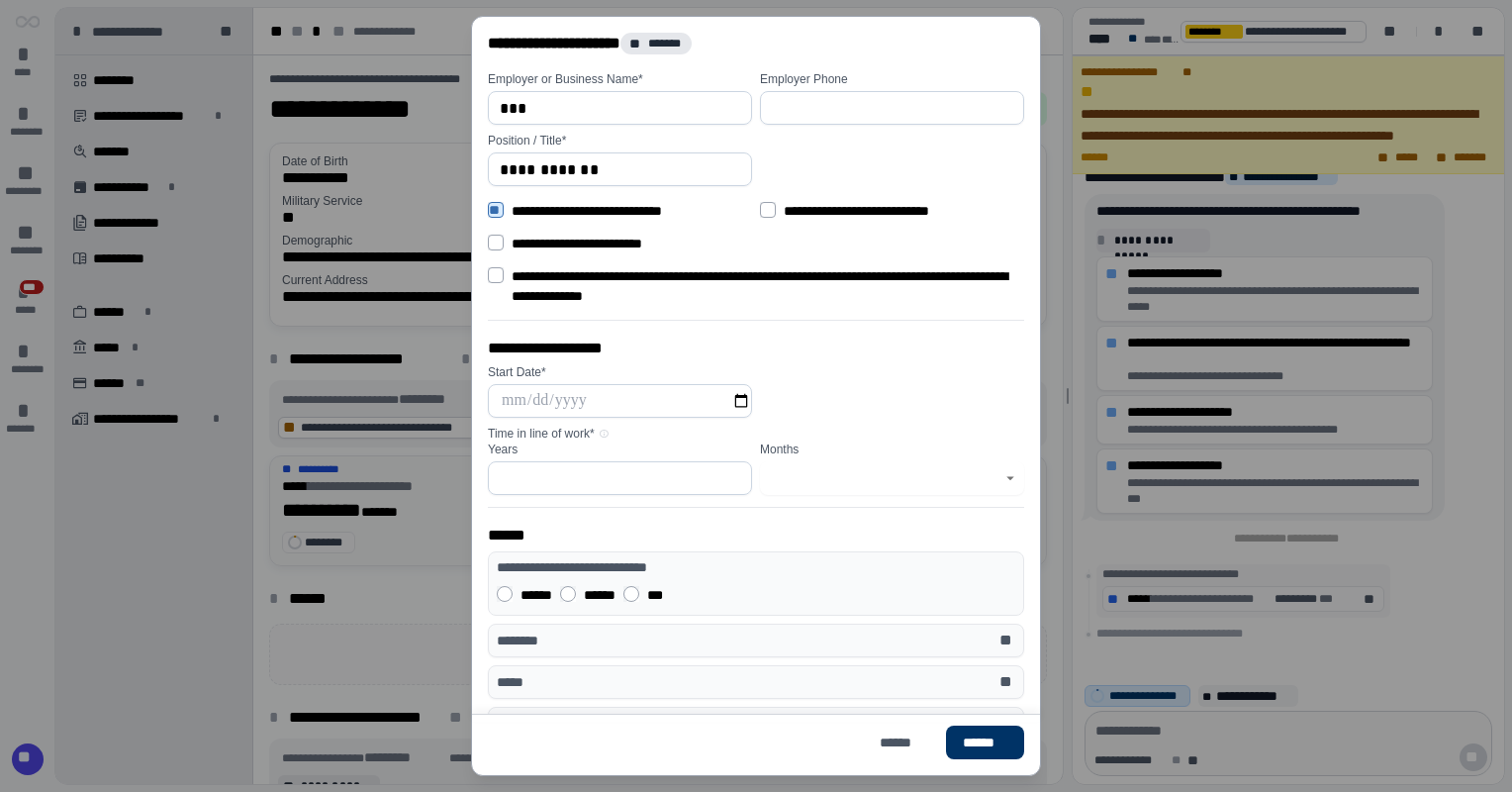 click at bounding box center (619, 401) 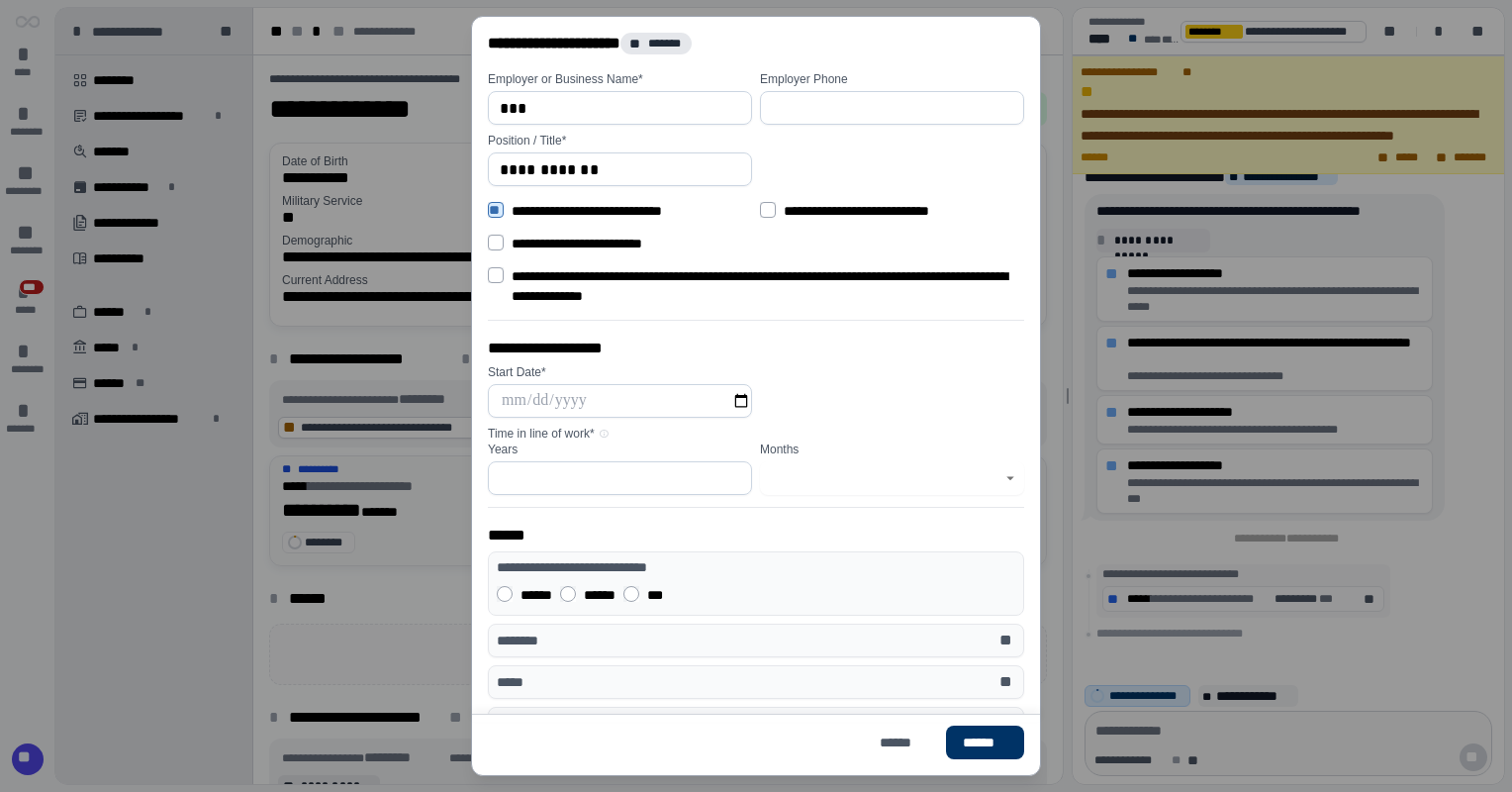 click at bounding box center (619, 478) 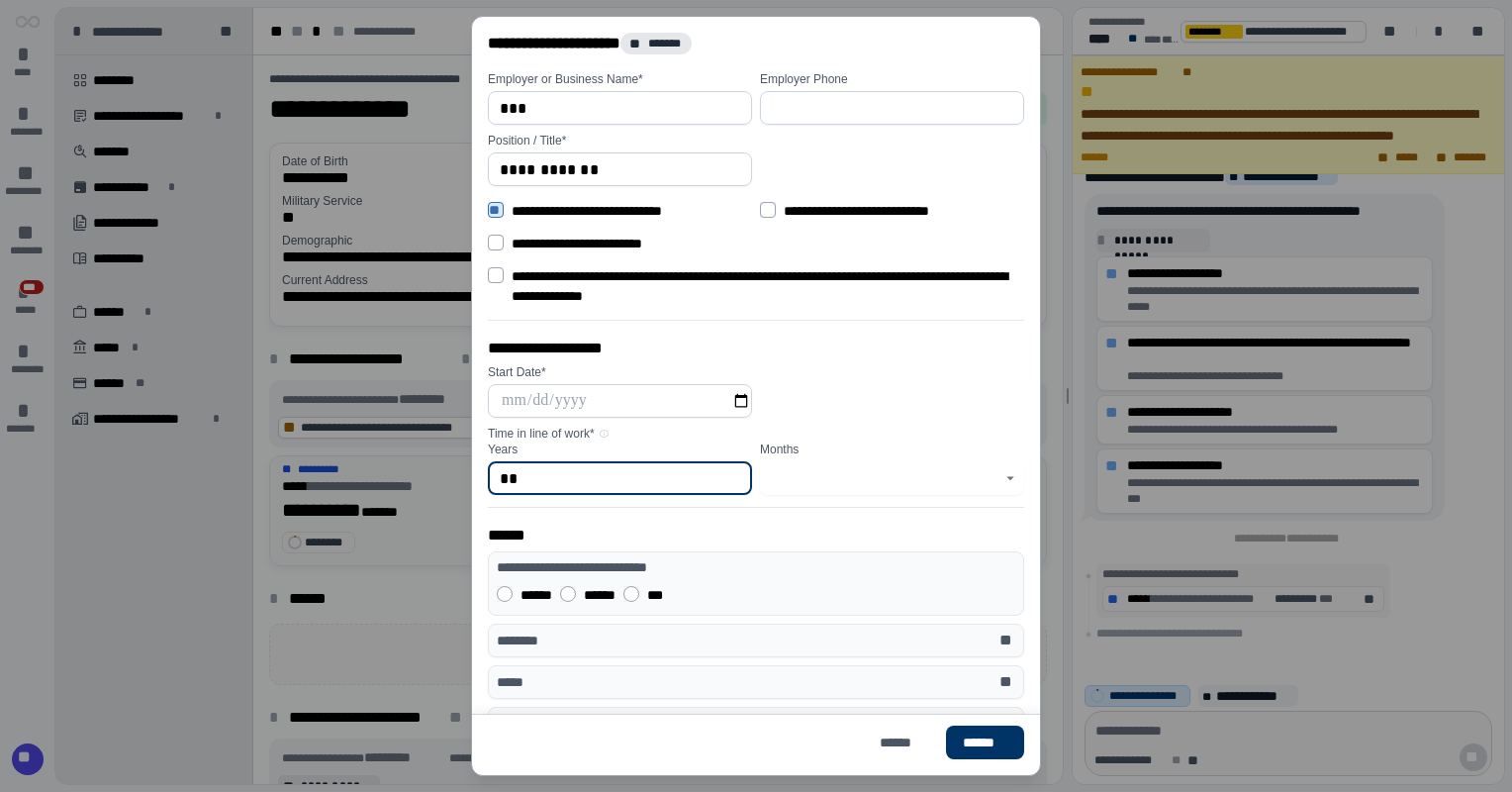 type on "**" 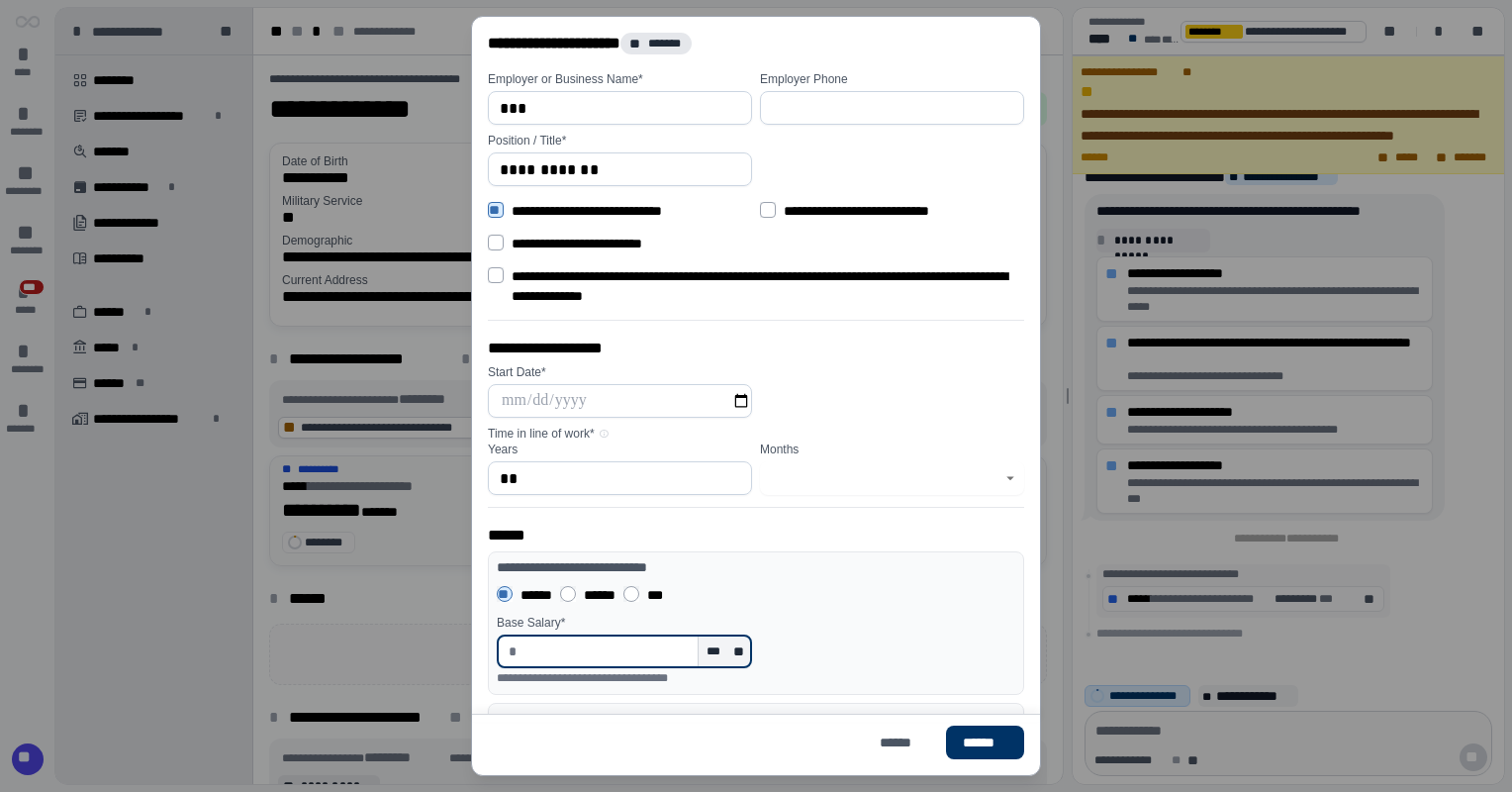 click at bounding box center [607, 651] 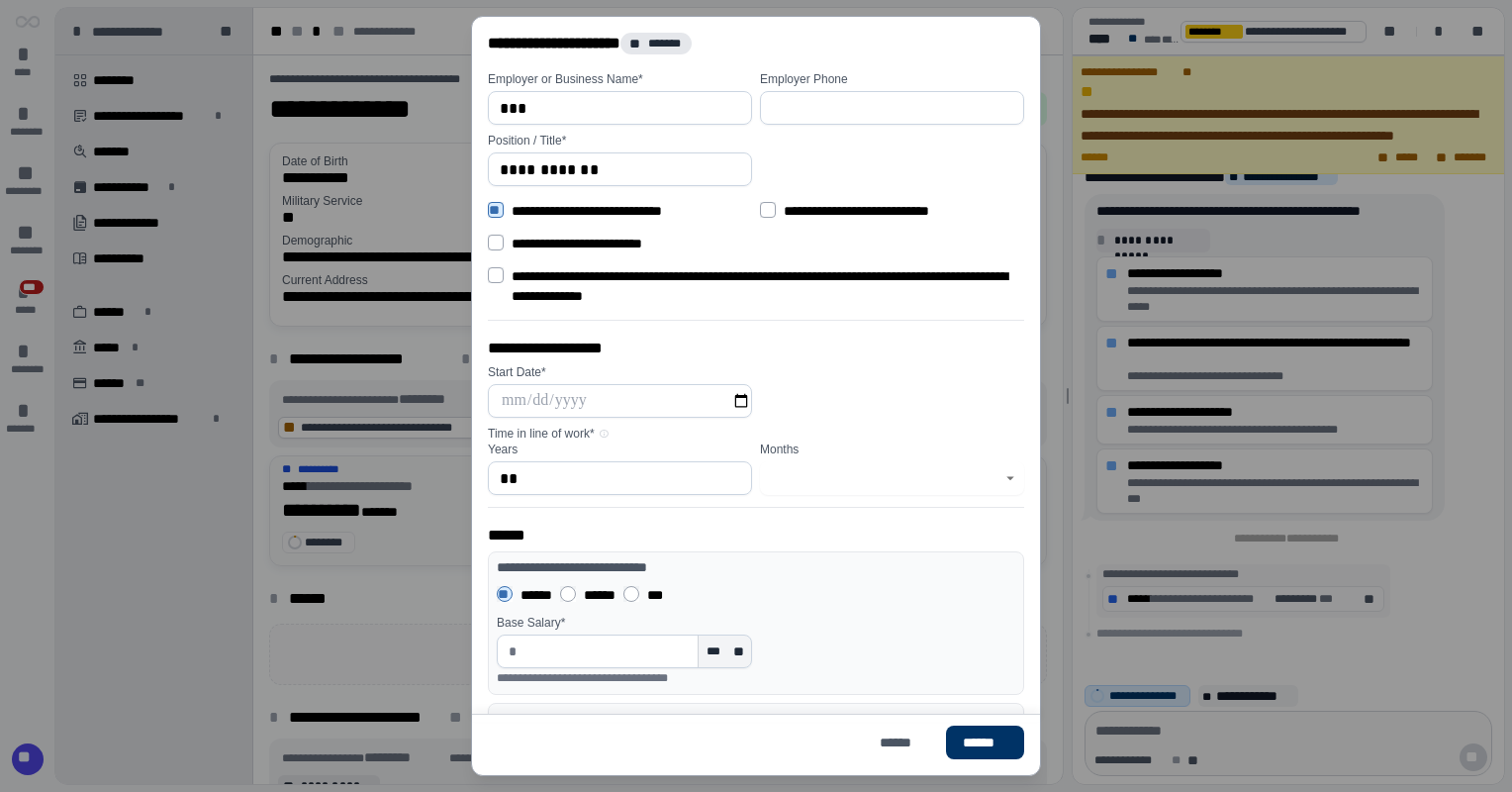 click at bounding box center [619, 401] 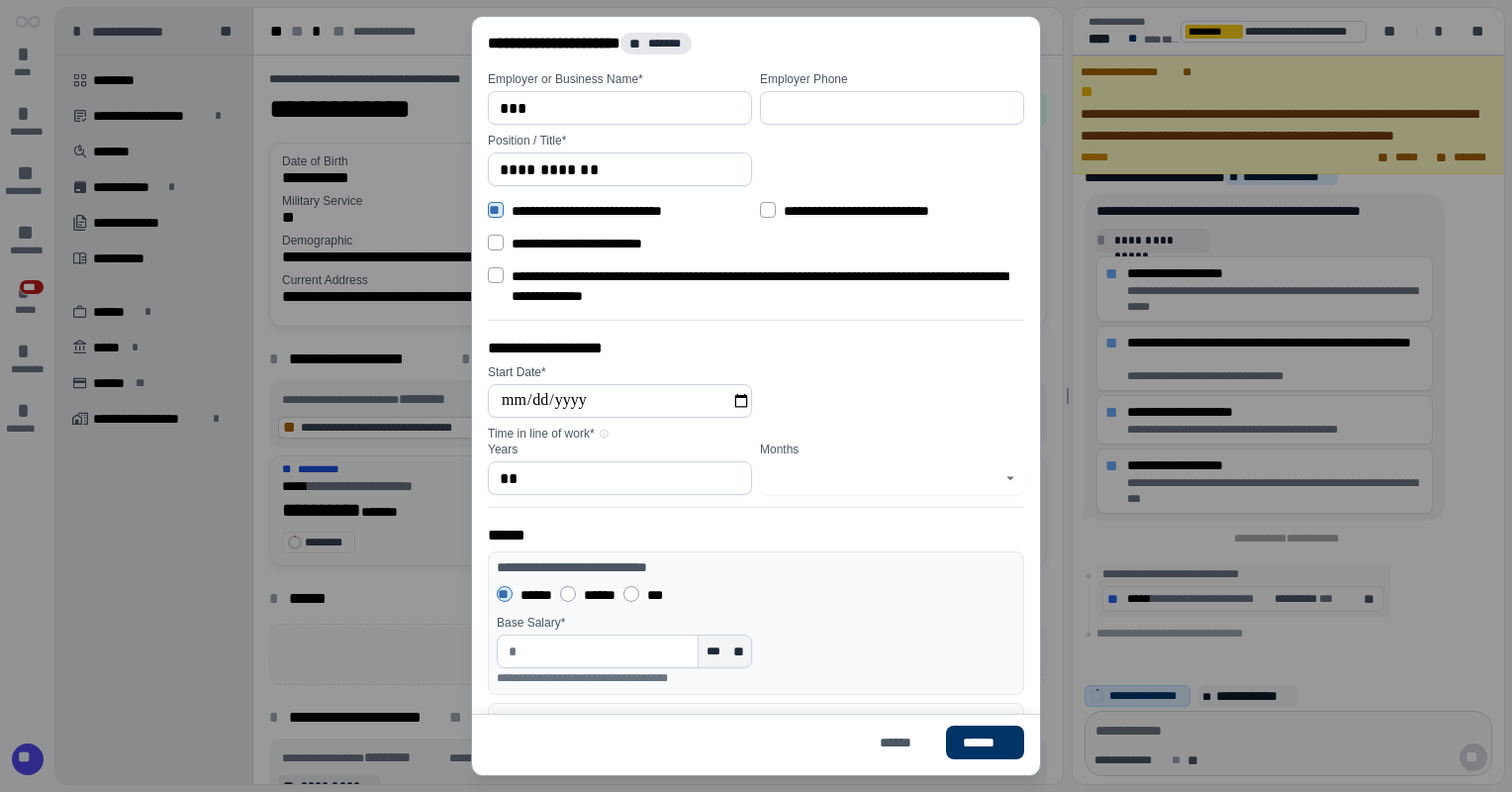 type on "**********" 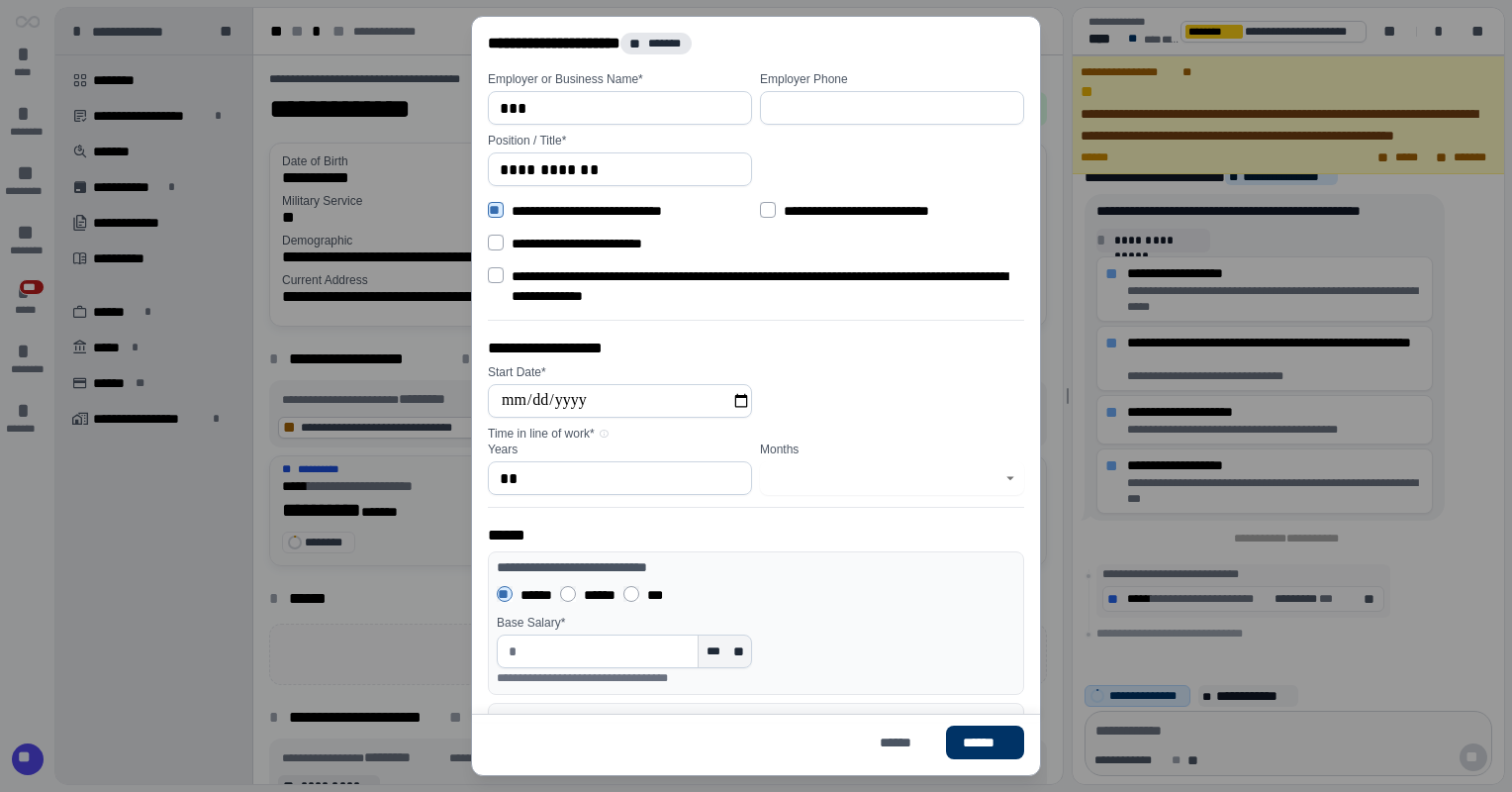 click on "**" at bounding box center (619, 478) 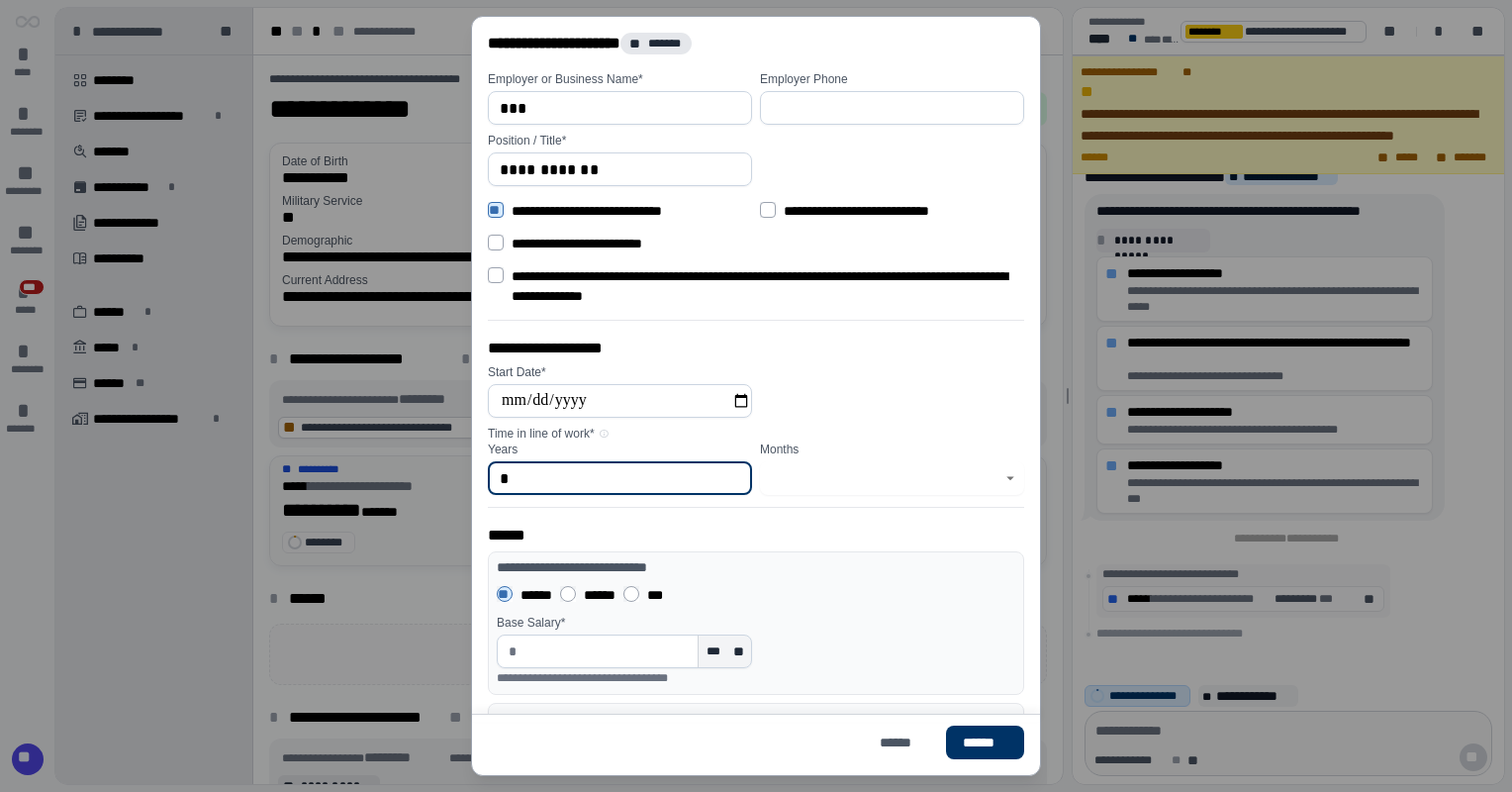 type on "*" 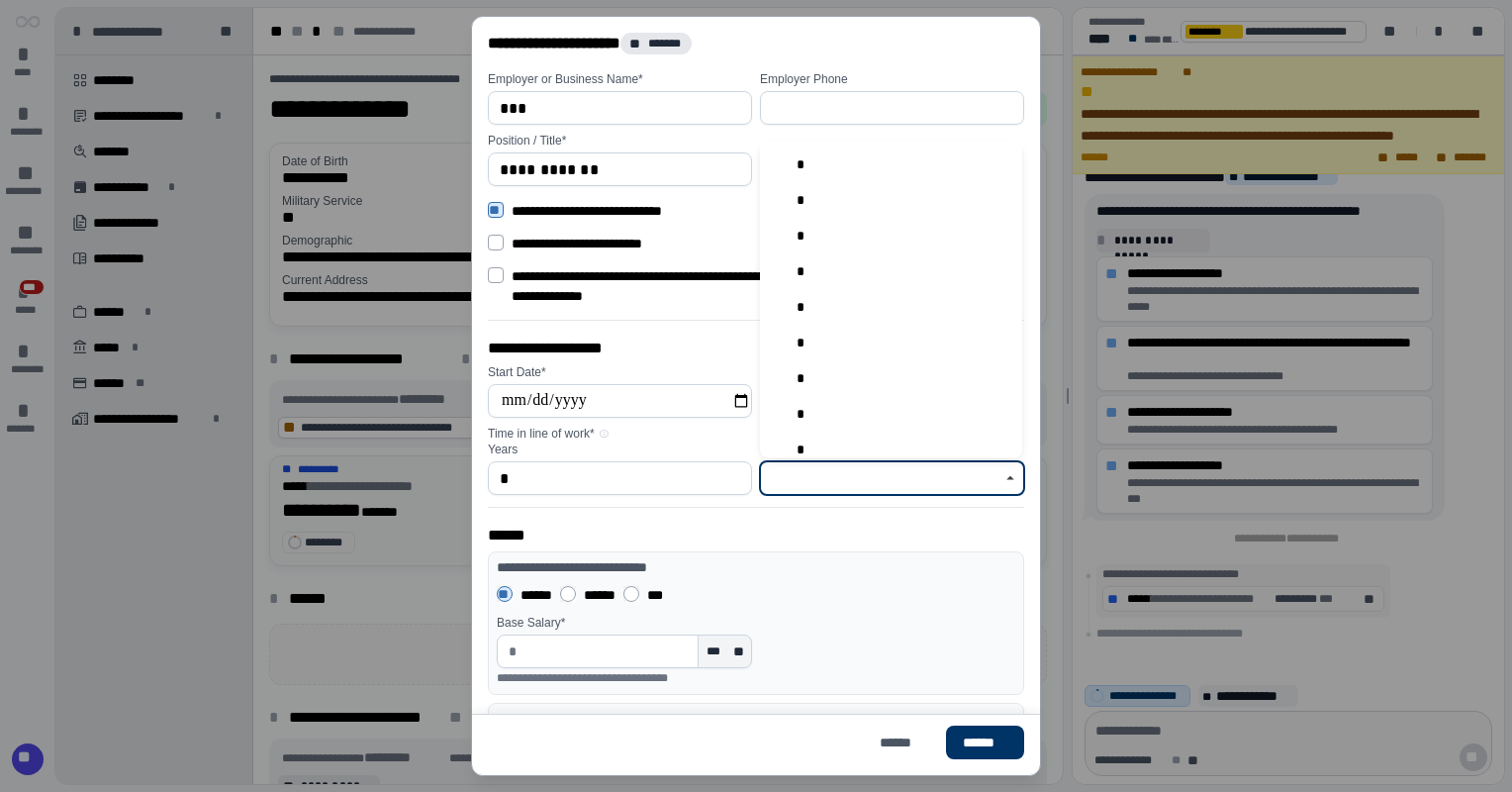 click at bounding box center [881, 478] 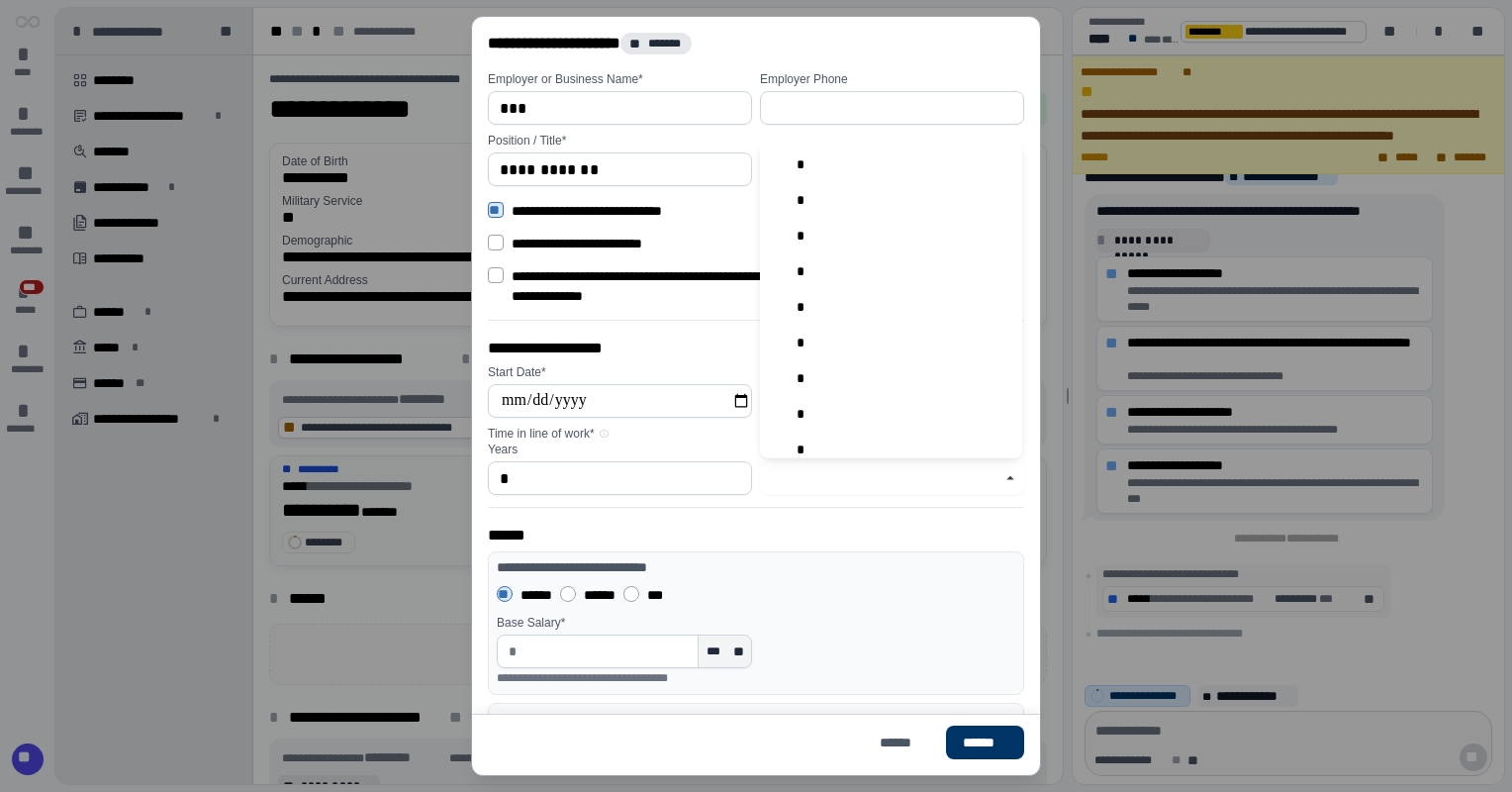 type on "*" 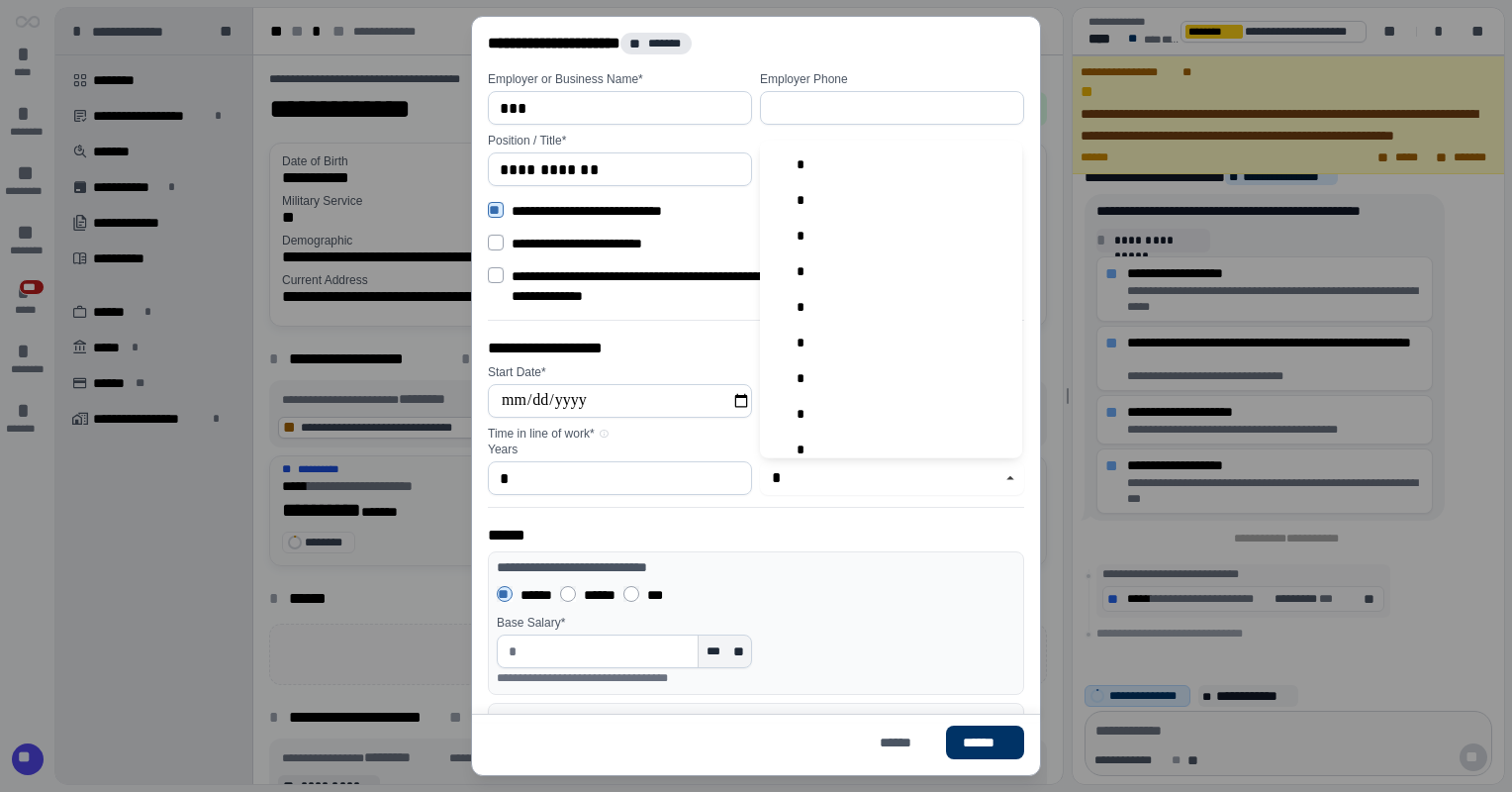 click on "*" at bounding box center (619, 478) 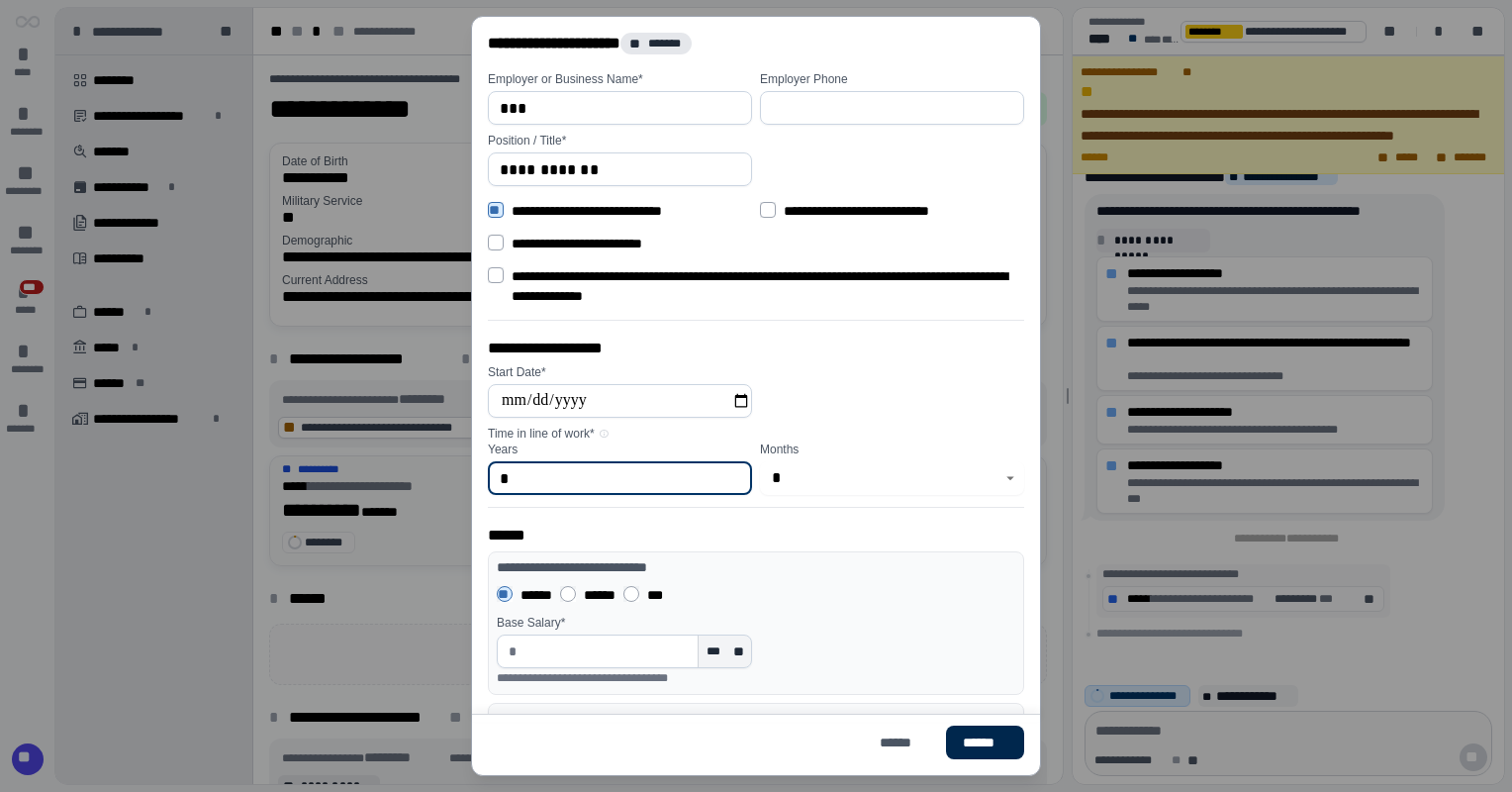 click on "******" at bounding box center [985, 742] 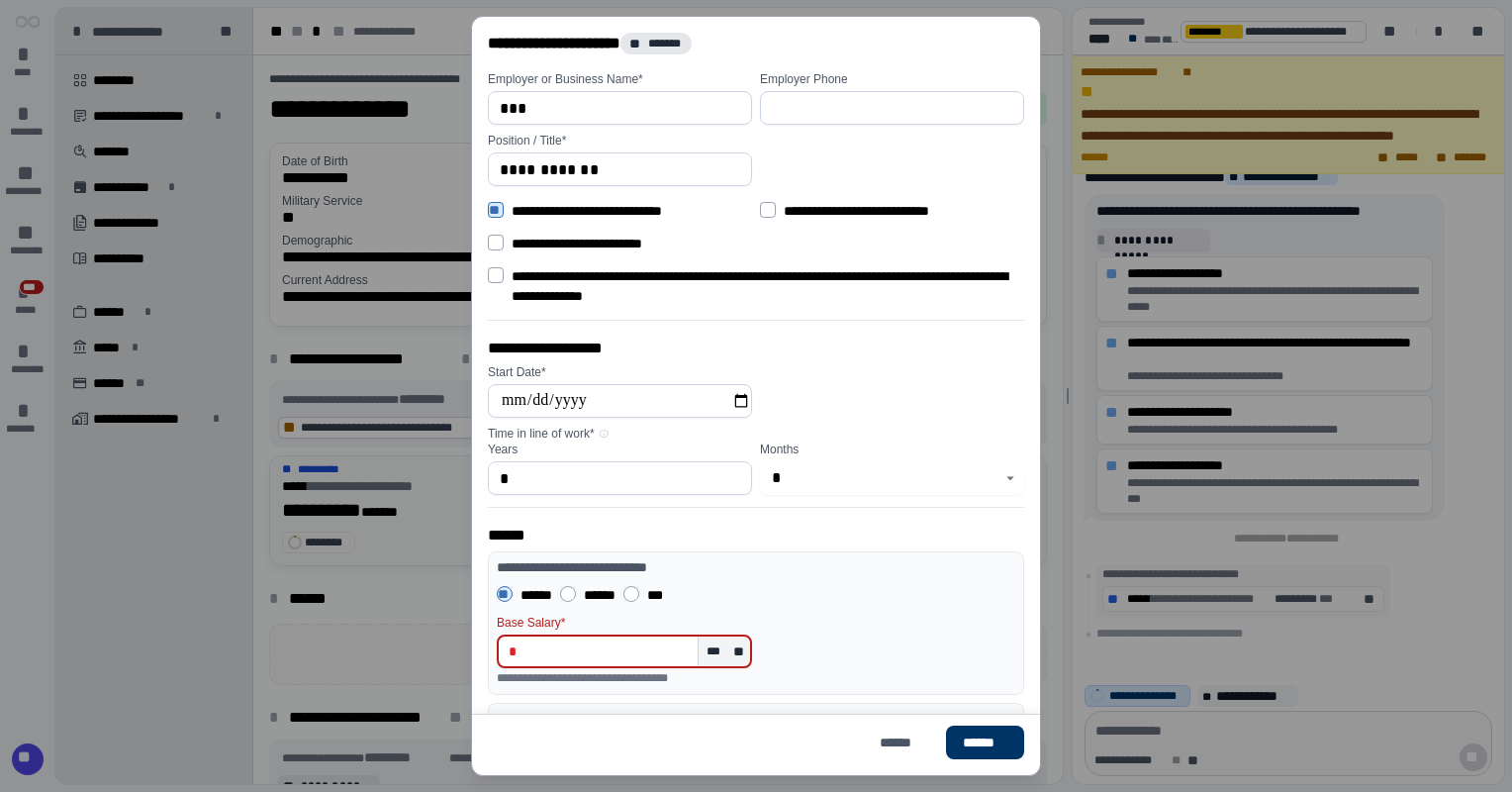 click at bounding box center (607, 651) 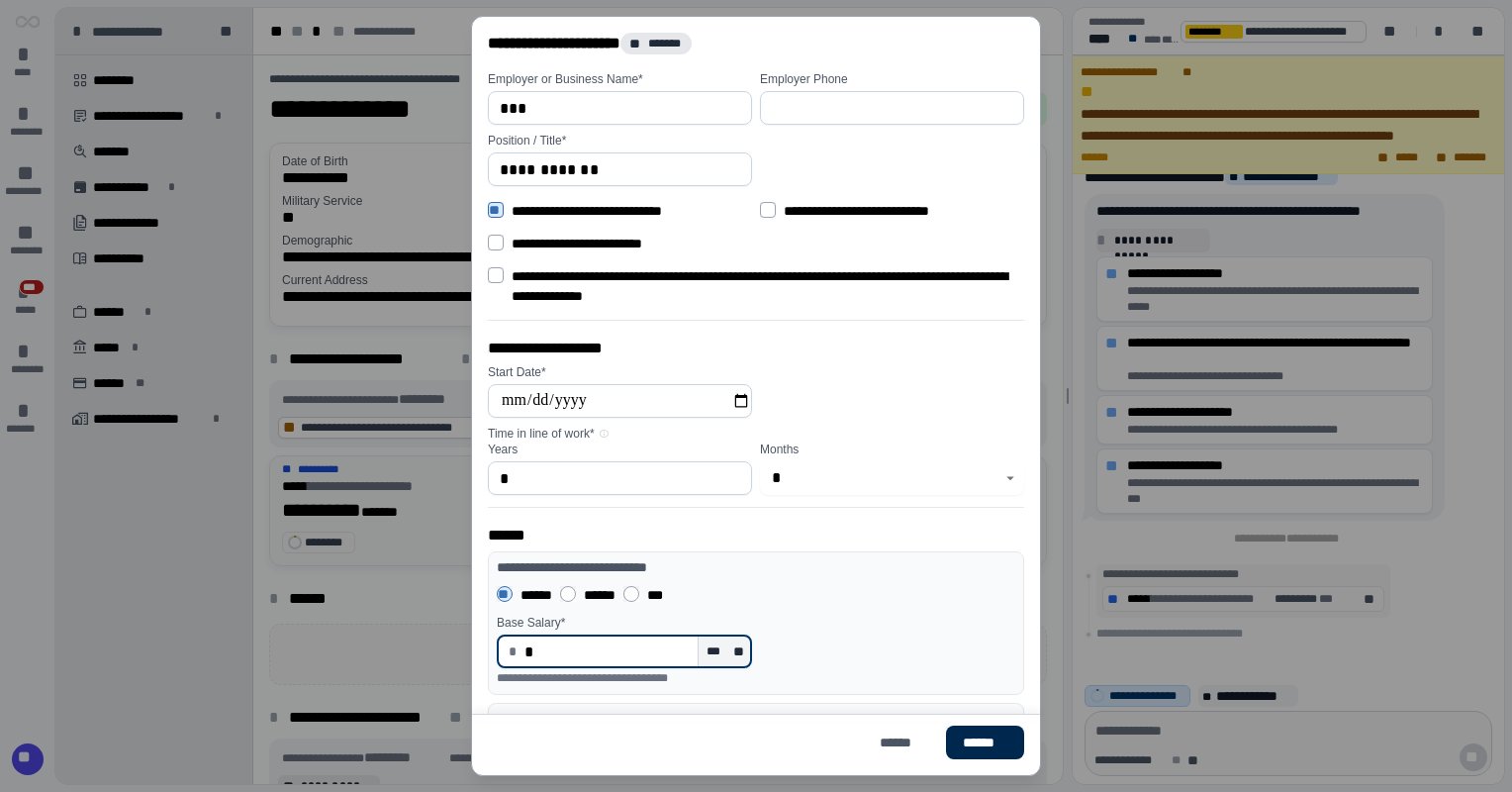 type on "****" 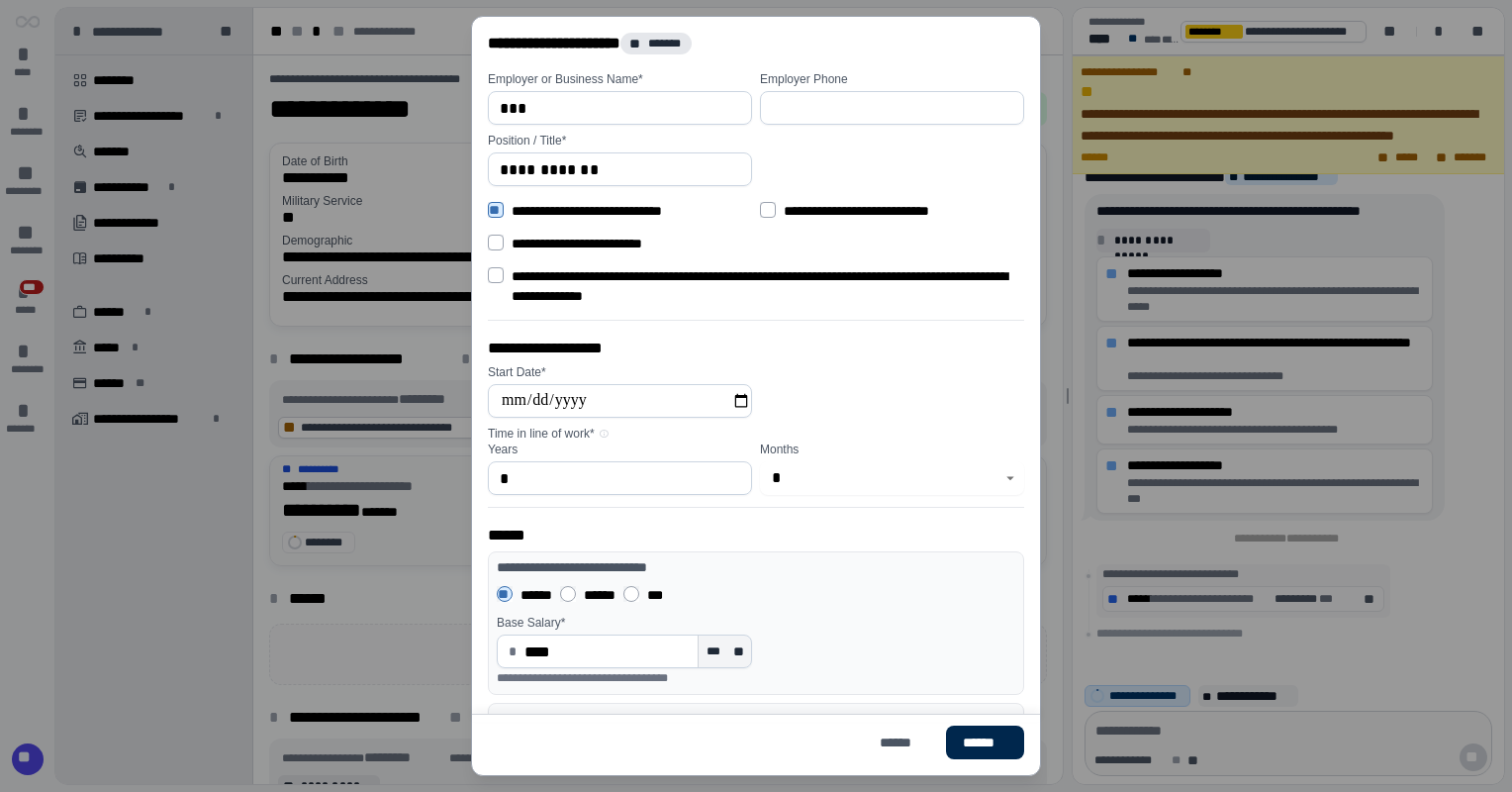click on "******" at bounding box center [985, 742] 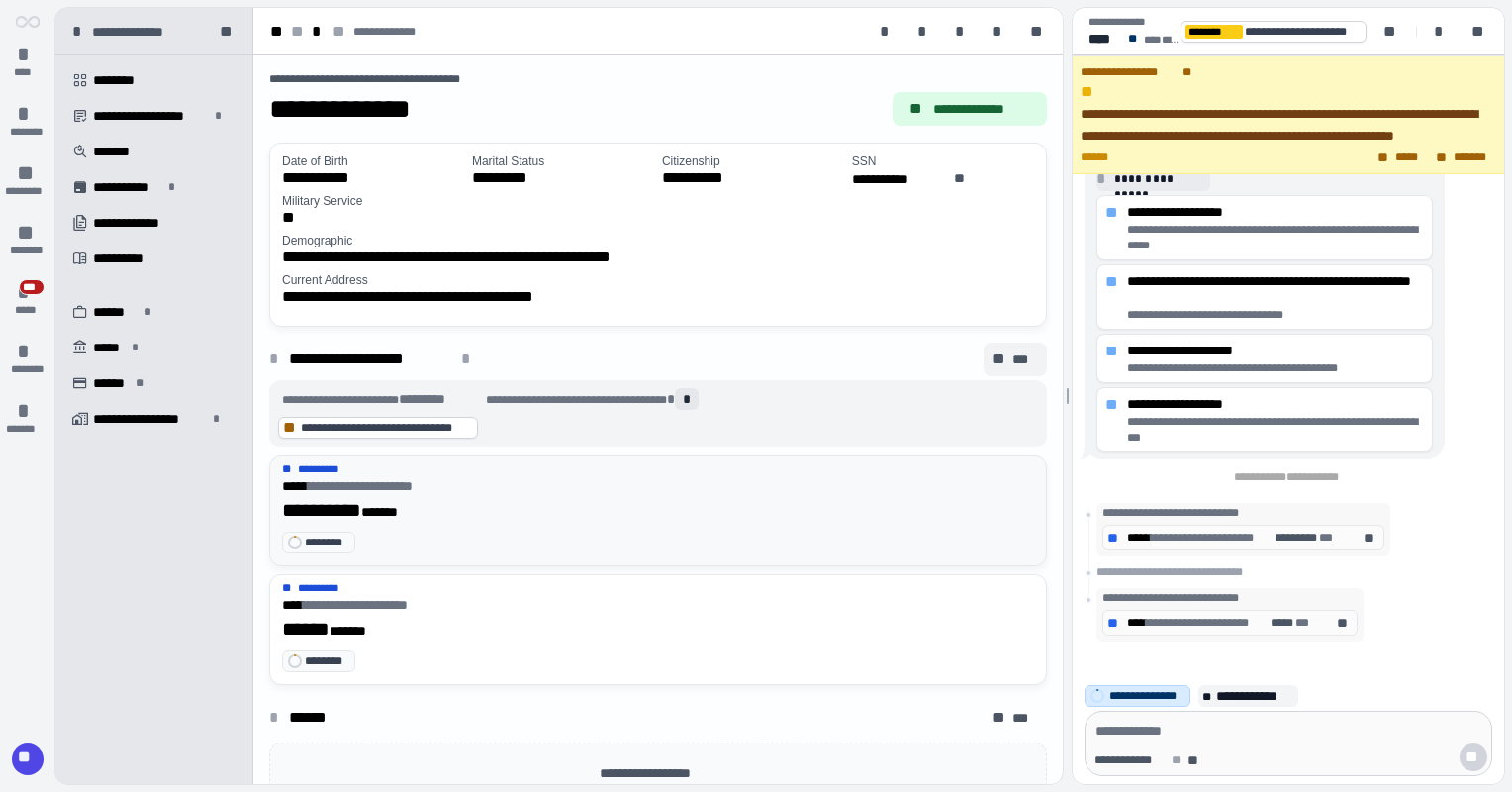 click on "***" at bounding box center [1025, 359] 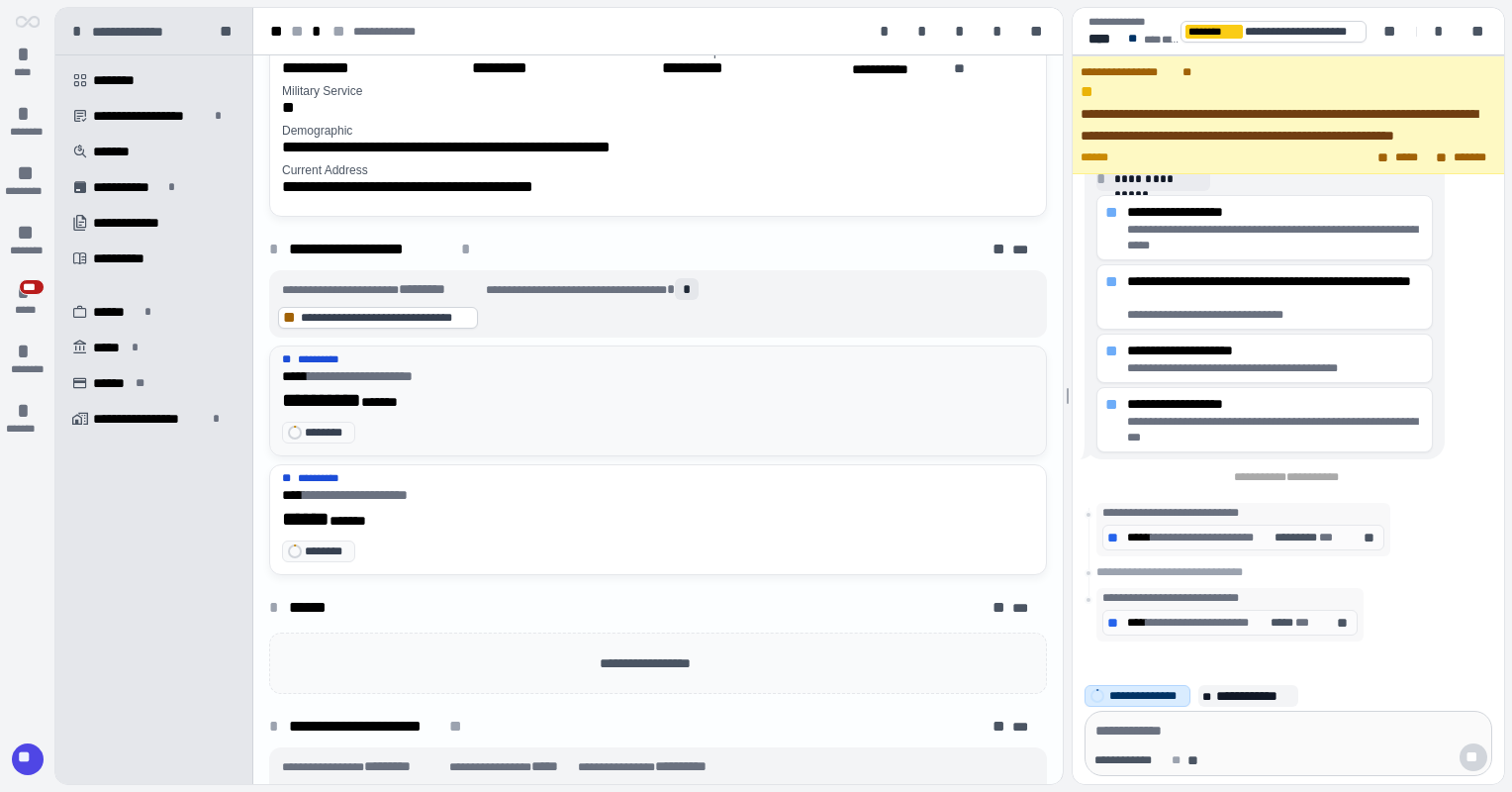 scroll, scrollTop: 0, scrollLeft: 0, axis: both 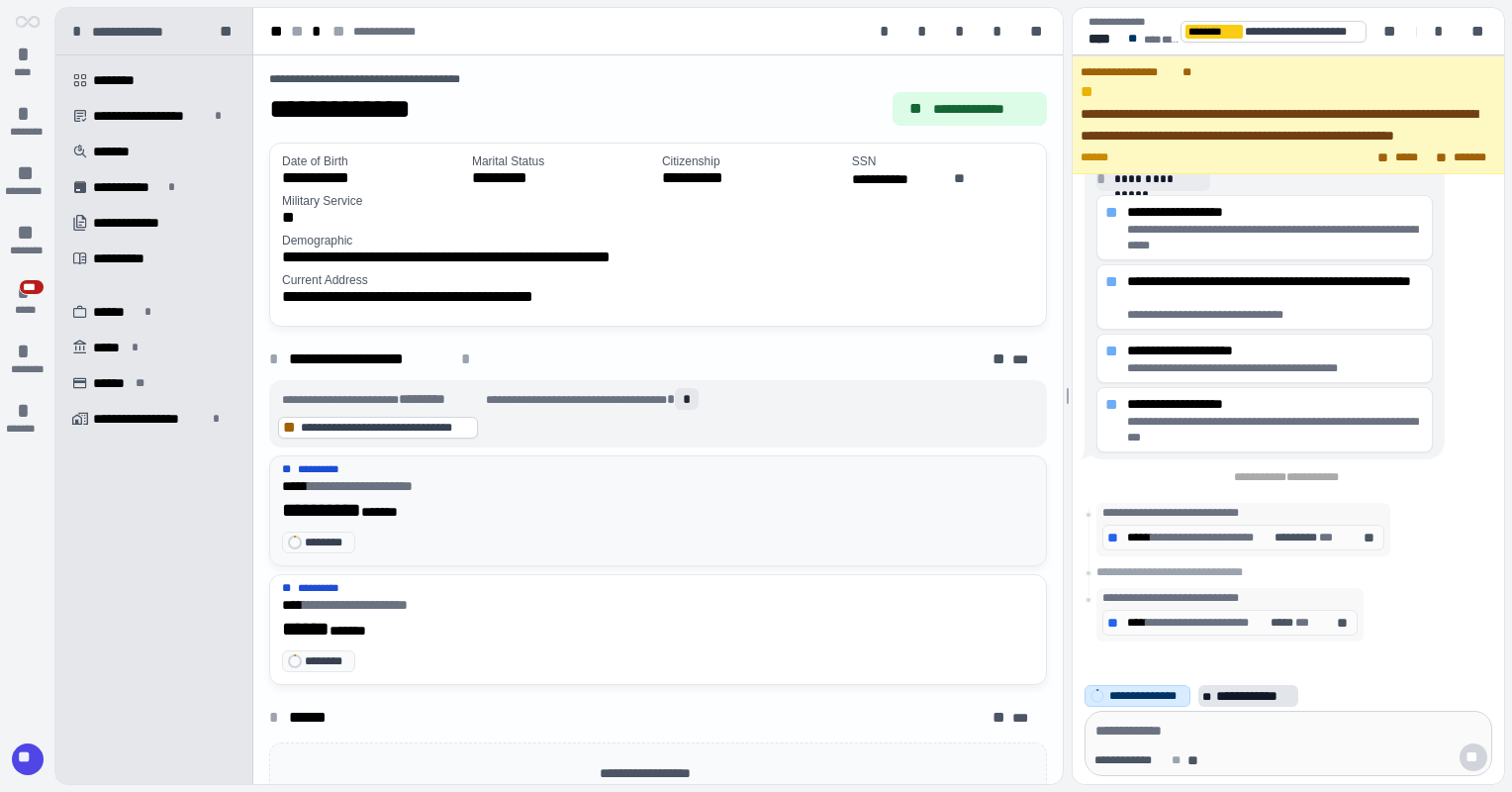 click on "**********" at bounding box center (1255, 696) 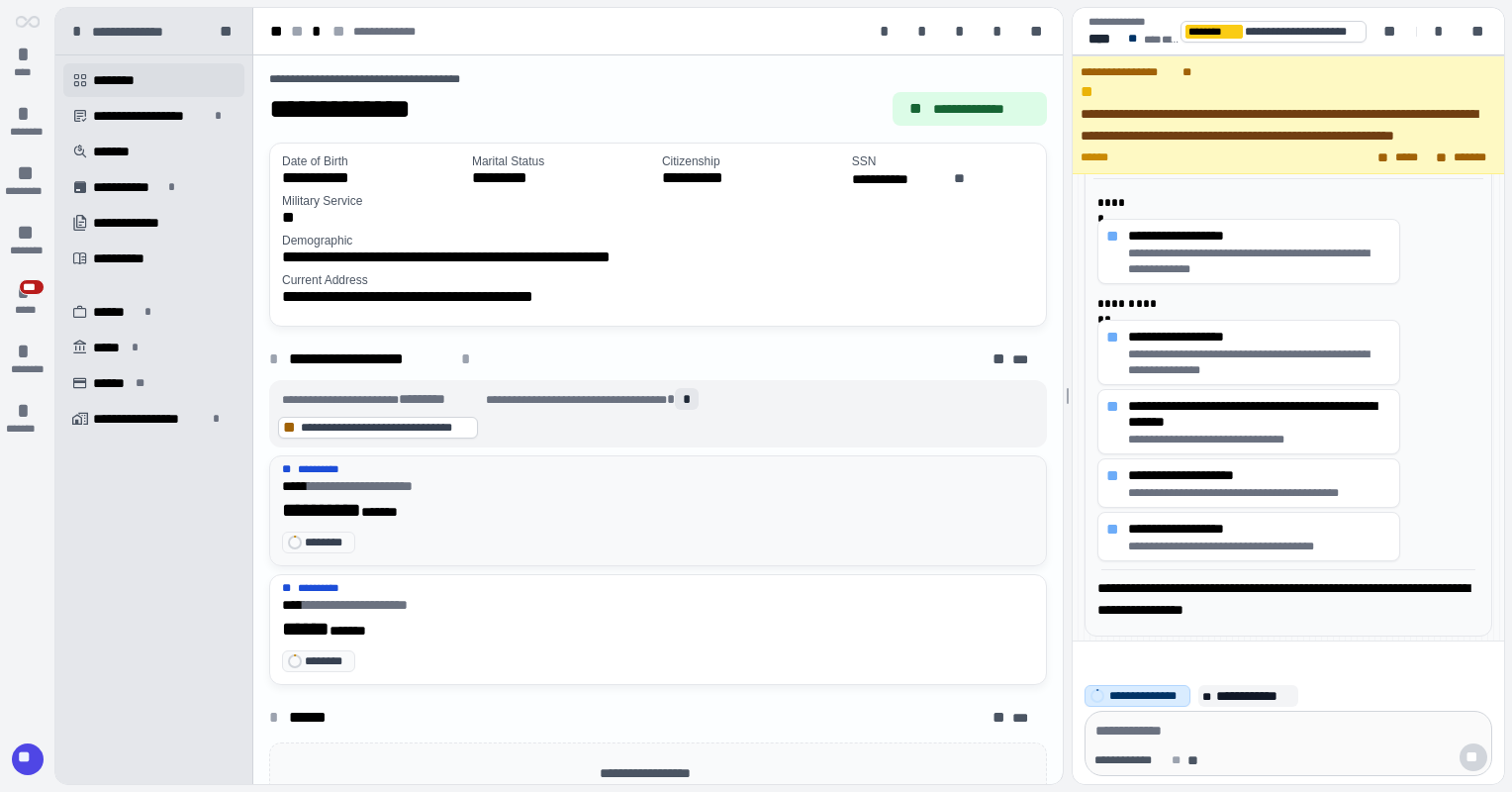 click on "********" at bounding box center (121, 80) 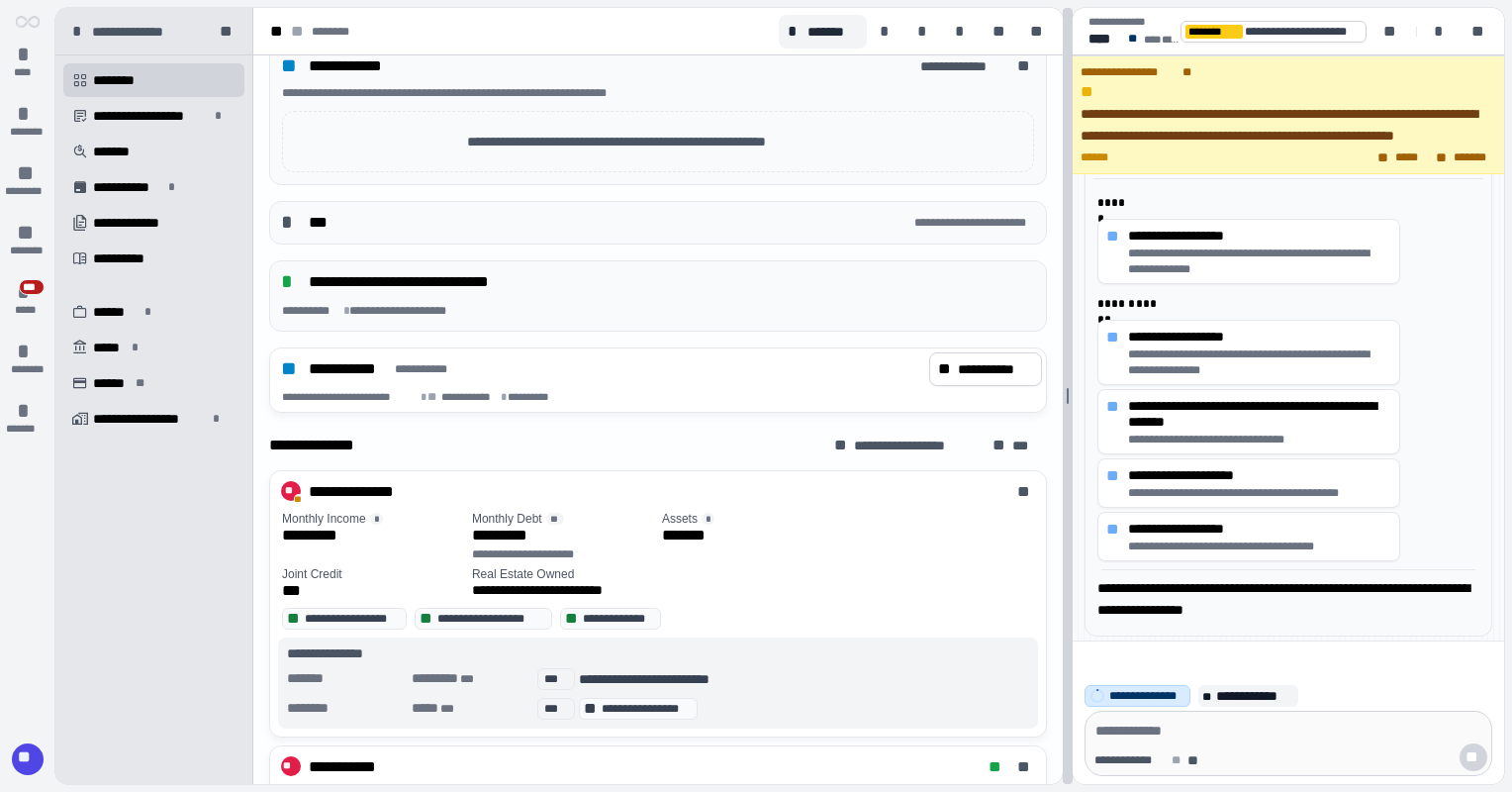 scroll, scrollTop: 618, scrollLeft: 0, axis: vertical 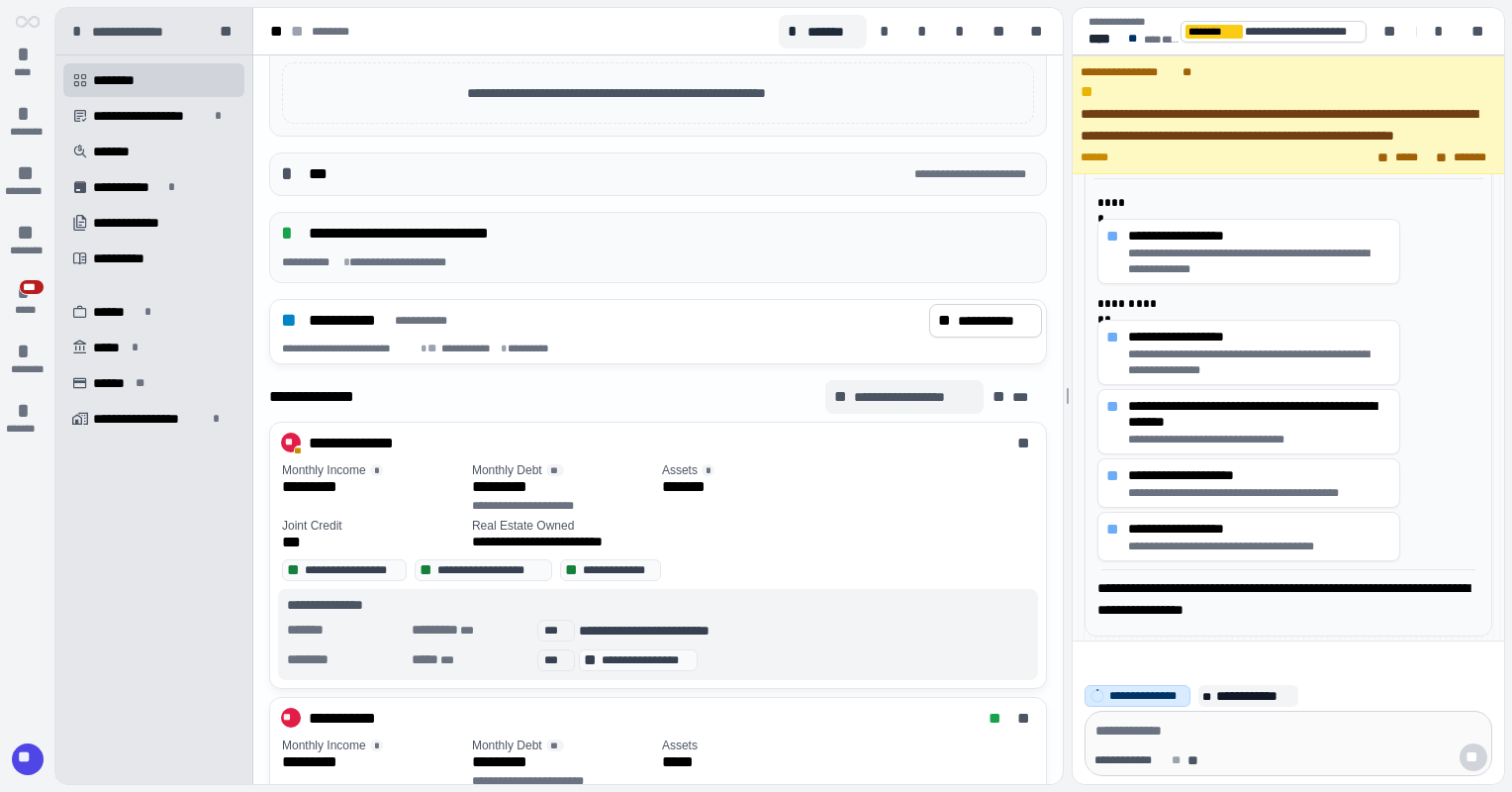 click on "**********" at bounding box center [913, 397] 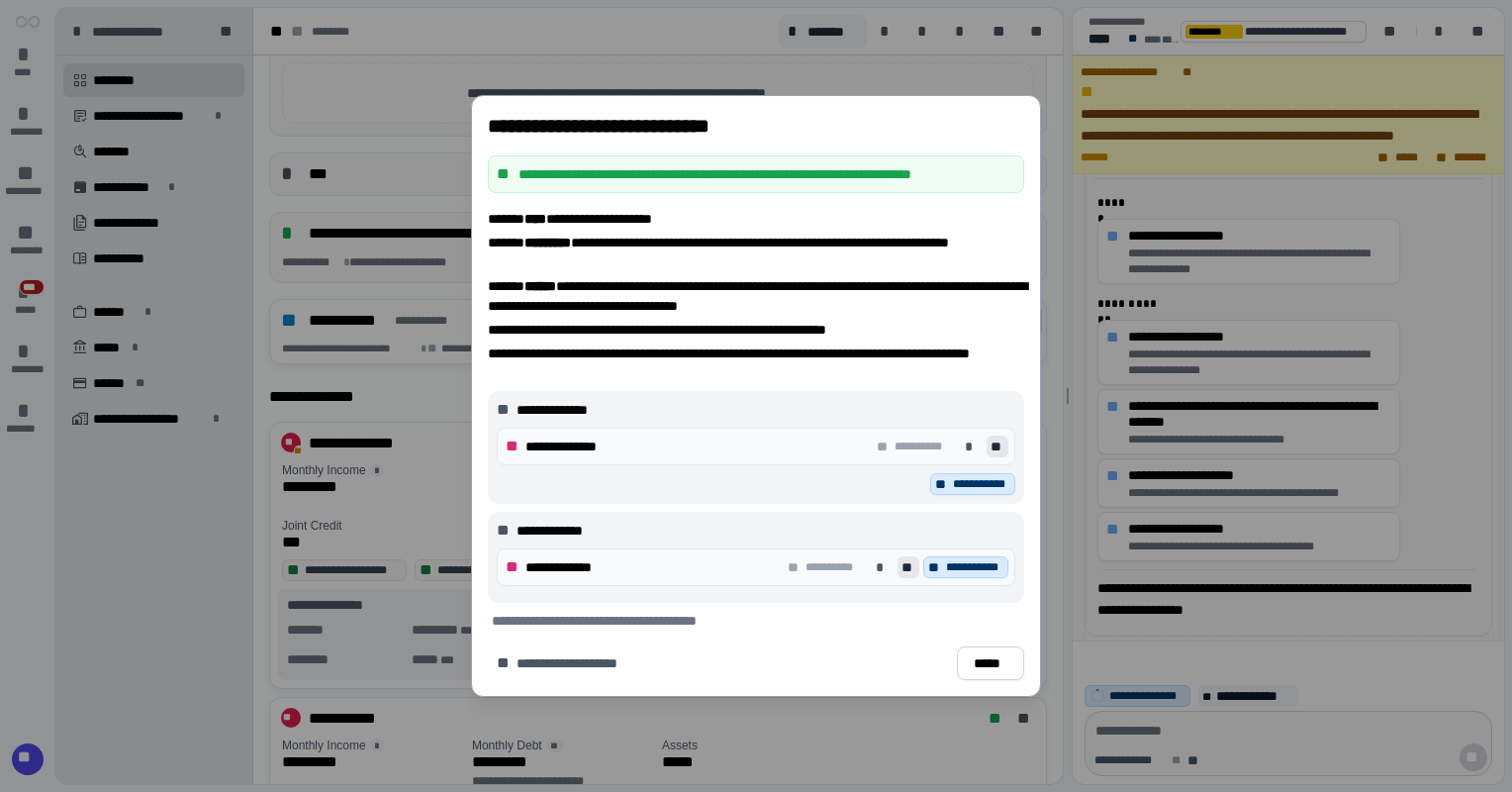 click on "**" at bounding box center [908, 567] 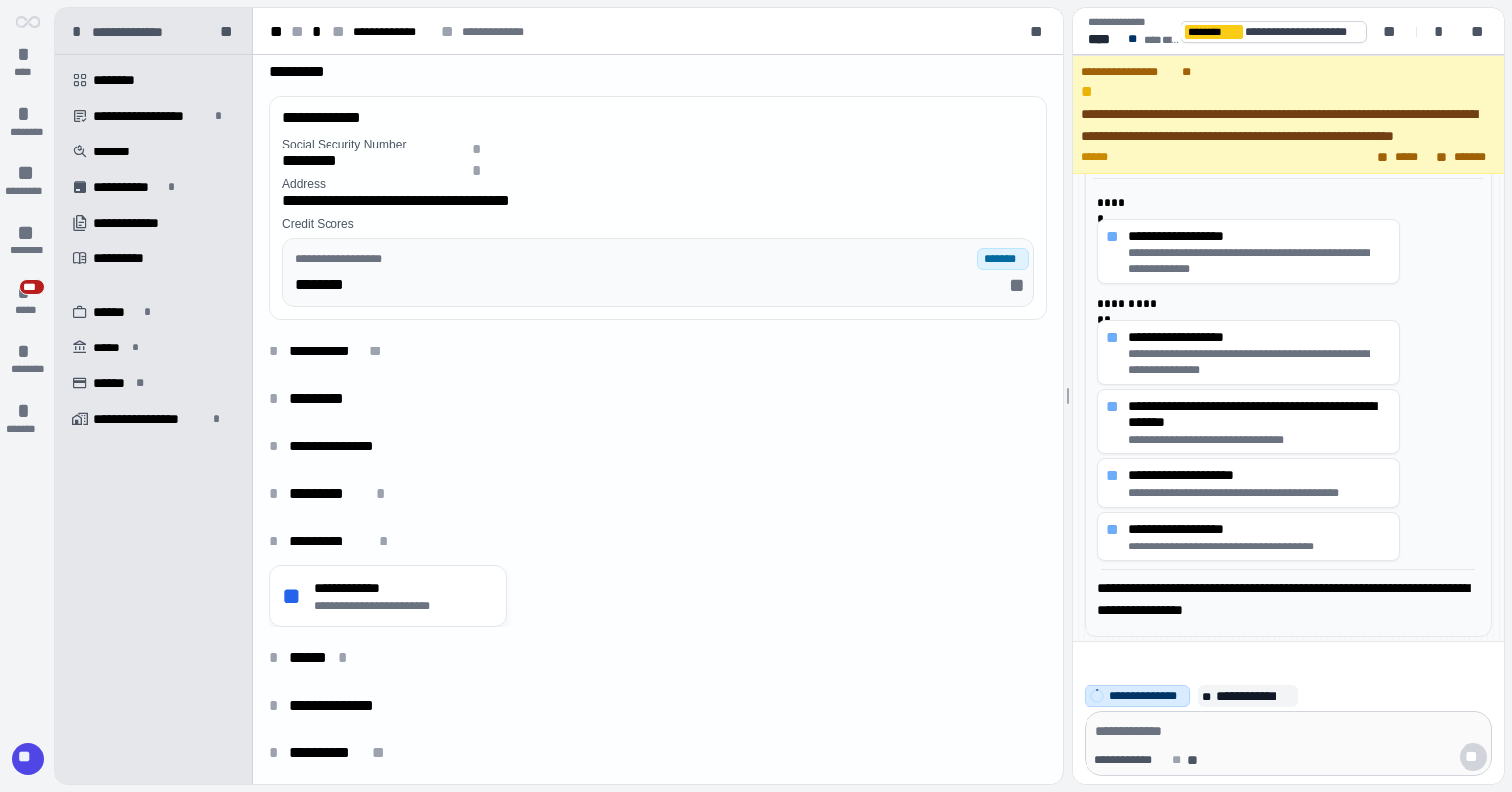 scroll, scrollTop: 0, scrollLeft: 0, axis: both 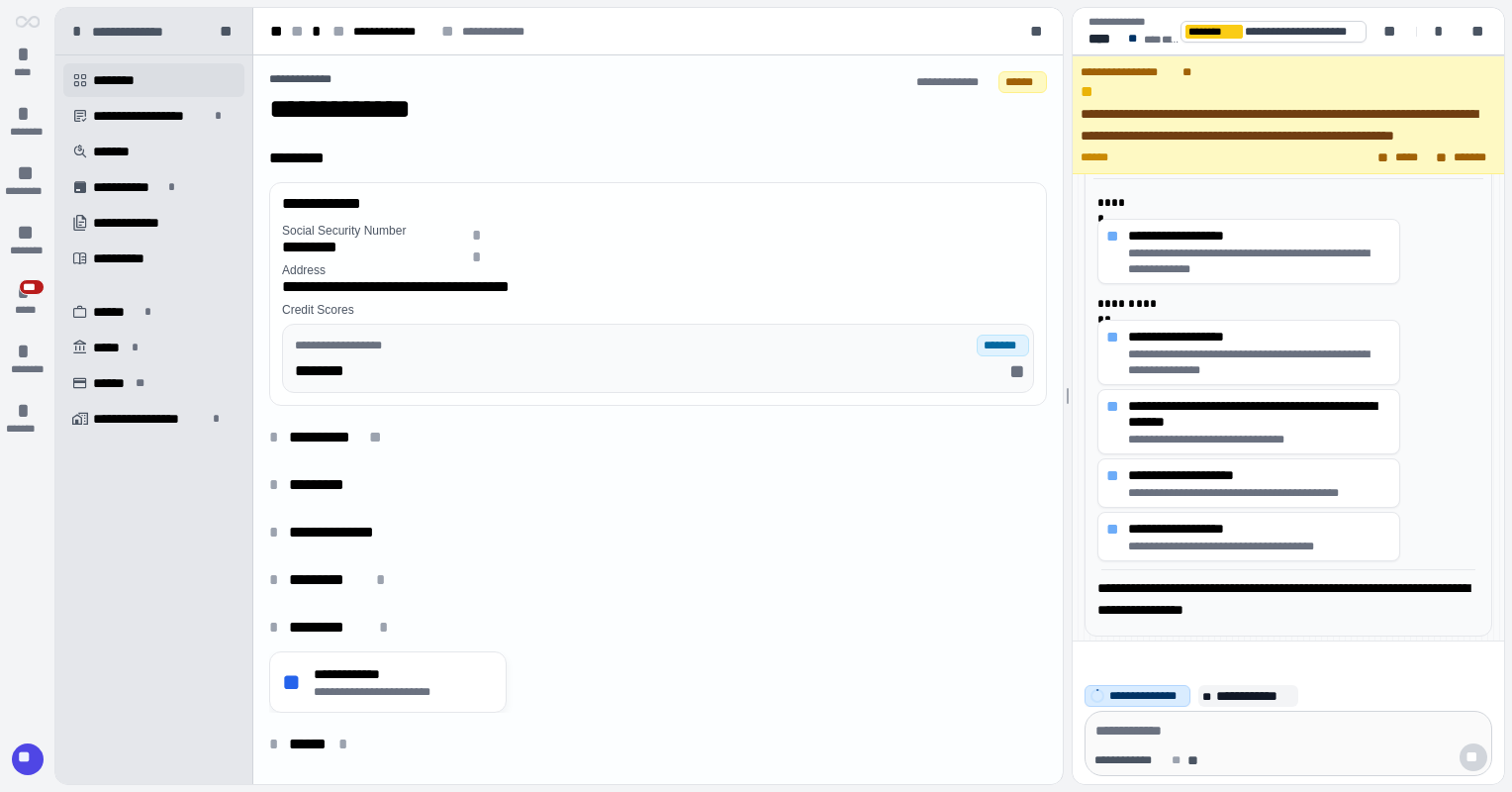 click on "********" at bounding box center [121, 80] 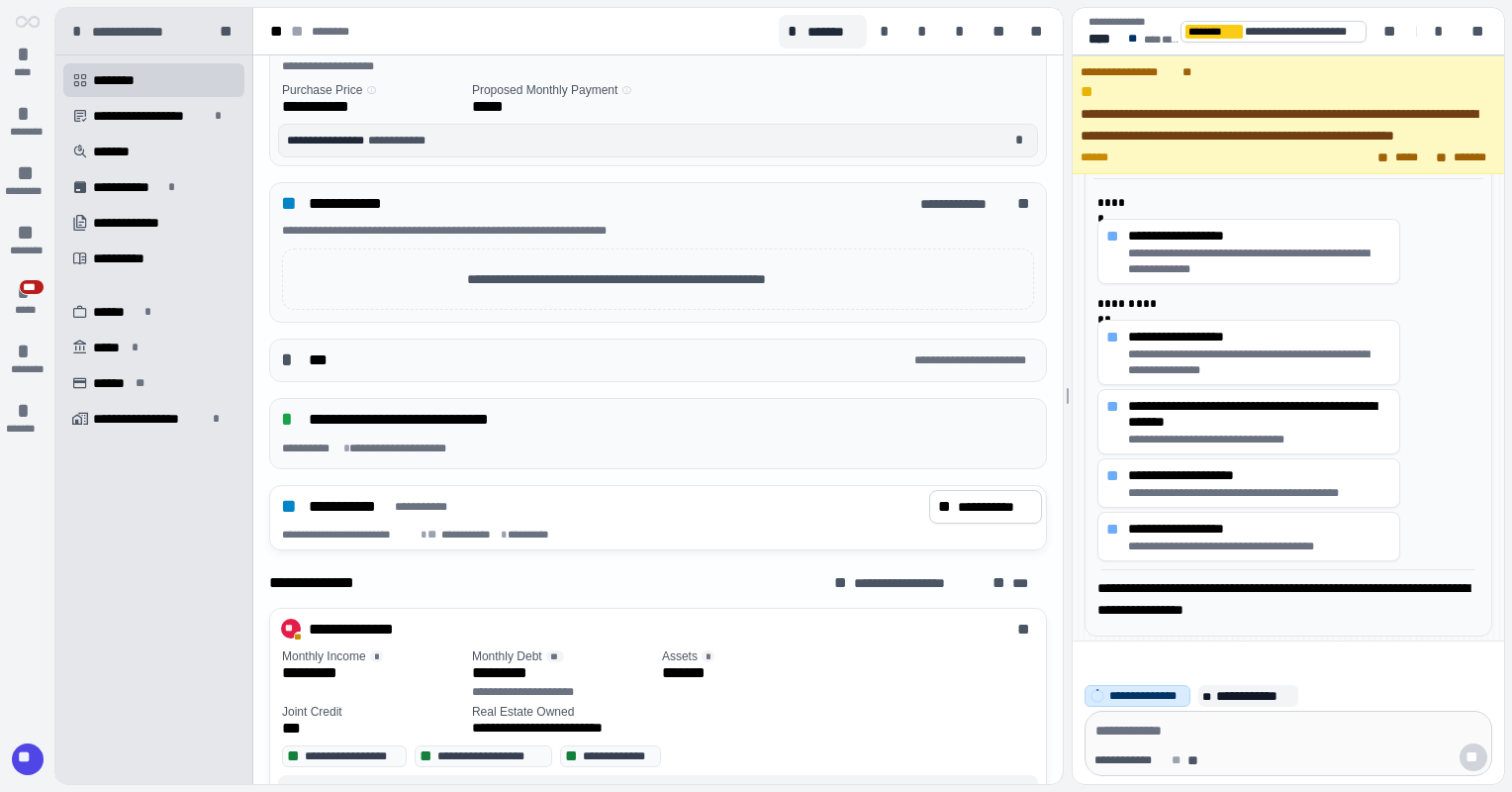 scroll, scrollTop: 457, scrollLeft: 0, axis: vertical 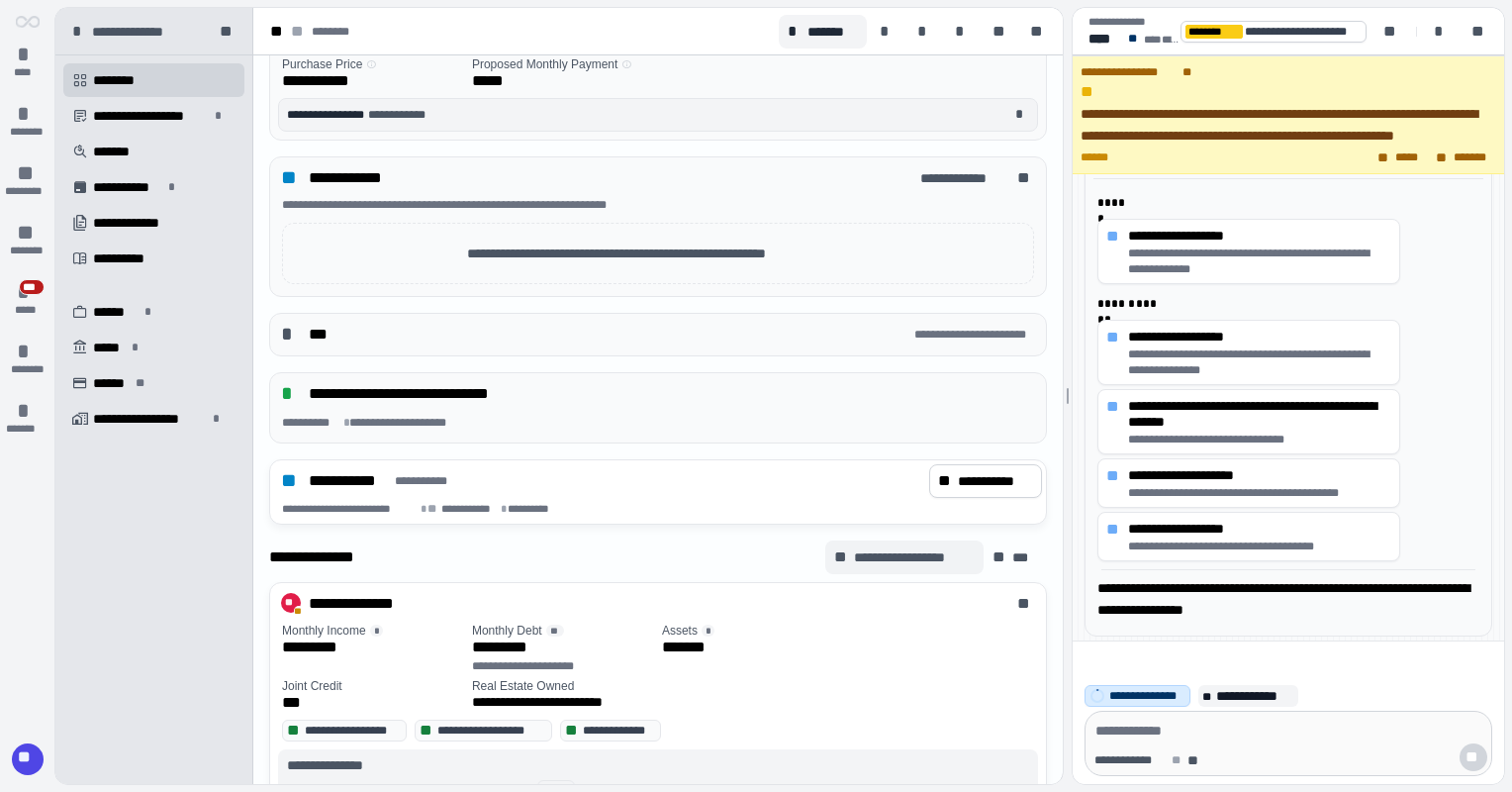click on "**********" at bounding box center (913, 557) 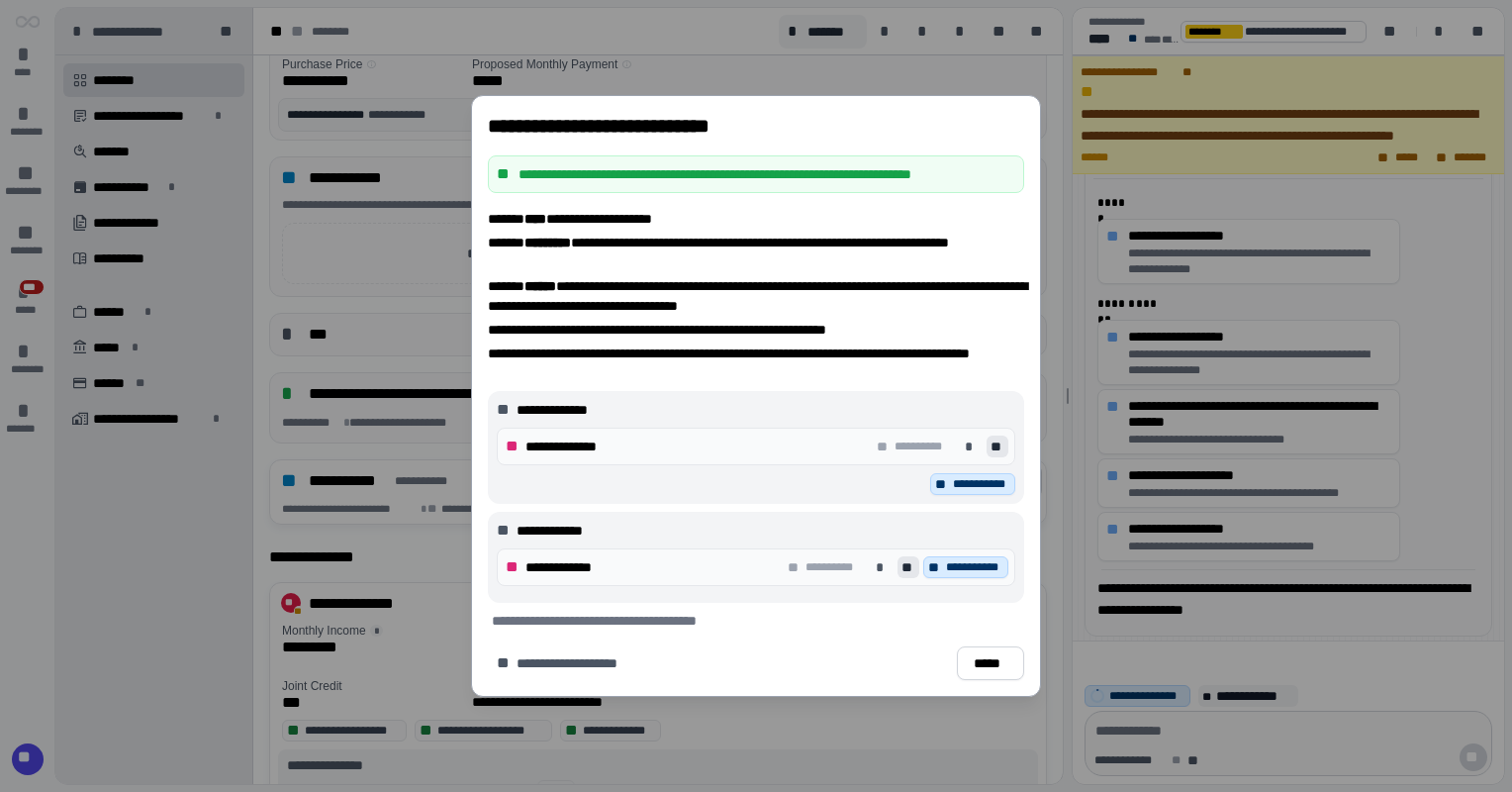 click on "**********" at bounding box center (756, 447) 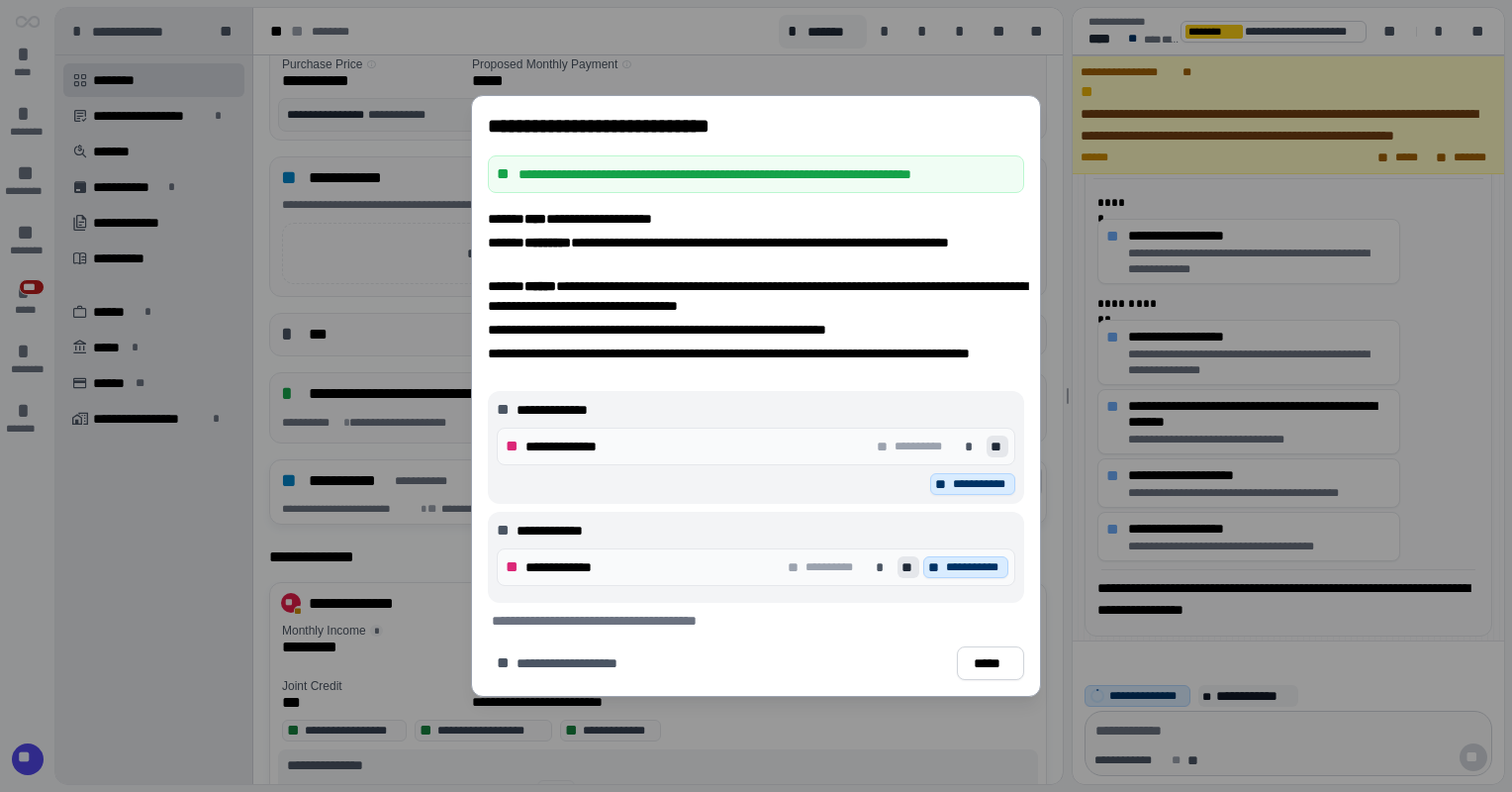 click on "**" at bounding box center [997, 446] 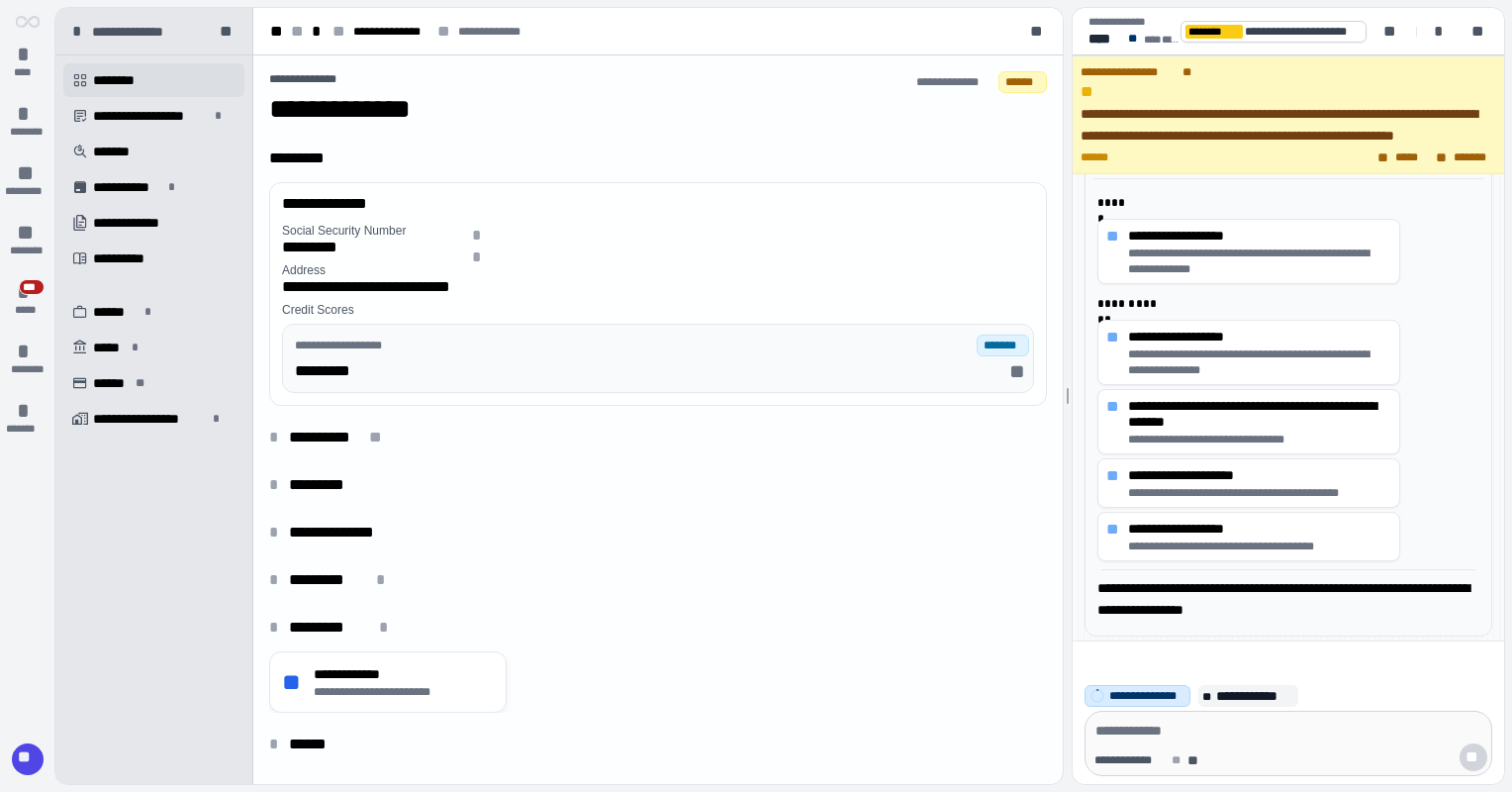 click on " ********" at bounding box center (153, 80) 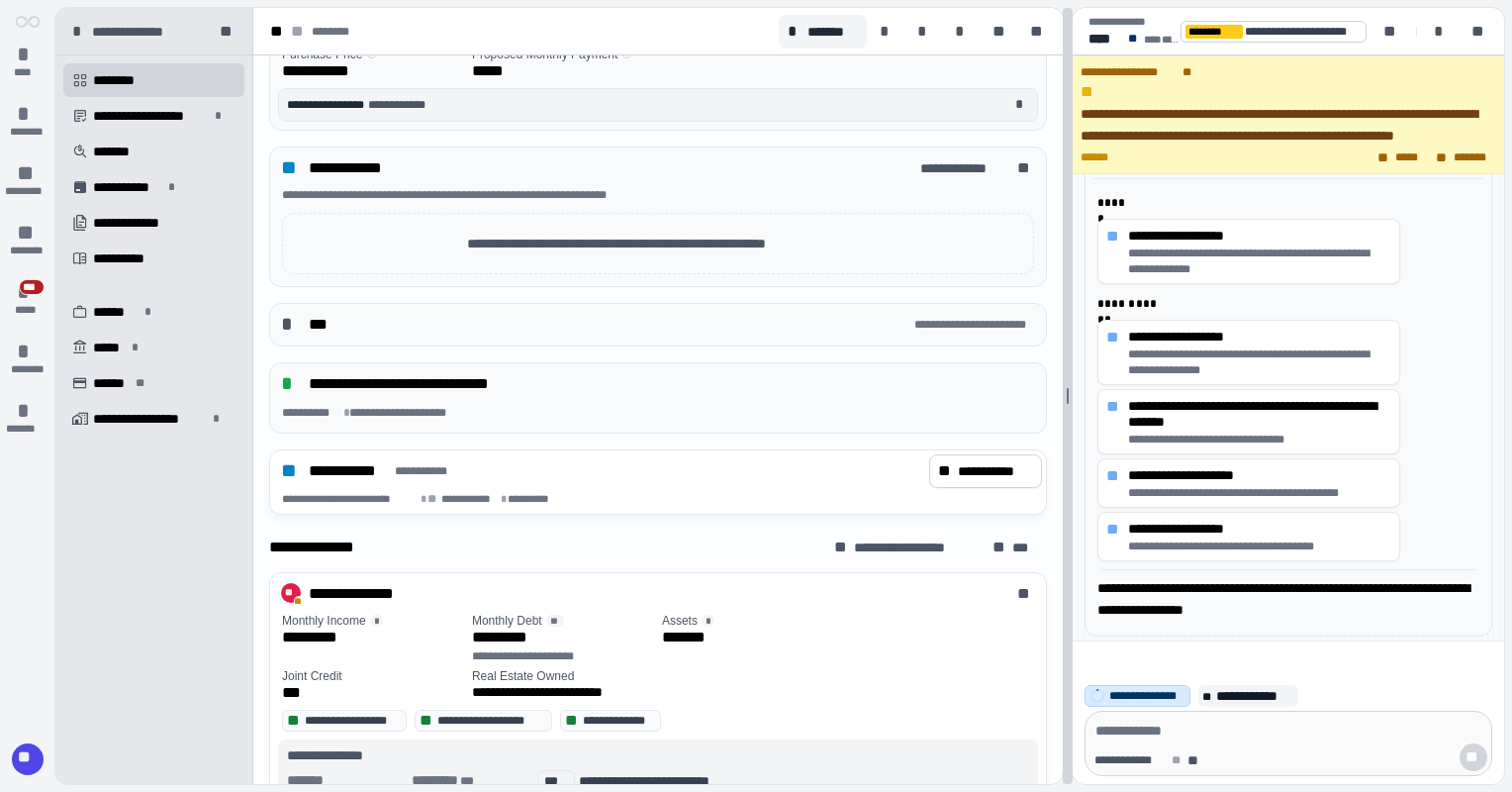 scroll, scrollTop: 461, scrollLeft: 0, axis: vertical 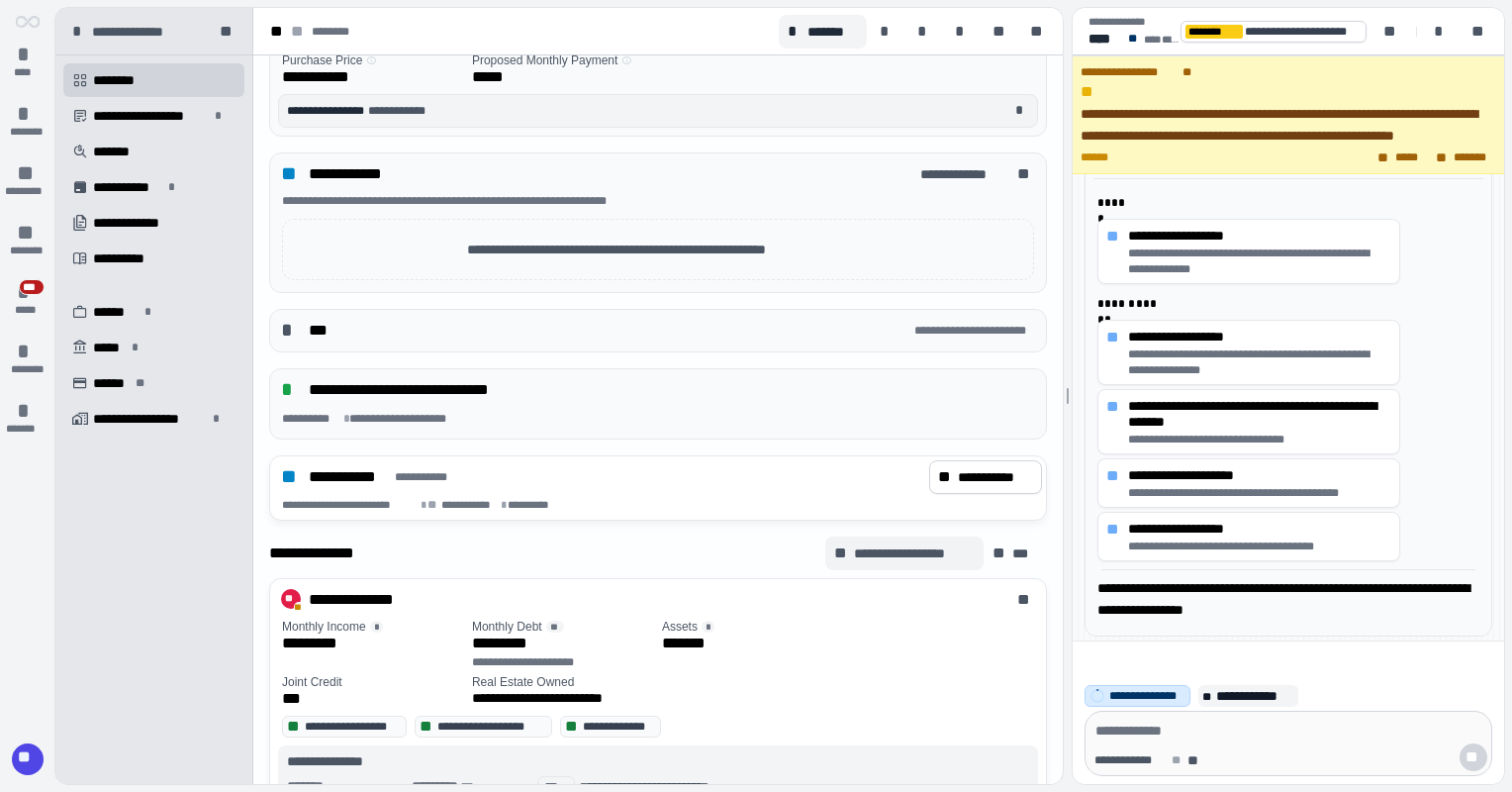 click on "**********" at bounding box center [903, 553] 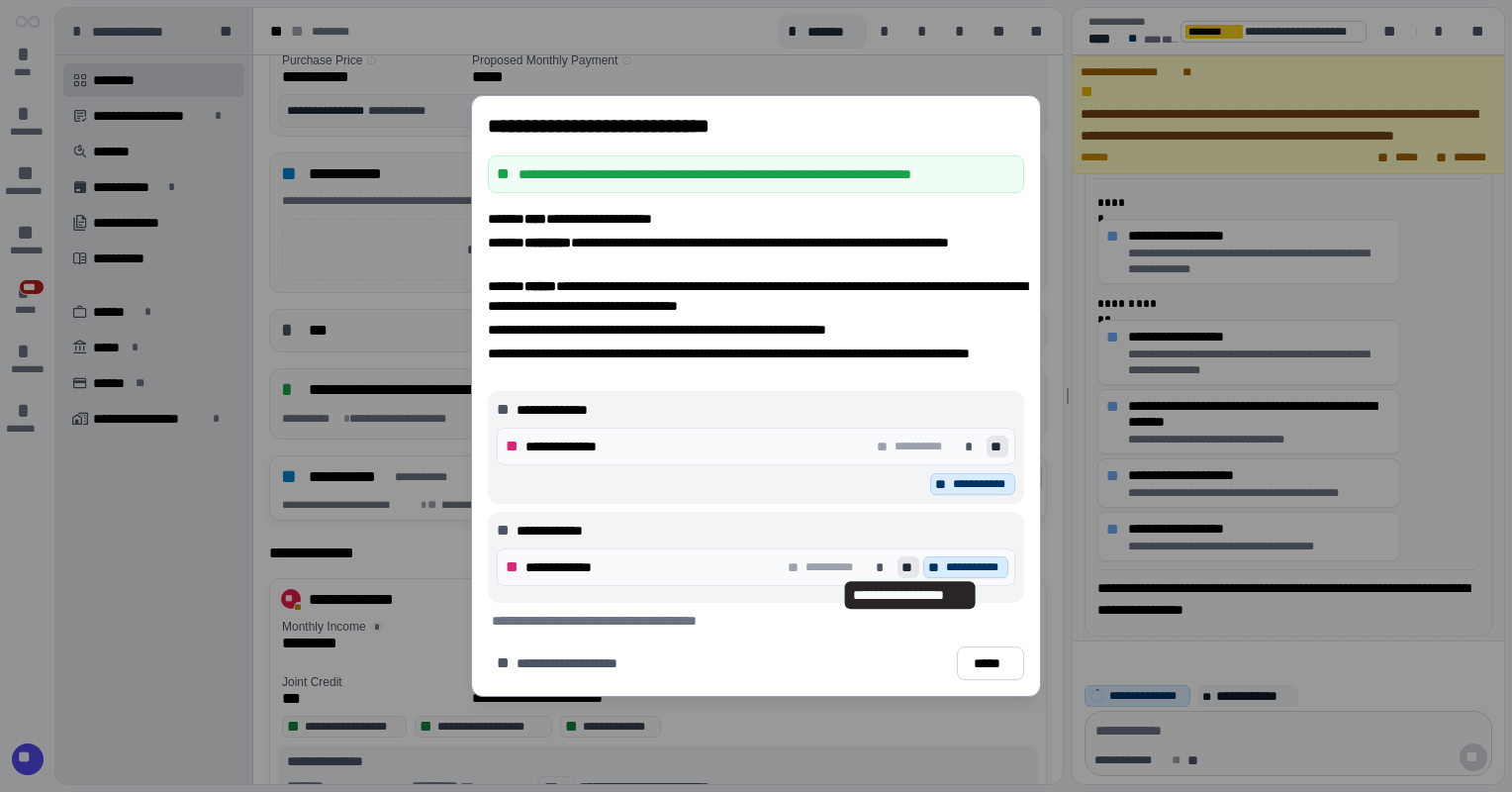 click on "**" at bounding box center [908, 567] 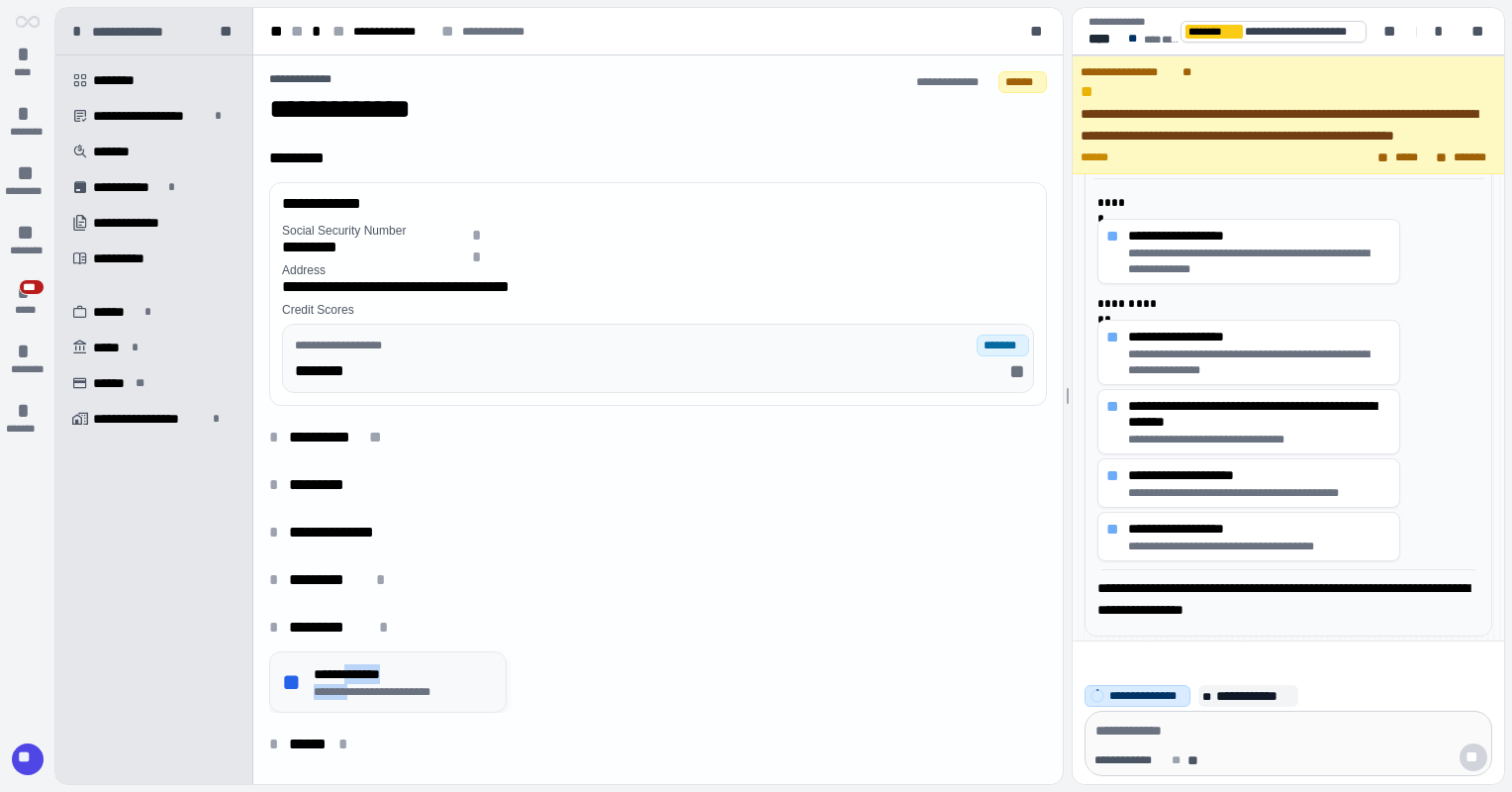 drag, startPoint x: 374, startPoint y: 669, endPoint x: 351, endPoint y: 682, distance: 26.41969 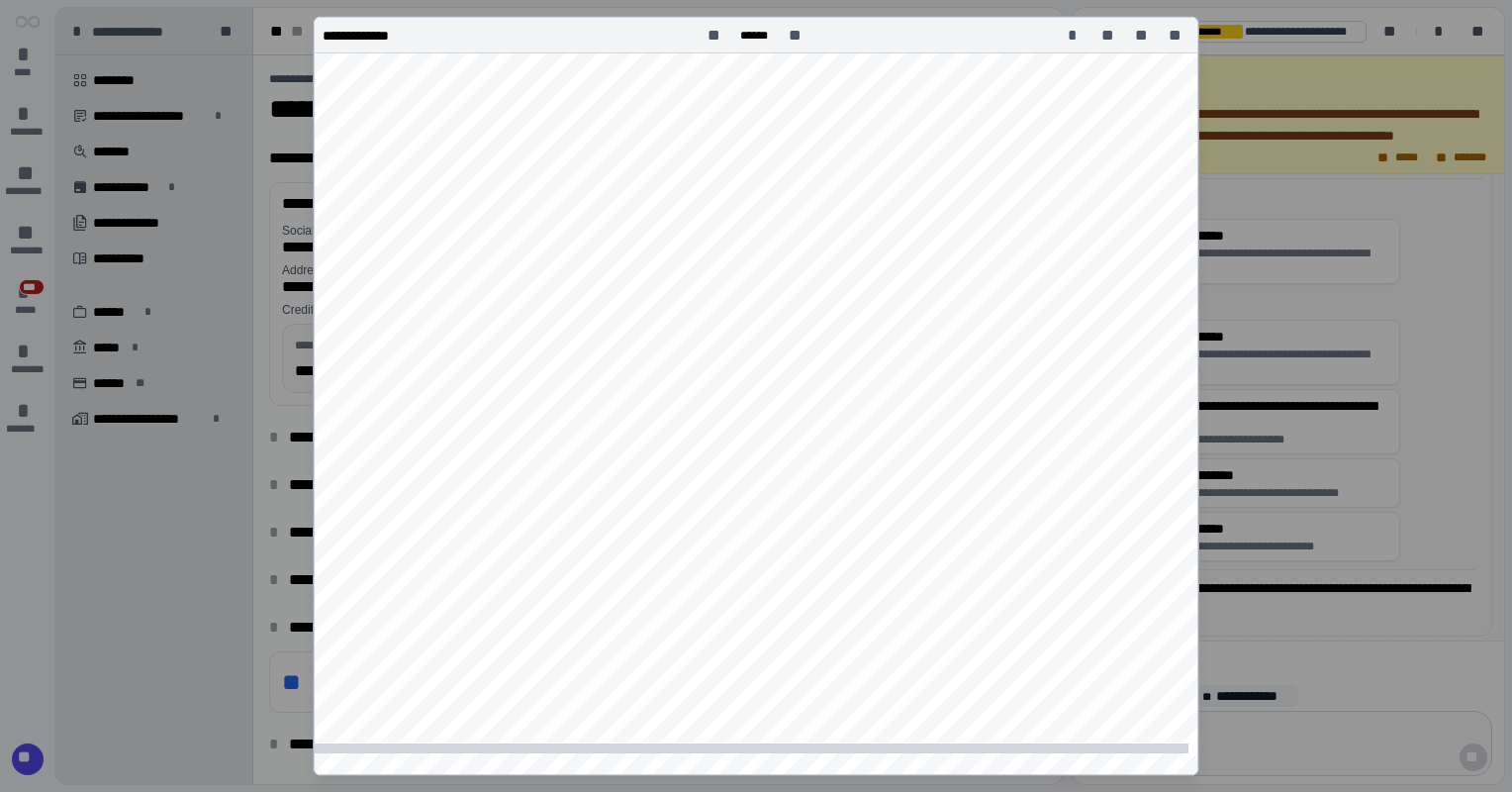 scroll, scrollTop: 2785, scrollLeft: 0, axis: vertical 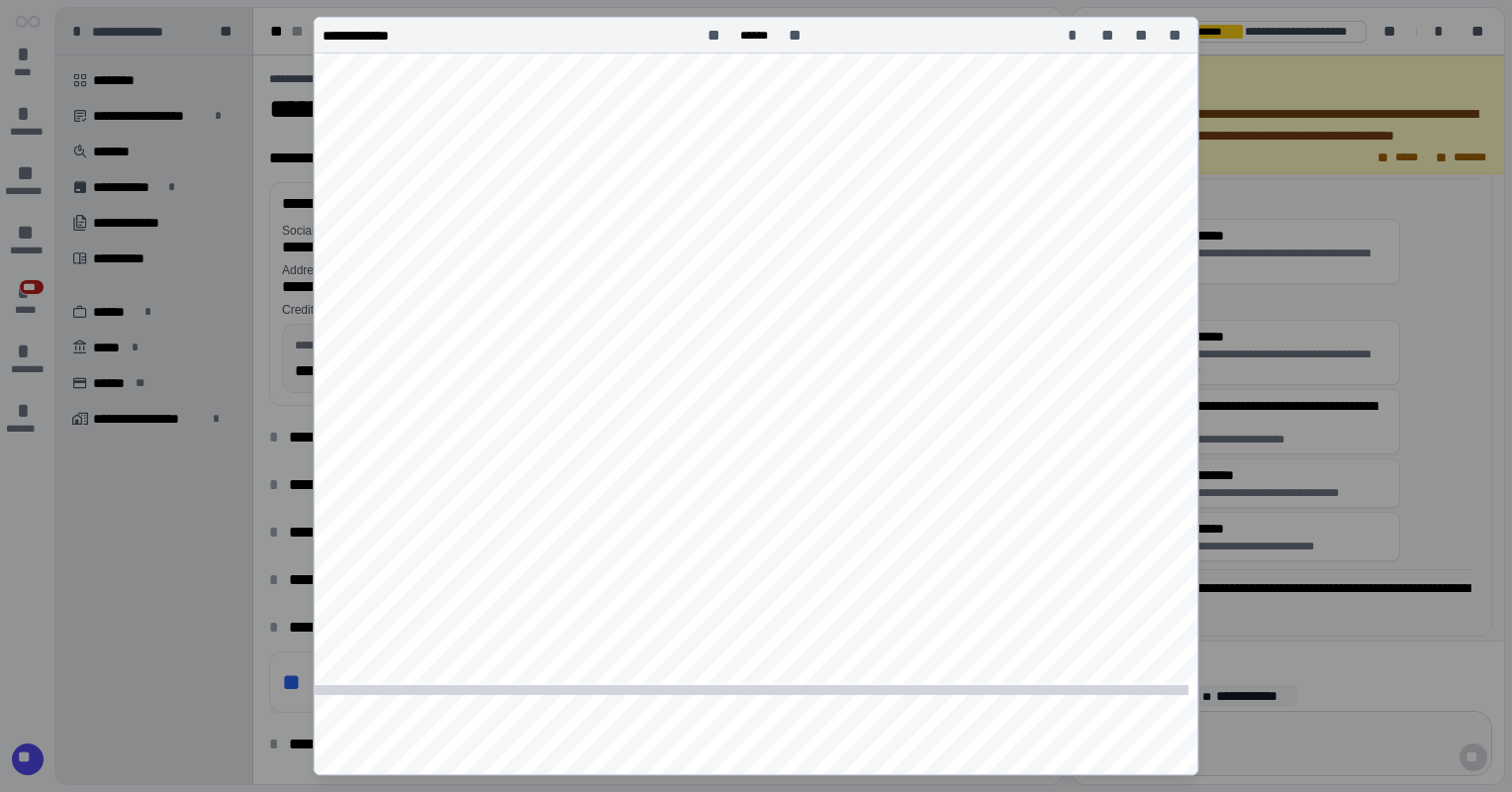 click on "**" at bounding box center (1177, 36) 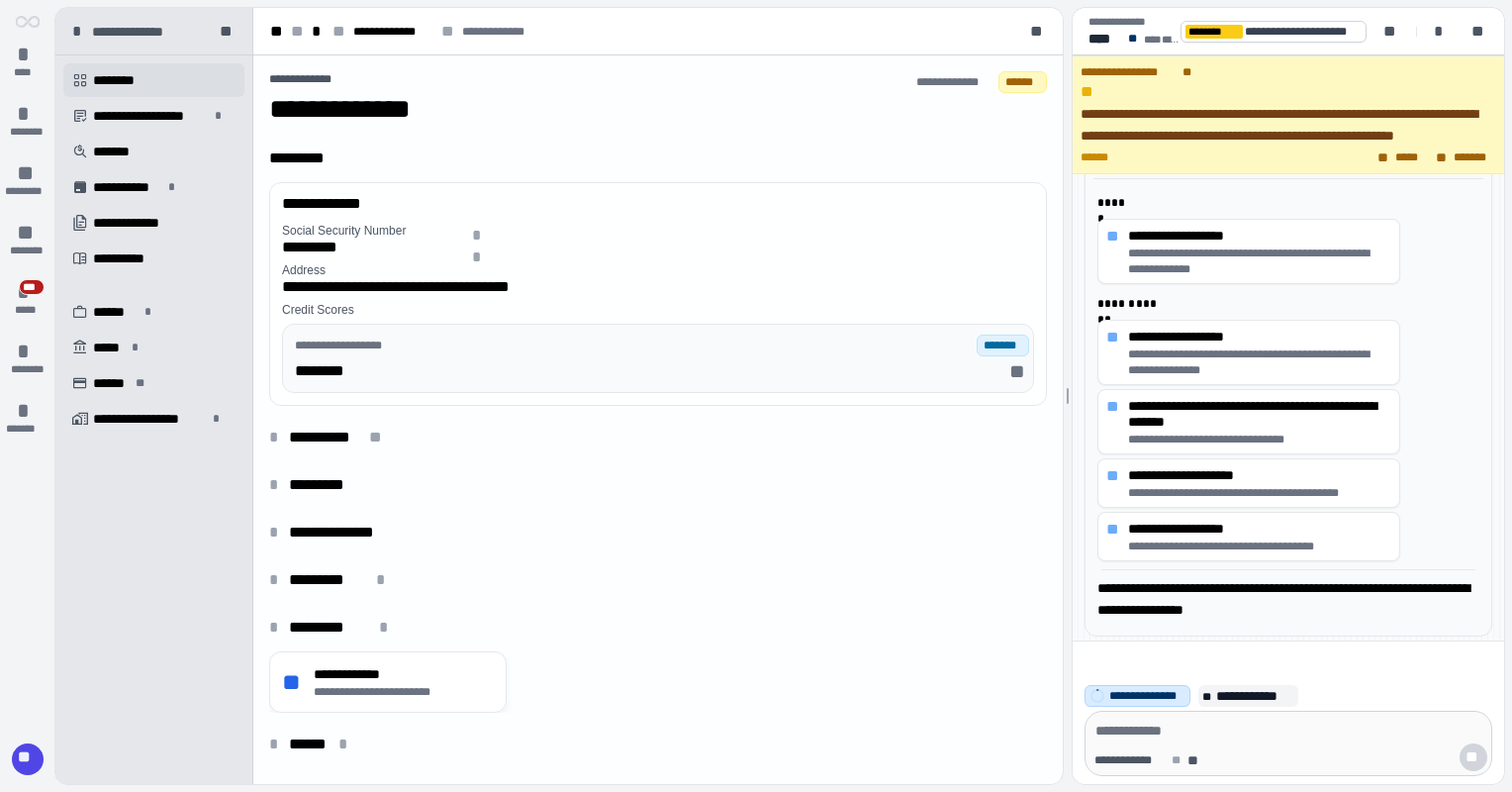 click on "********" at bounding box center [121, 80] 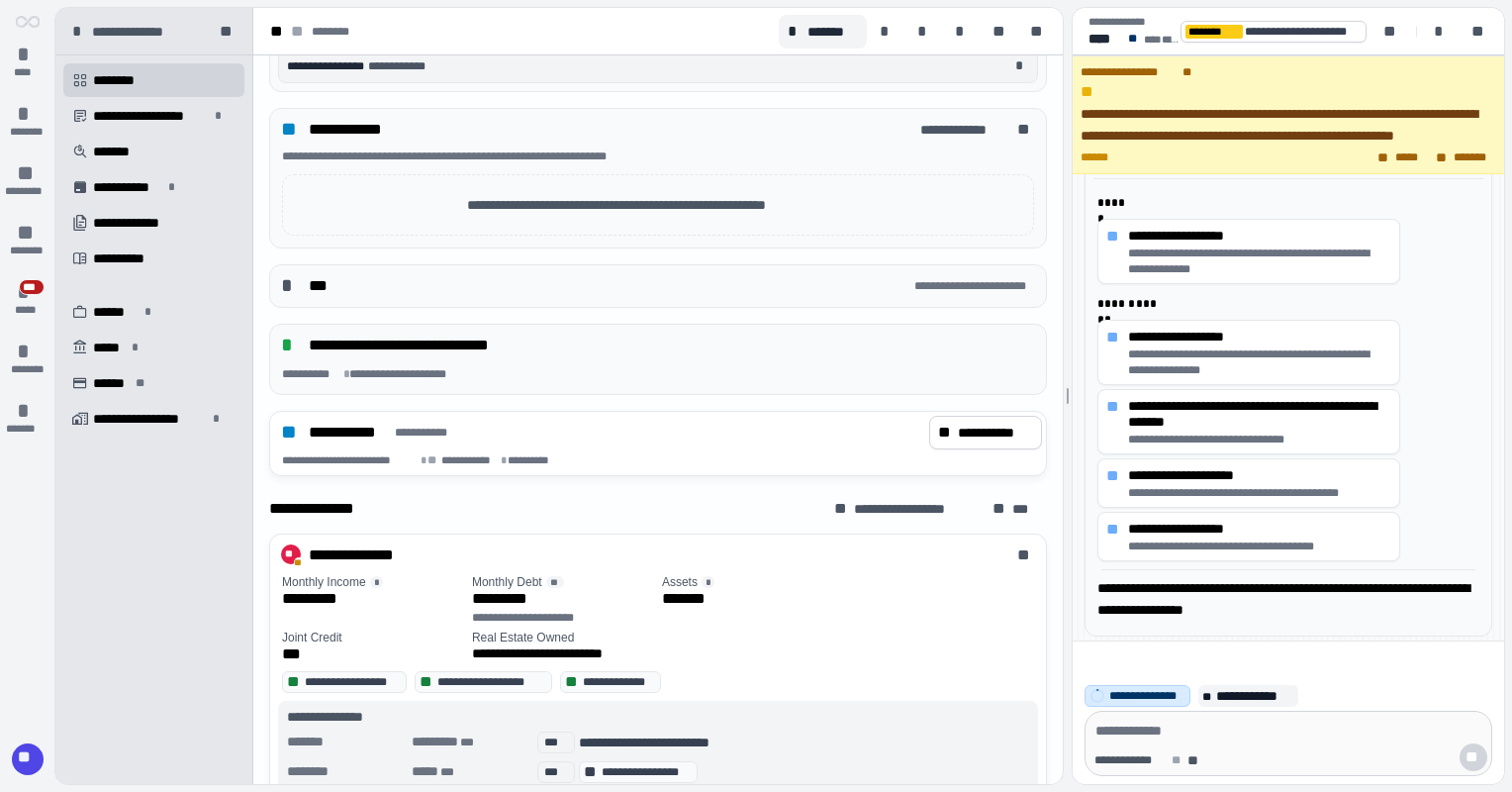 scroll, scrollTop: 552, scrollLeft: 0, axis: vertical 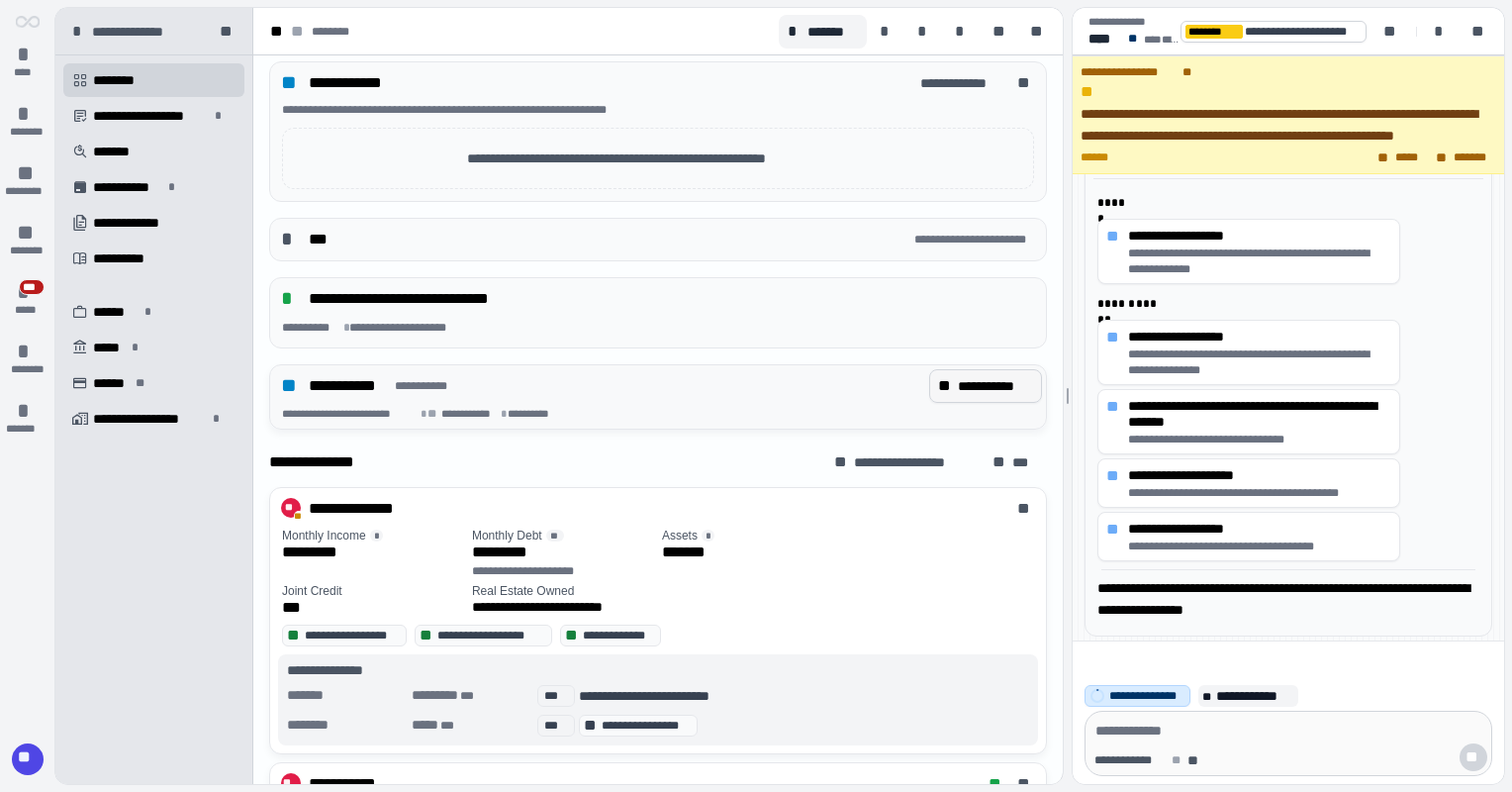 click on "**********" at bounding box center (995, 386) 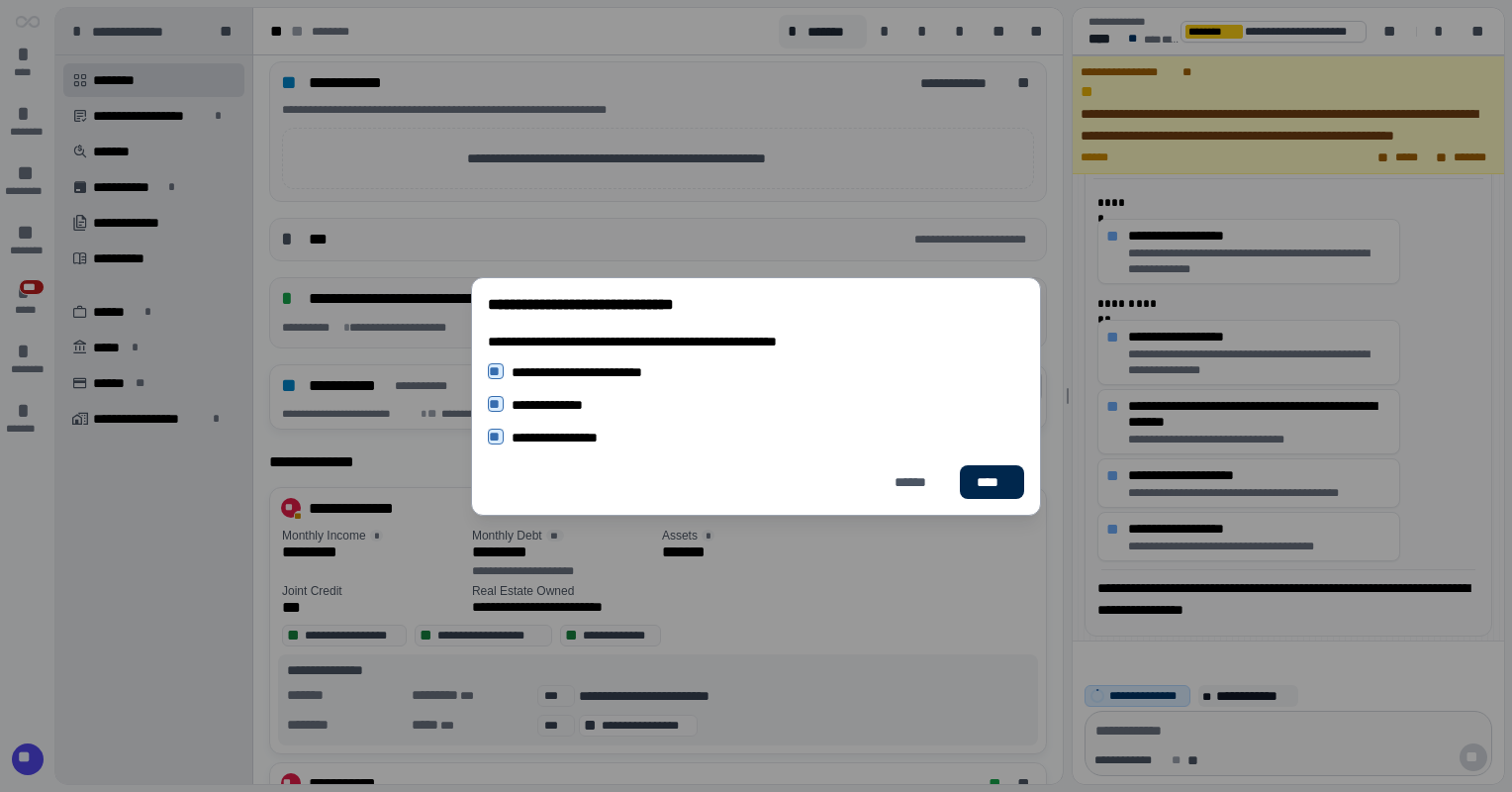 click on "****" at bounding box center (992, 482) 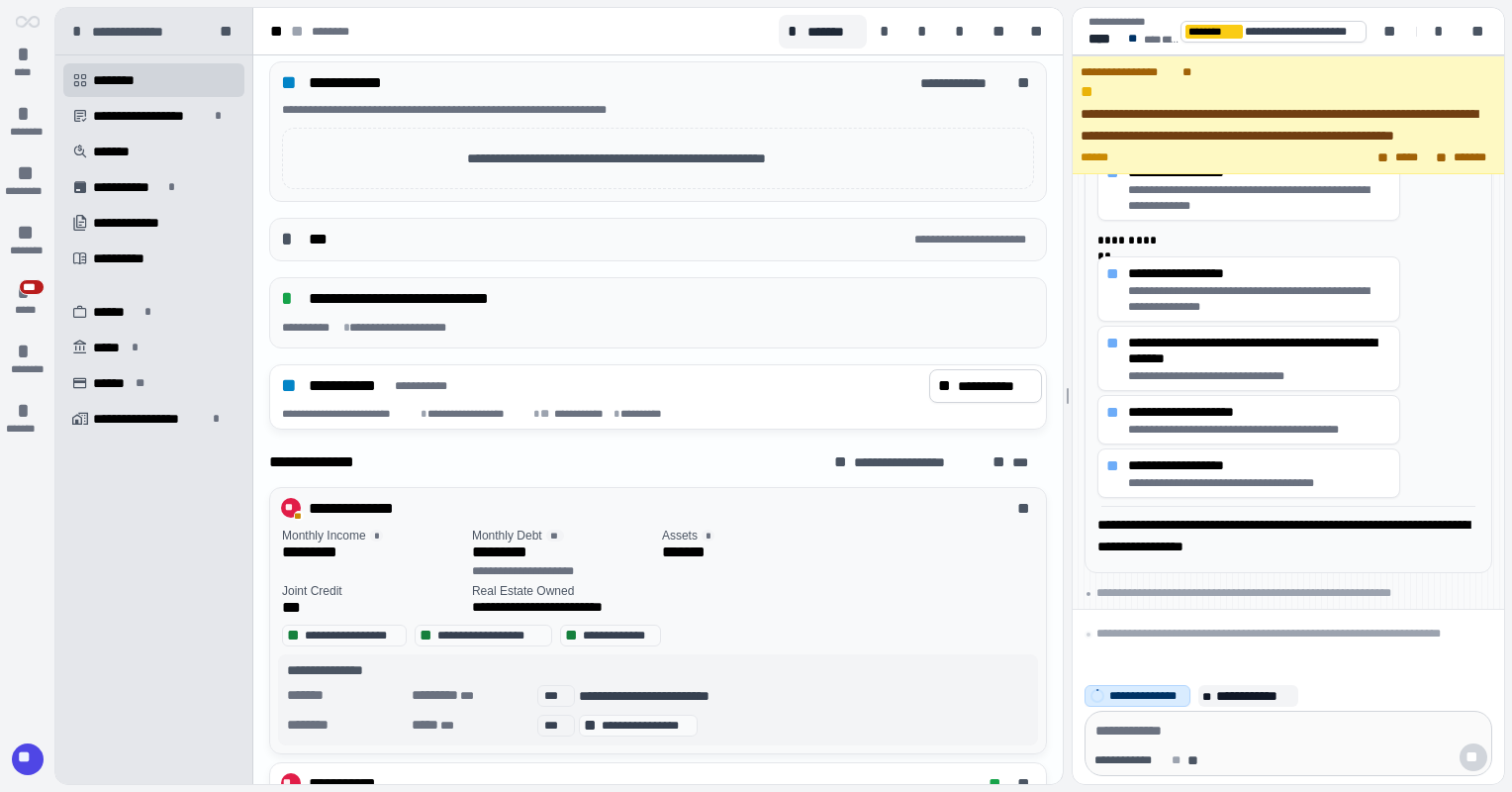 click on "*********" at bounding box center [505, 552] 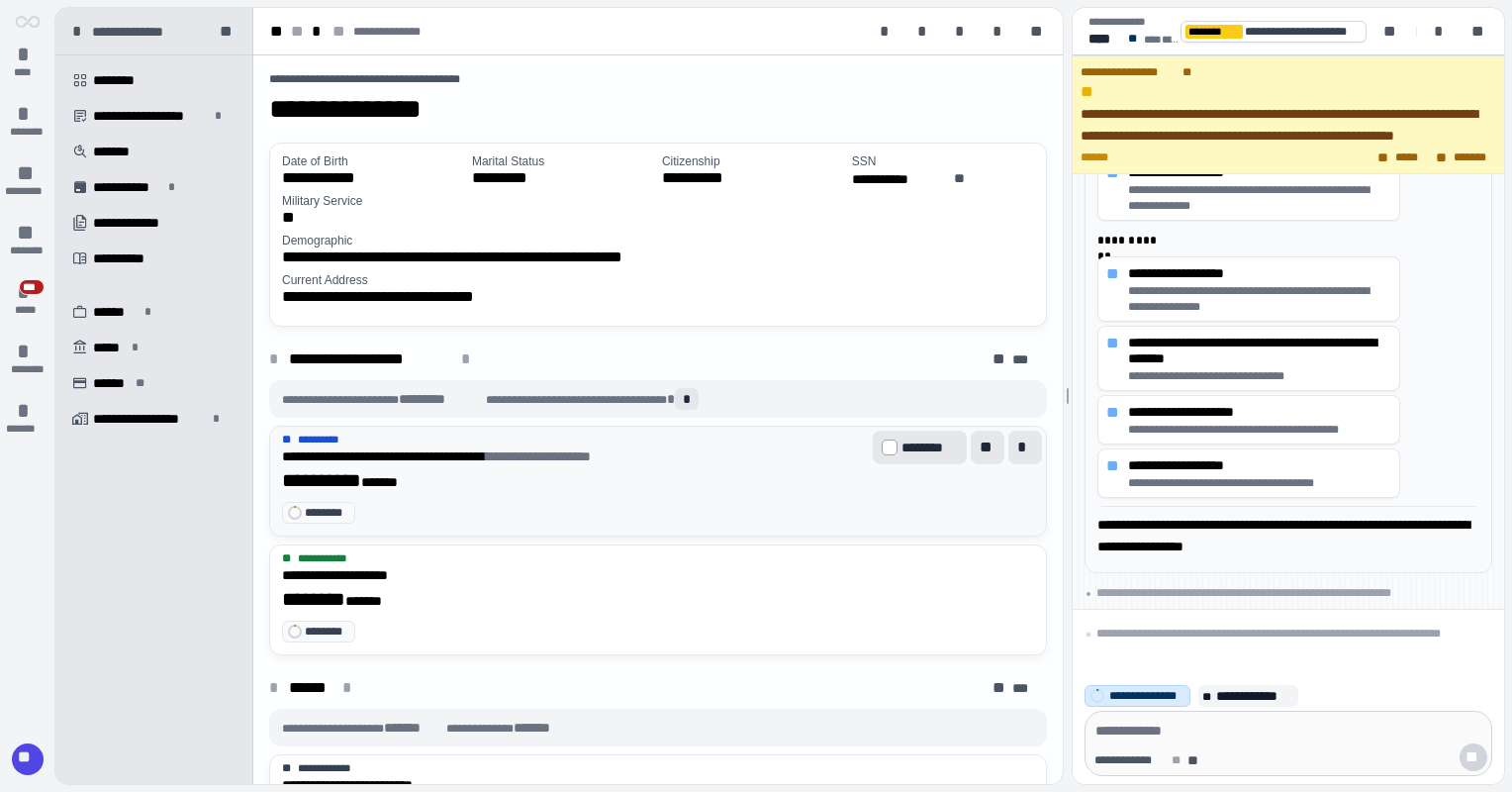click on "********* *******" at bounding box center [658, 480] 